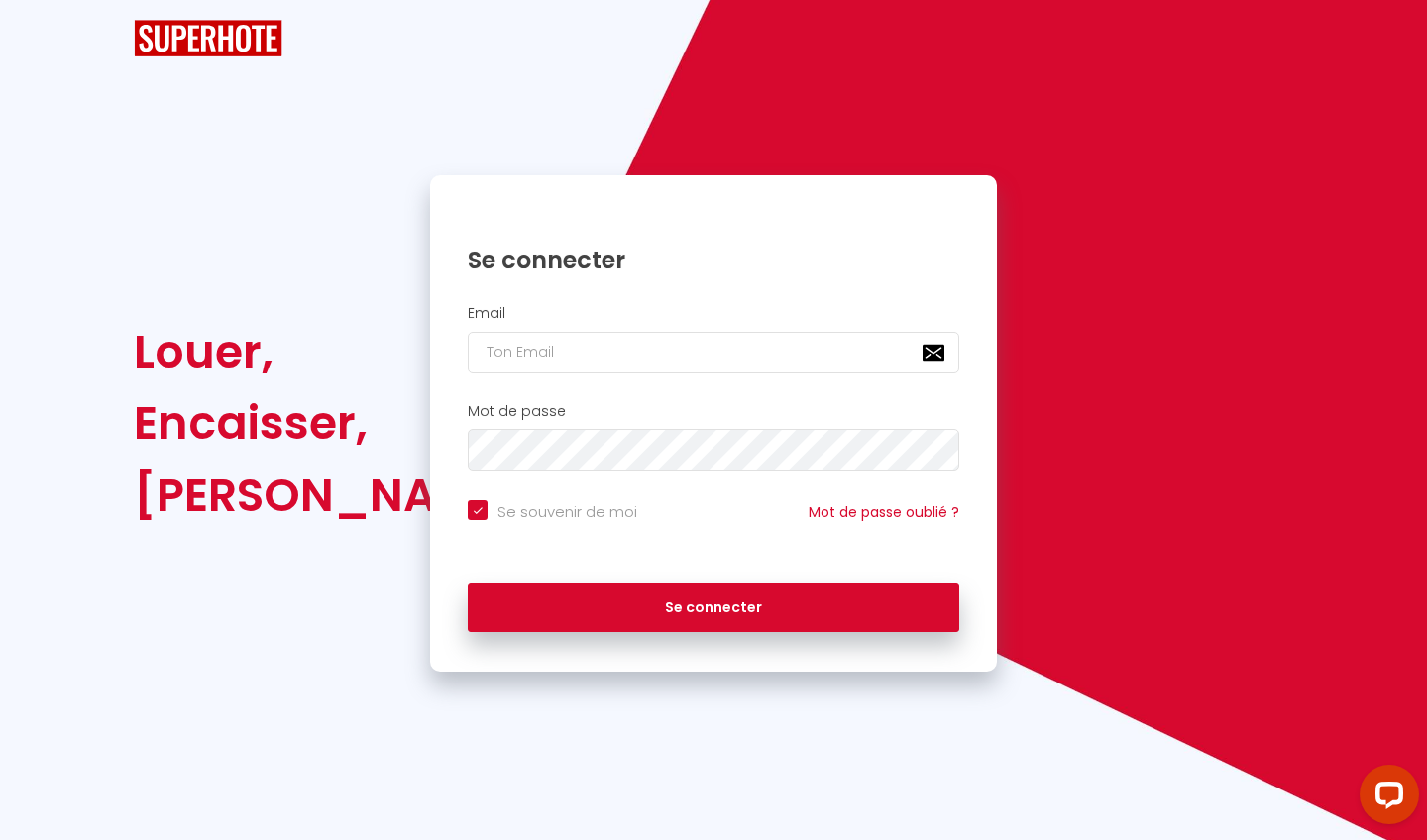 scroll, scrollTop: 0, scrollLeft: 0, axis: both 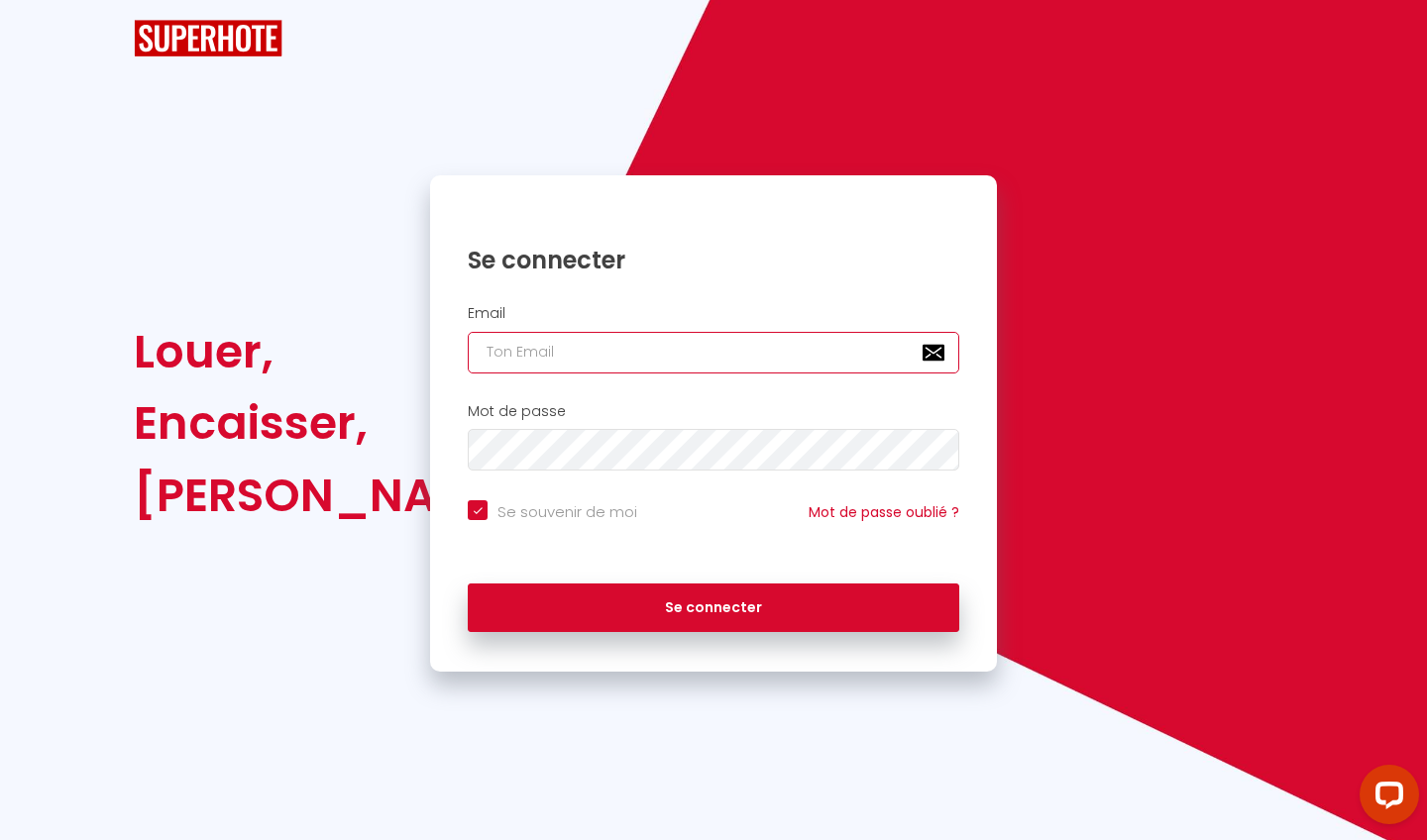 type on "[EMAIL_ADDRESS][DOMAIN_NAME]" 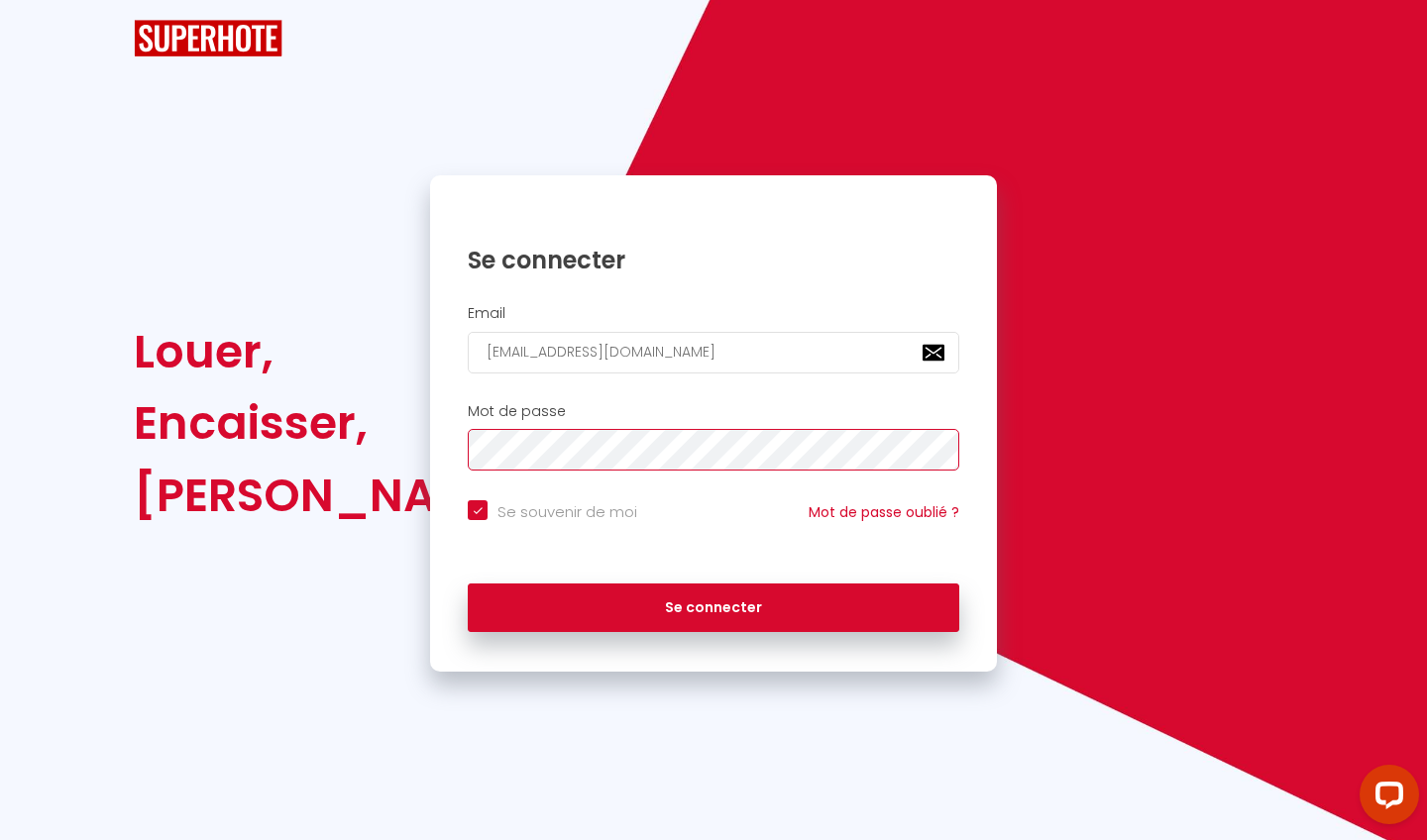 click on "Se connecter" at bounding box center [714, 608] 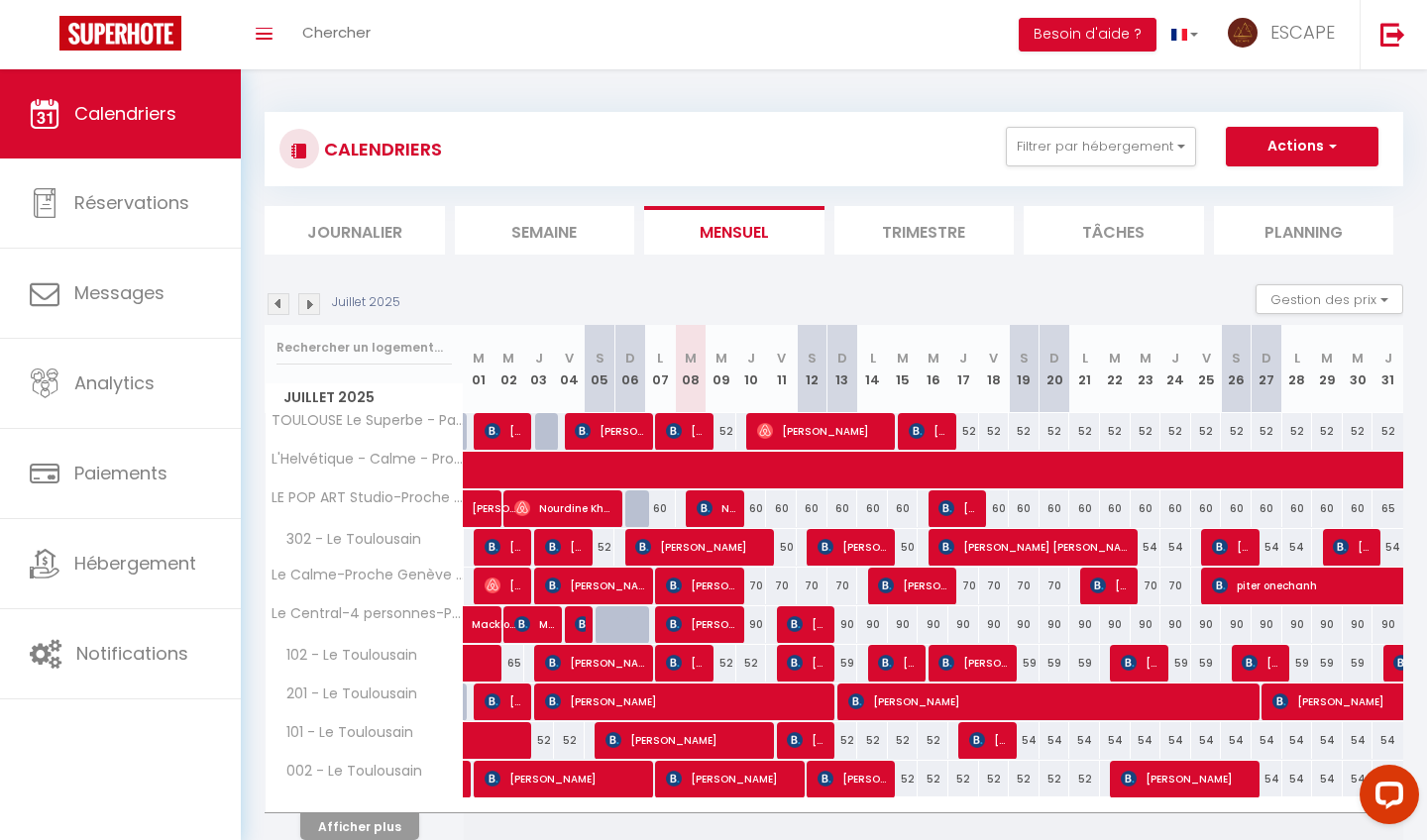 click on "Afficher plus" at bounding box center [360, 826] 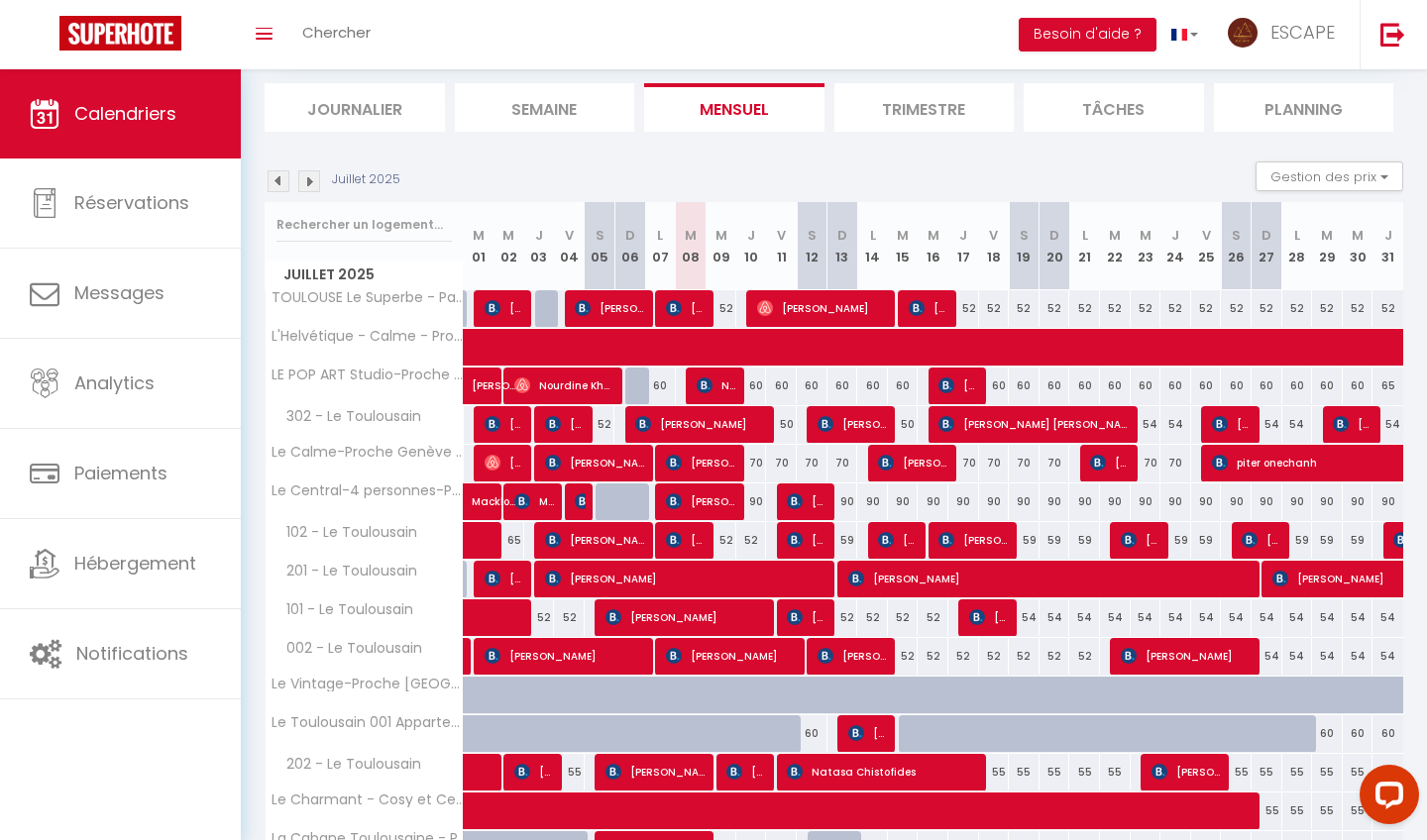 scroll, scrollTop: 127, scrollLeft: 0, axis: vertical 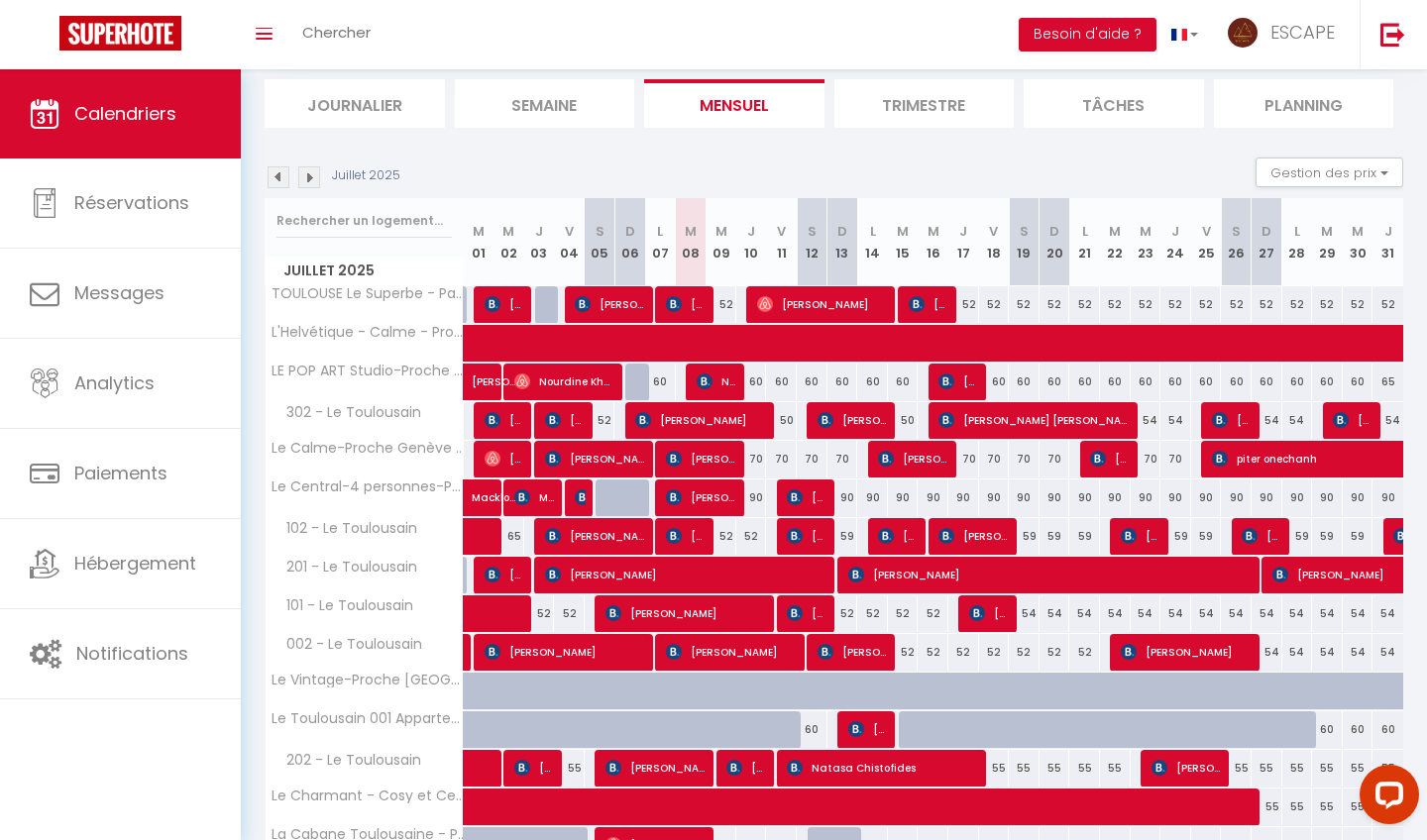 click on "52" at bounding box center (720, 536) 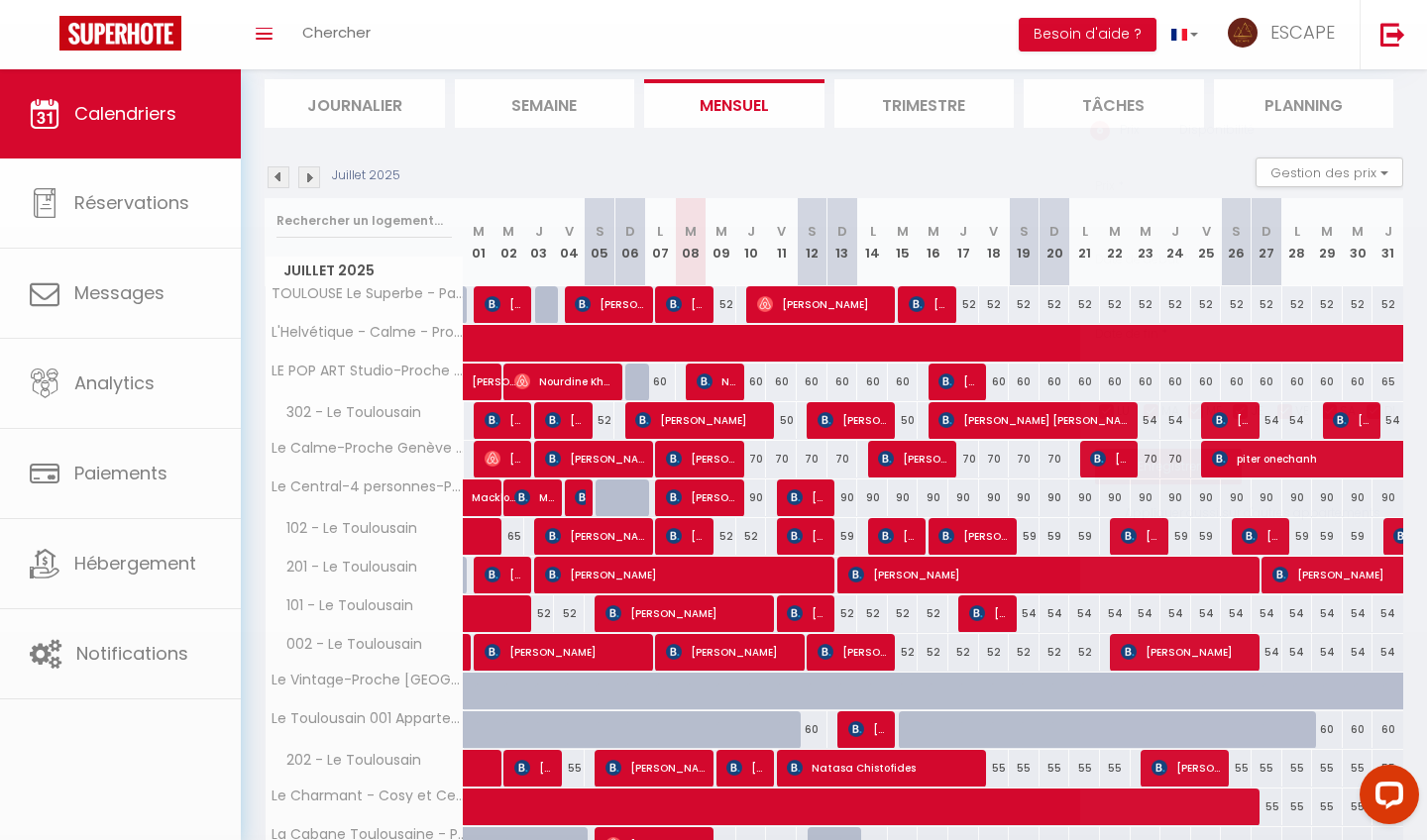 type on "52" 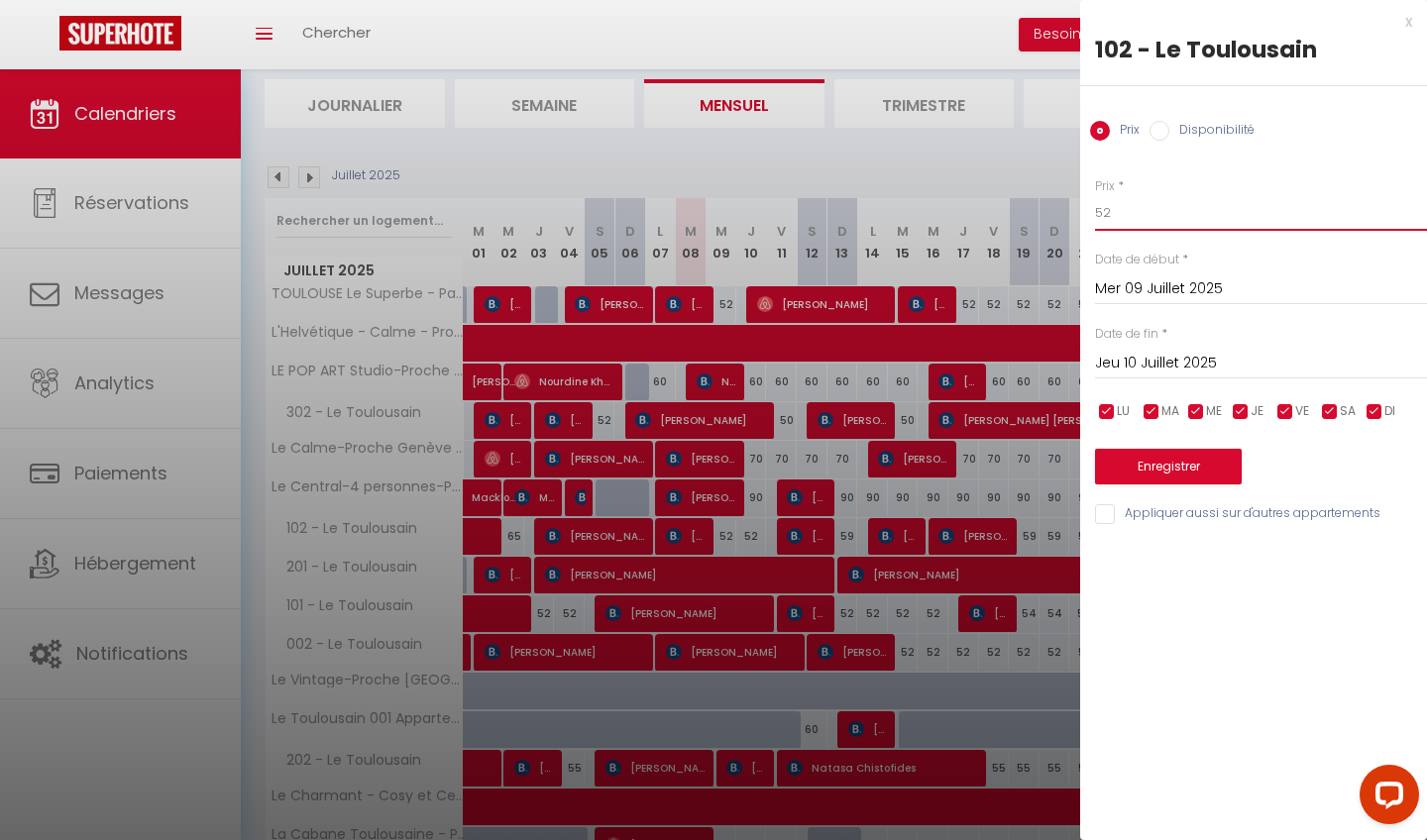 click on "52" at bounding box center (1261, 213) 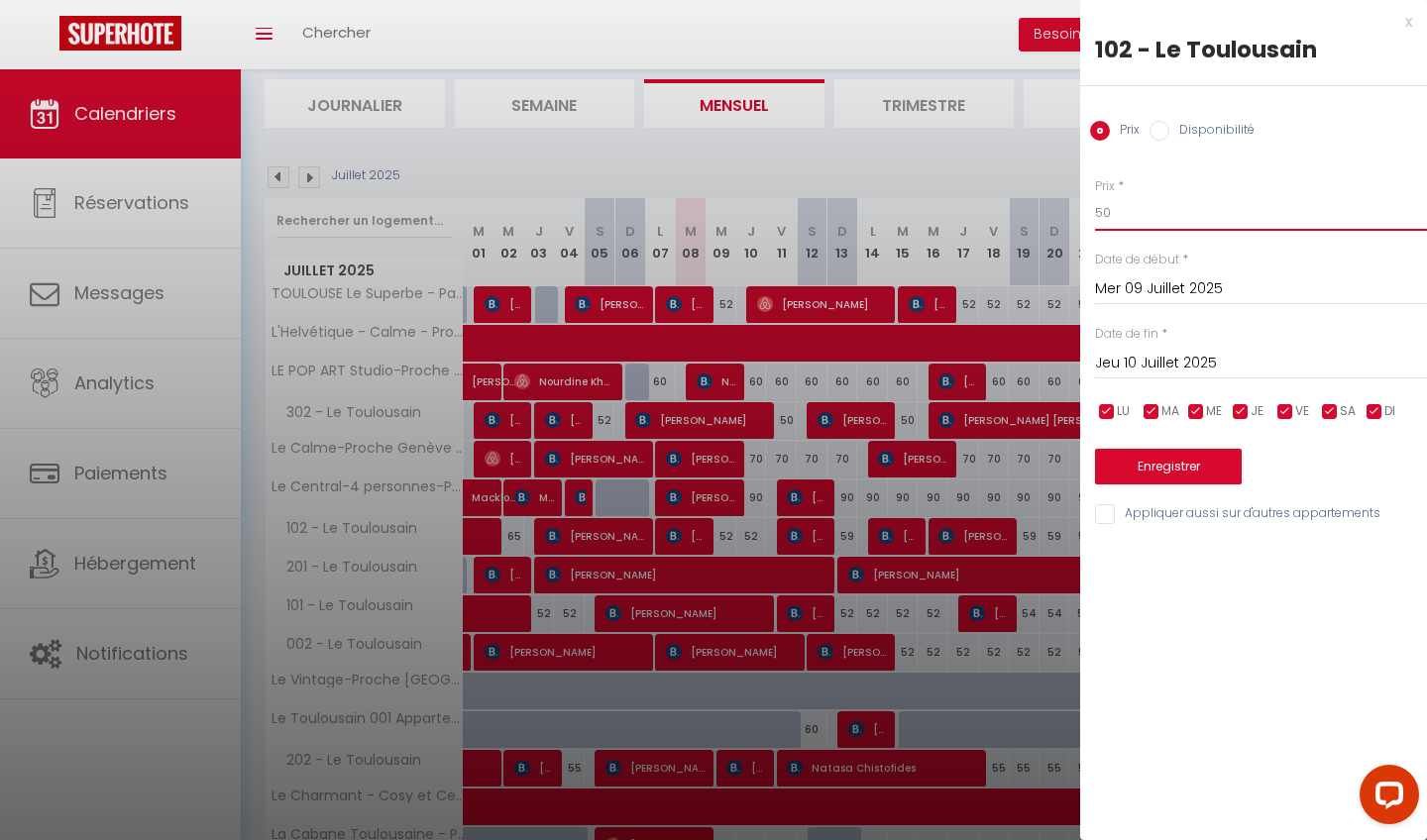 type on "50" 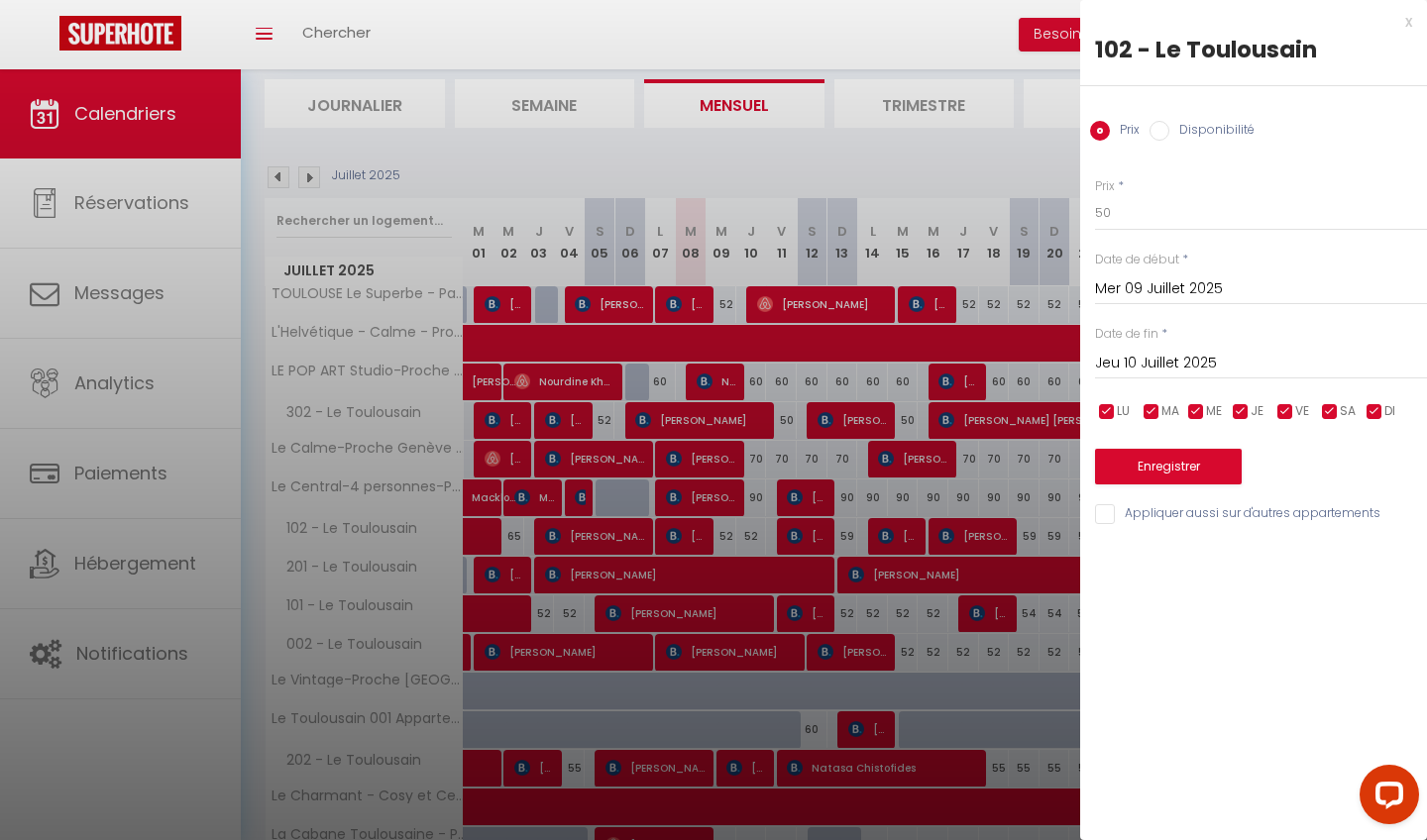 click on "Jeu 10 Juillet 2025" at bounding box center [1261, 364] 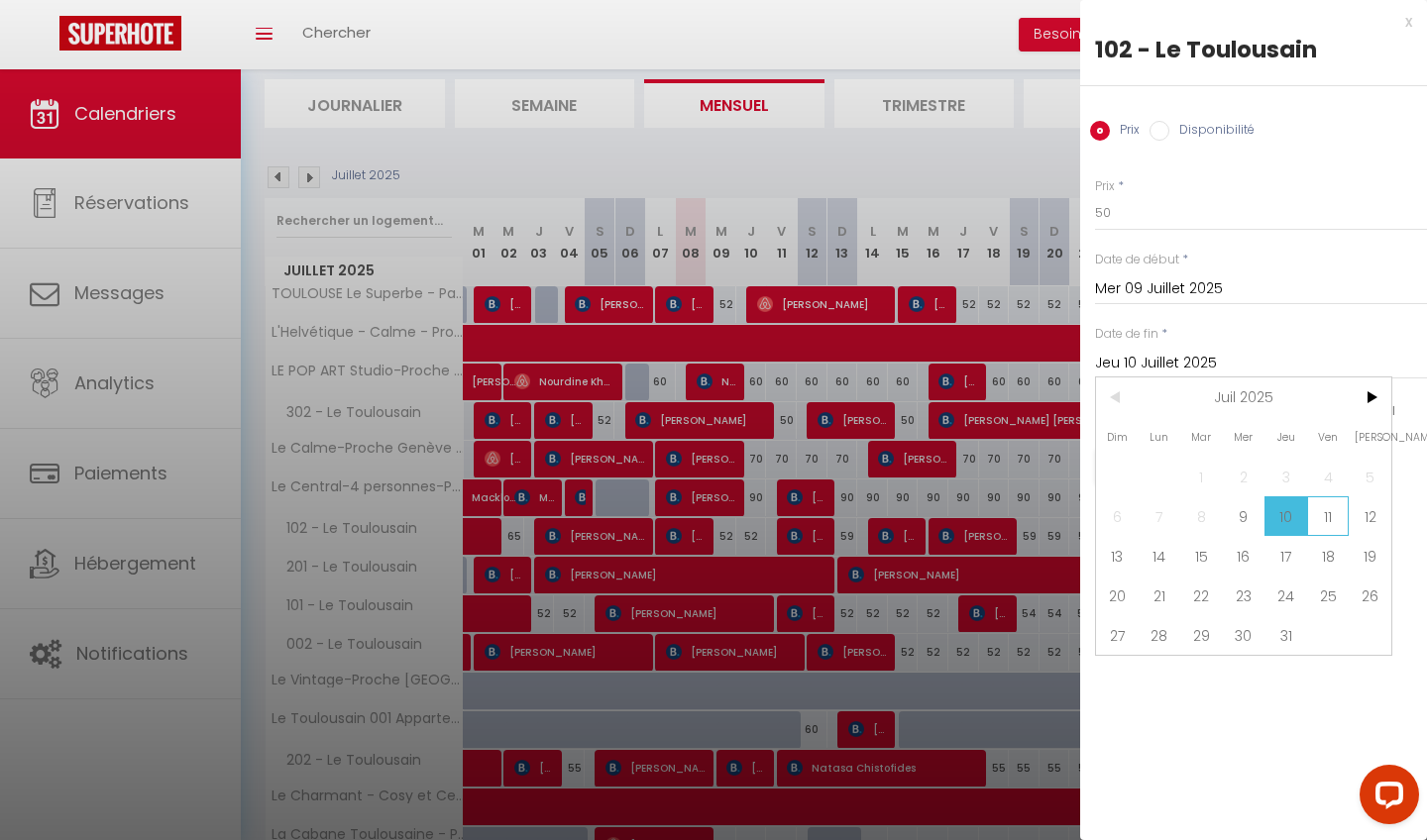 click on "11" at bounding box center [1328, 516] 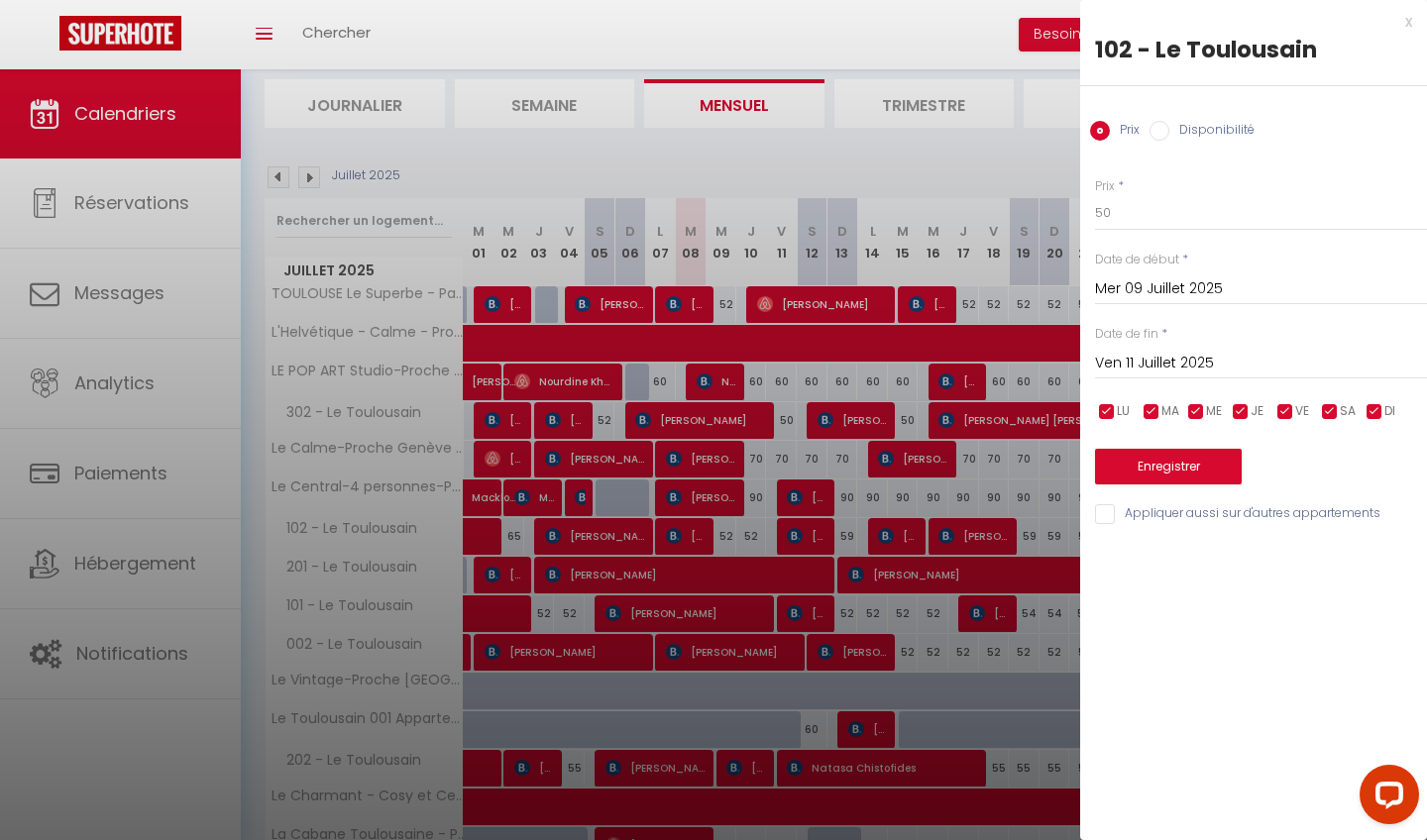 click on "Enregistrer" at bounding box center (1168, 467) 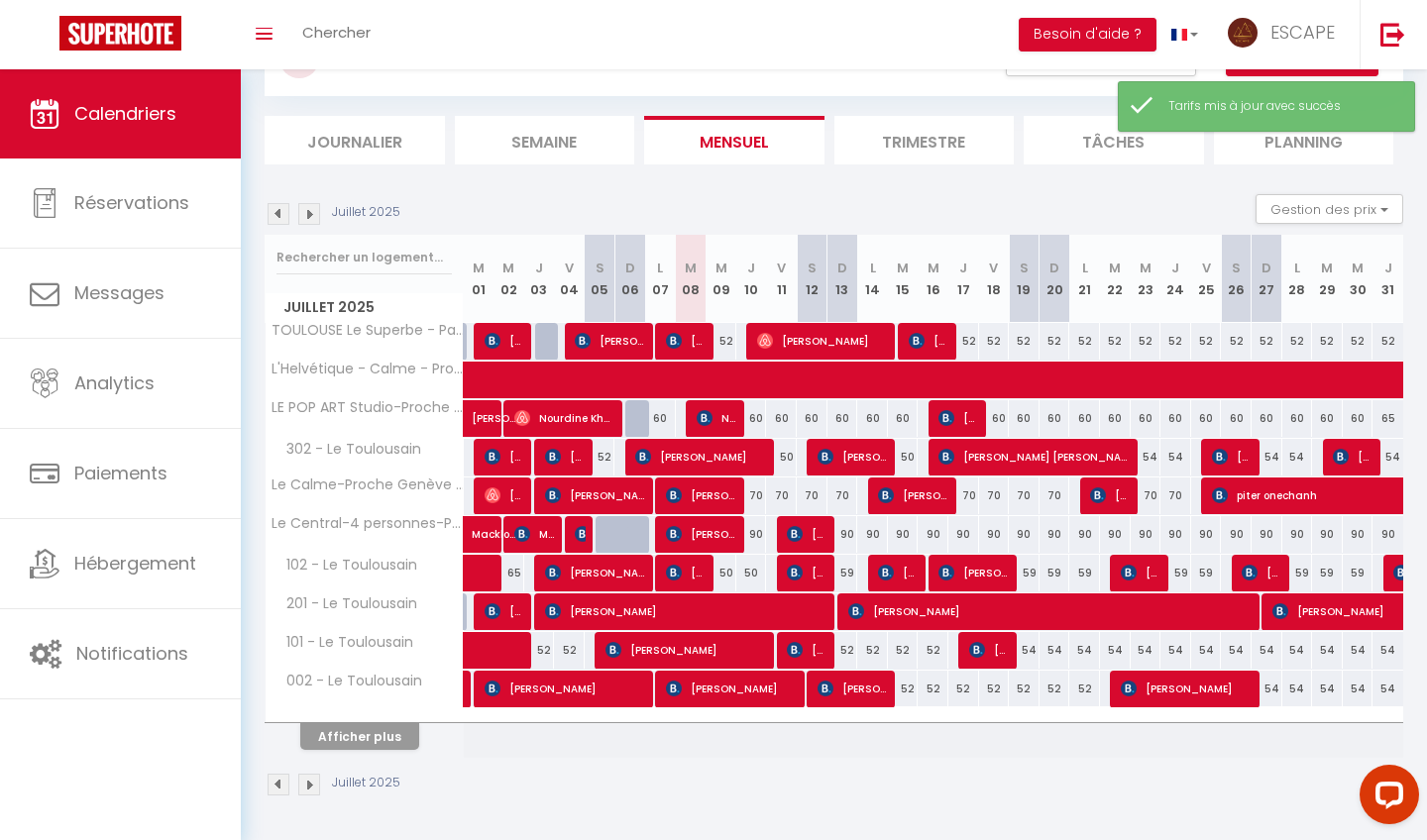 scroll, scrollTop: 88, scrollLeft: 0, axis: vertical 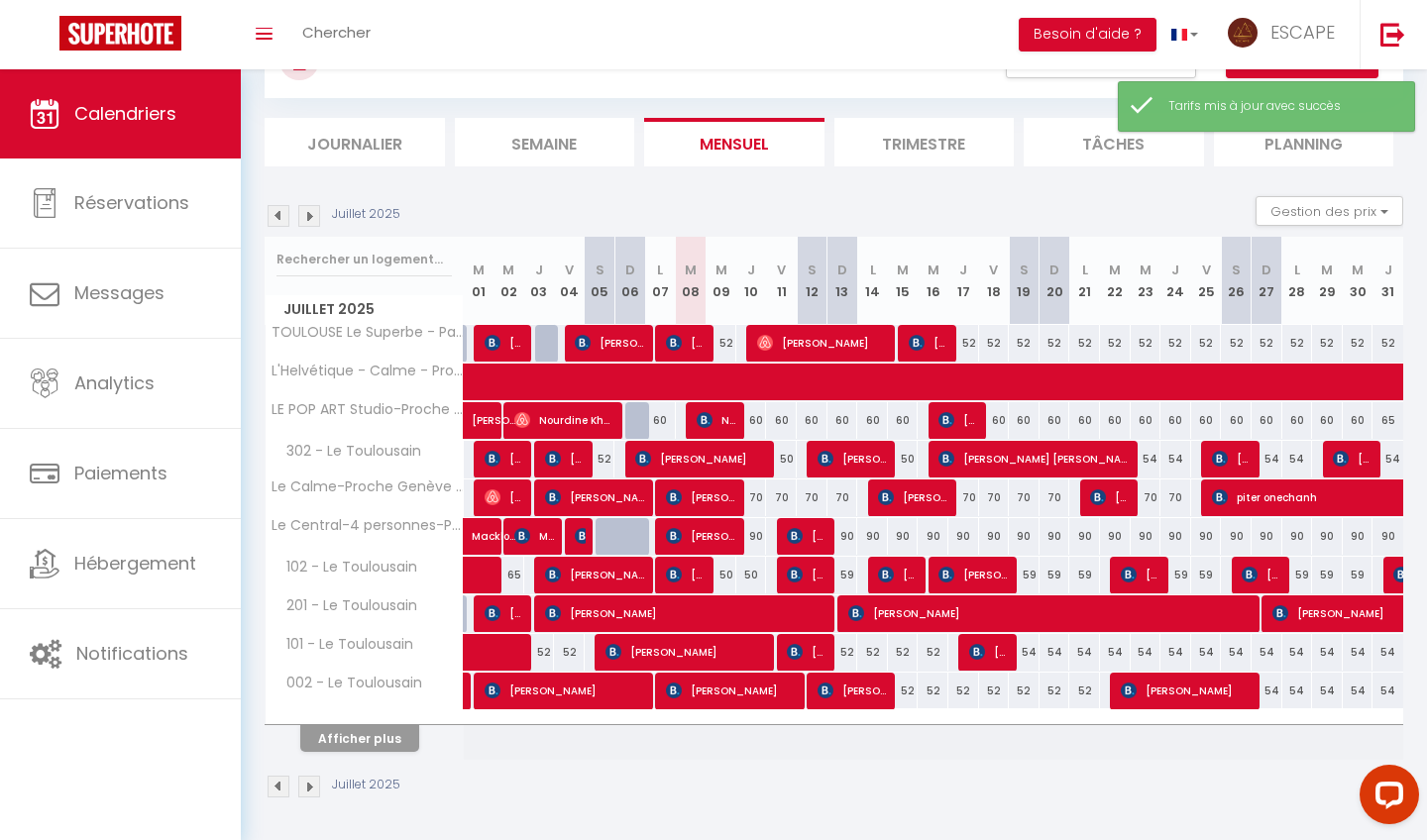 click on "Afficher plus" at bounding box center (360, 738) 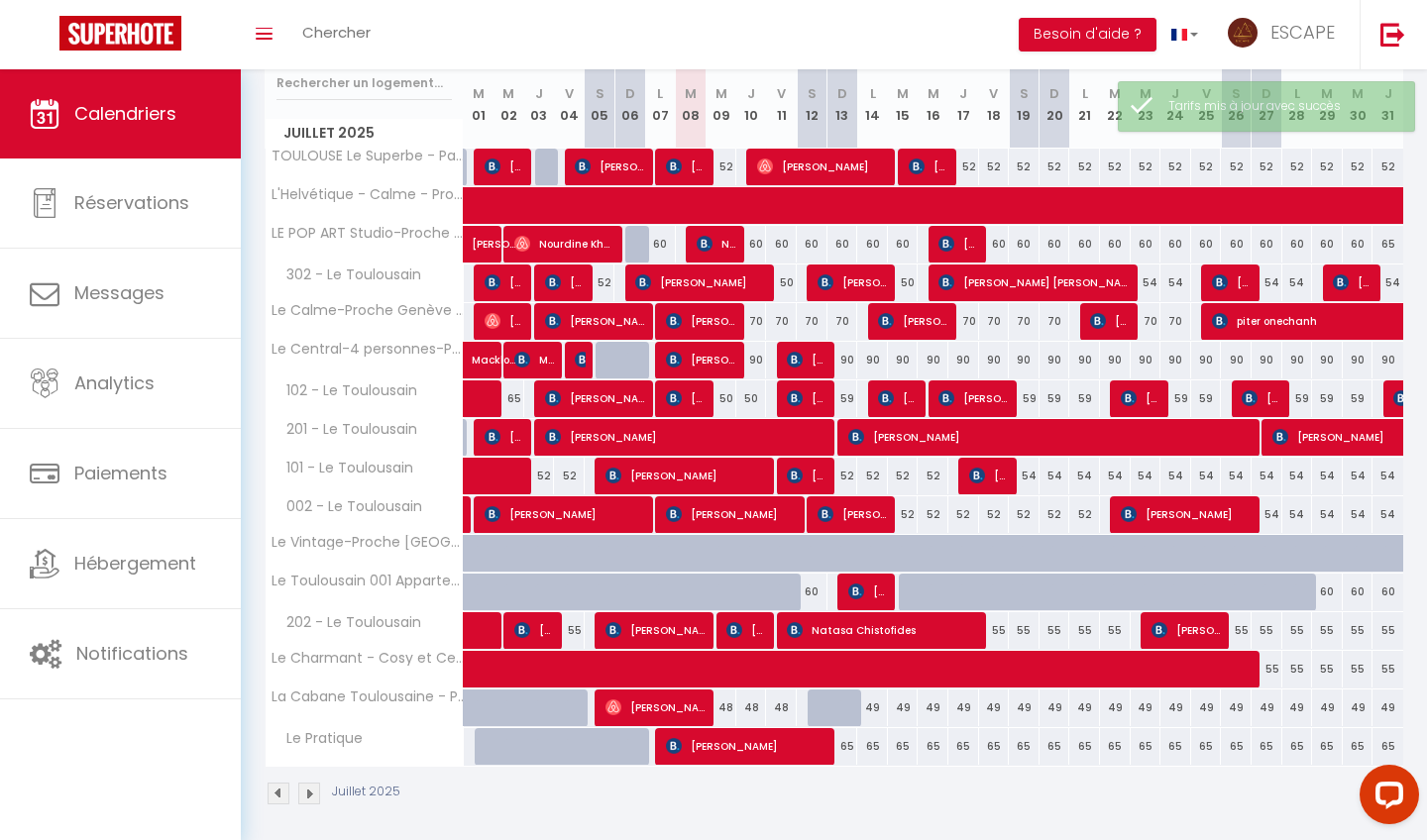 scroll, scrollTop: 268, scrollLeft: 0, axis: vertical 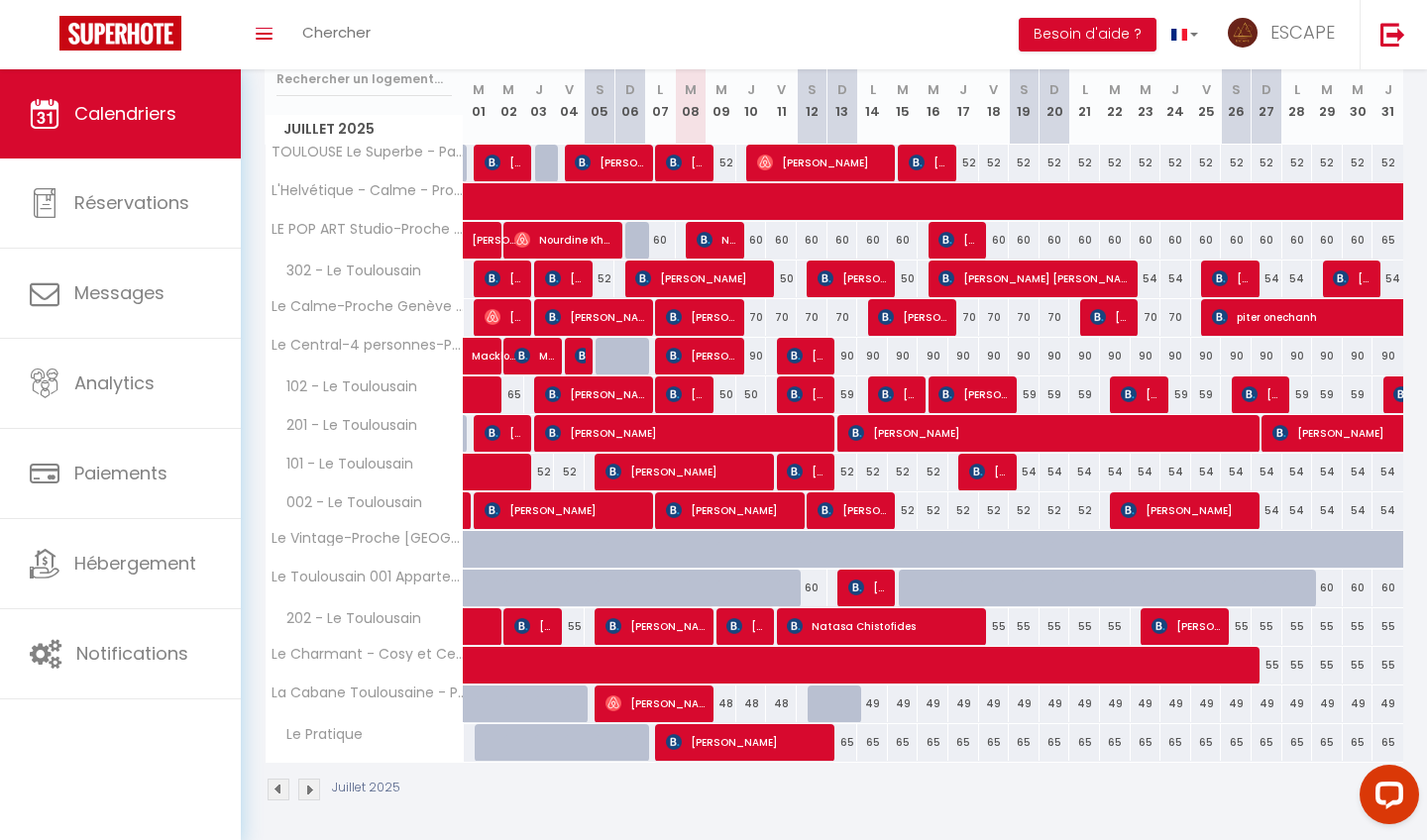 click on "48" at bounding box center (720, 703) 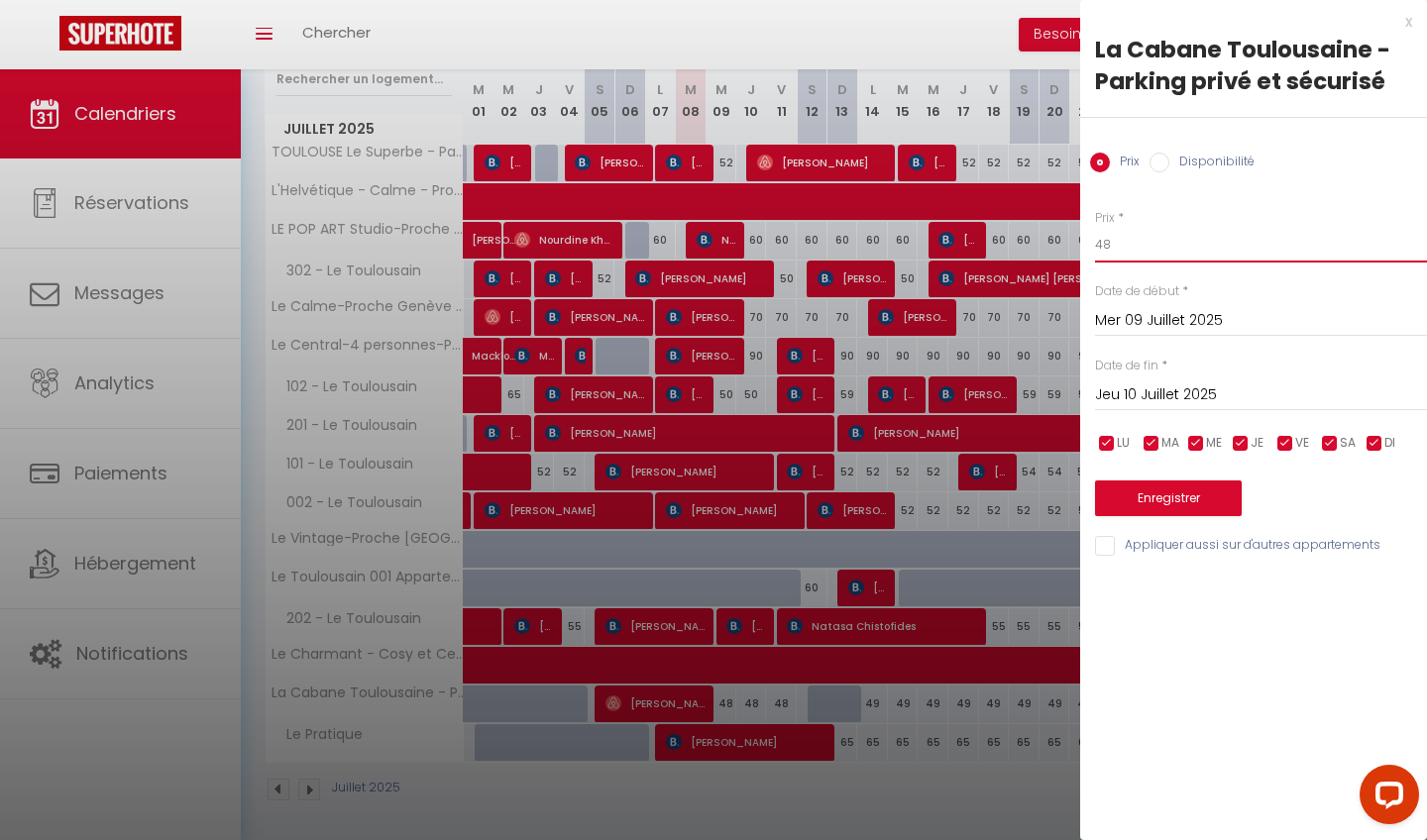click on "48" at bounding box center (1261, 245) 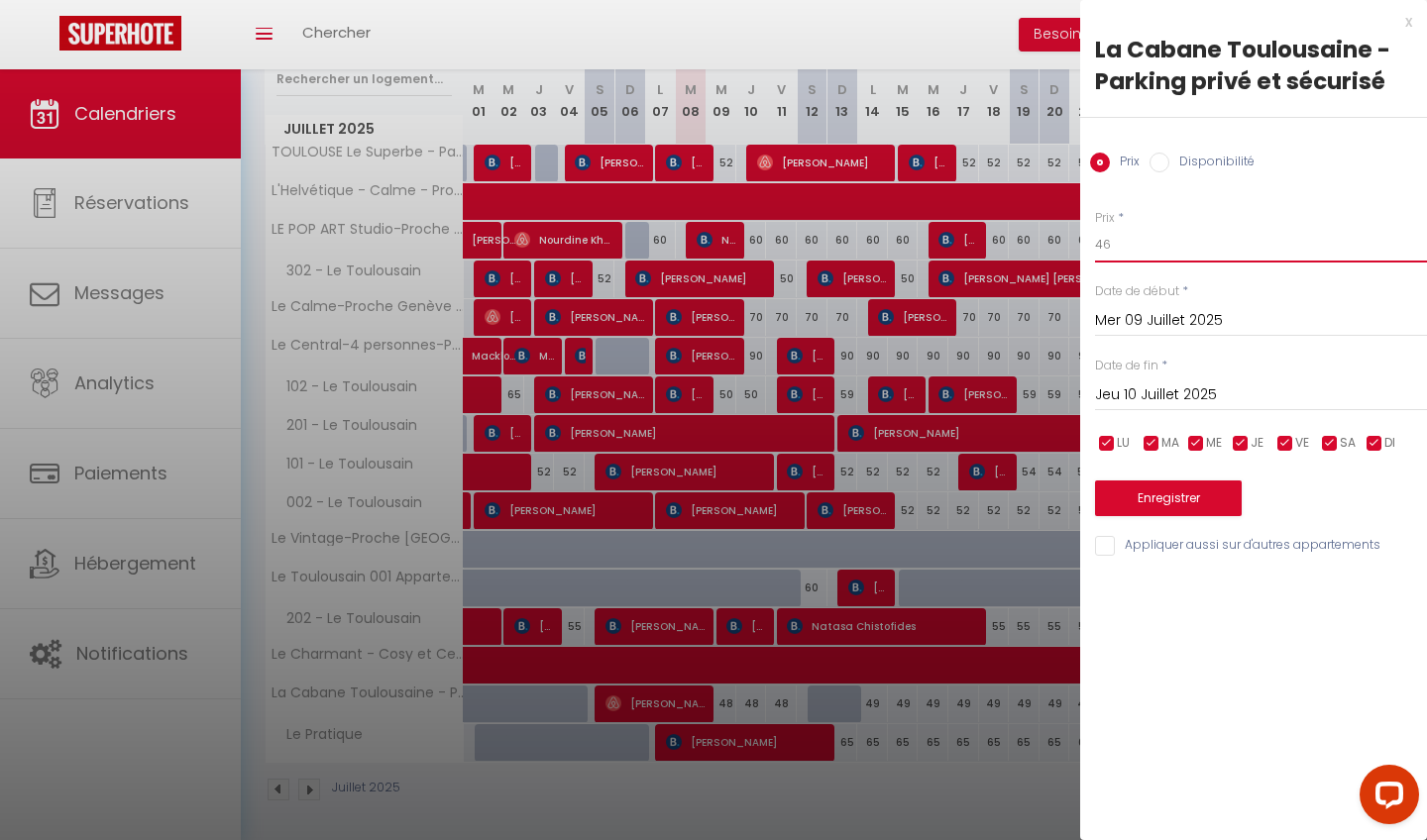 type on "46" 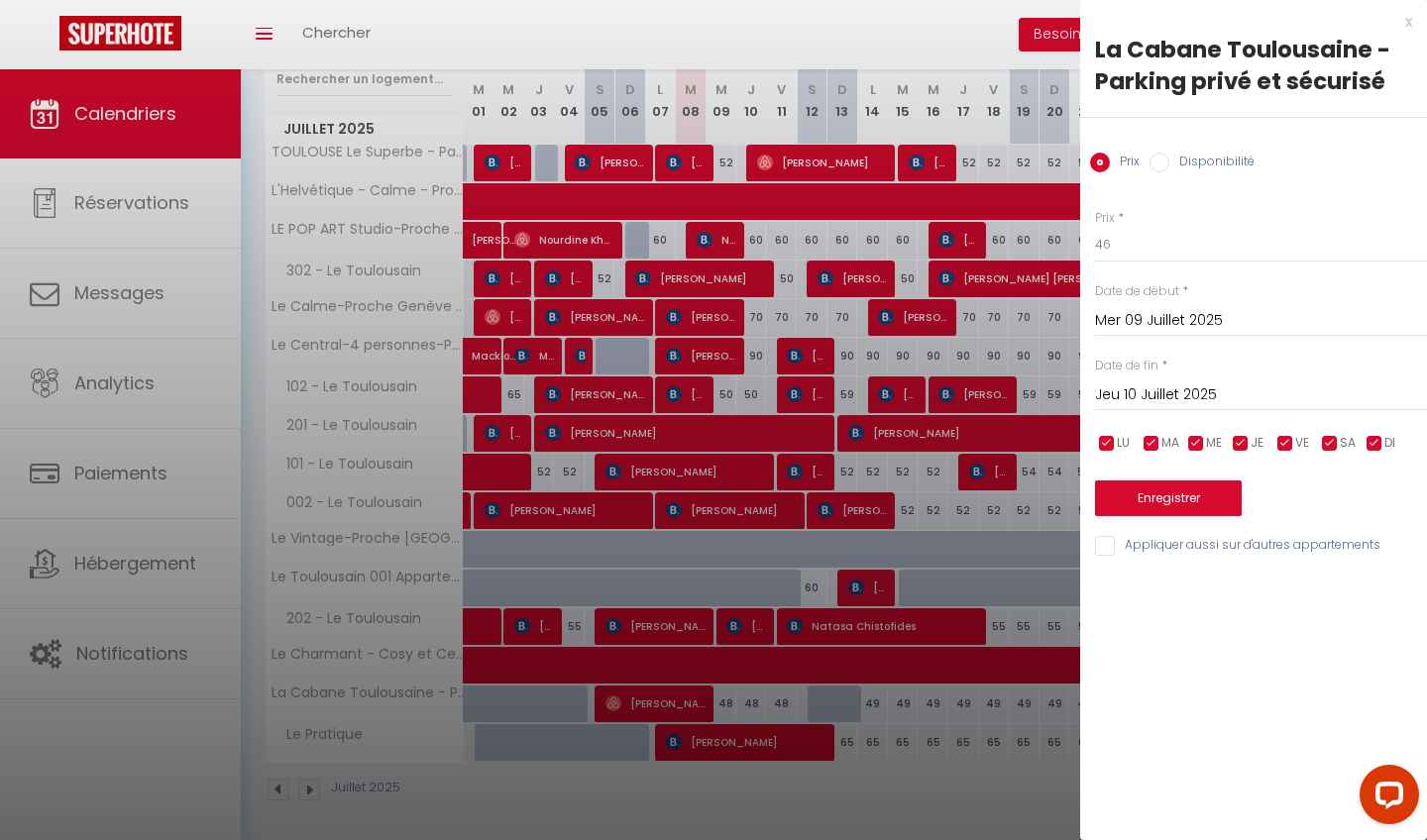 click on "Jeu 10 Juillet 2025" at bounding box center (1261, 395) 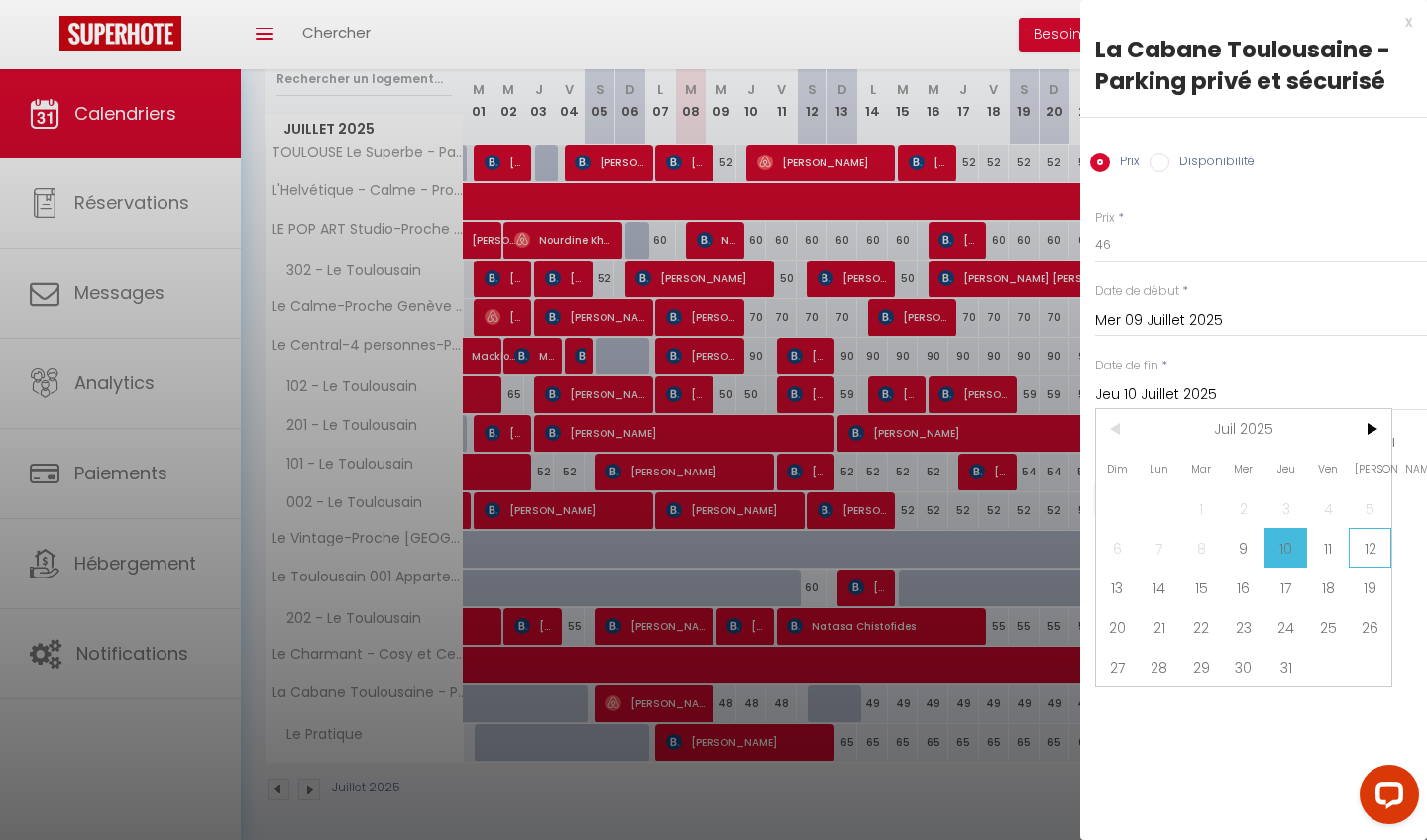 click on "12" at bounding box center [1370, 548] 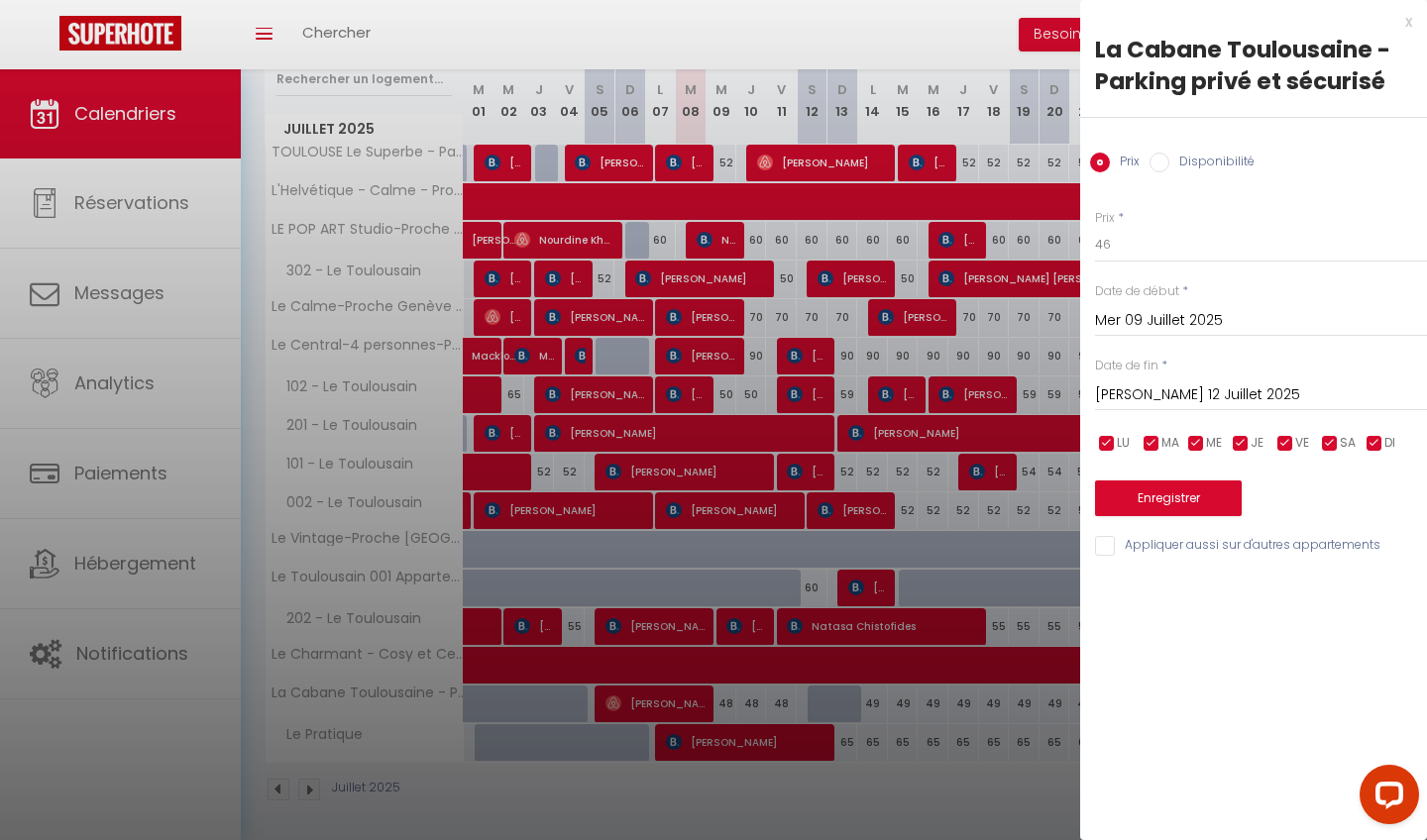 click on "Enregistrer" at bounding box center (1168, 498) 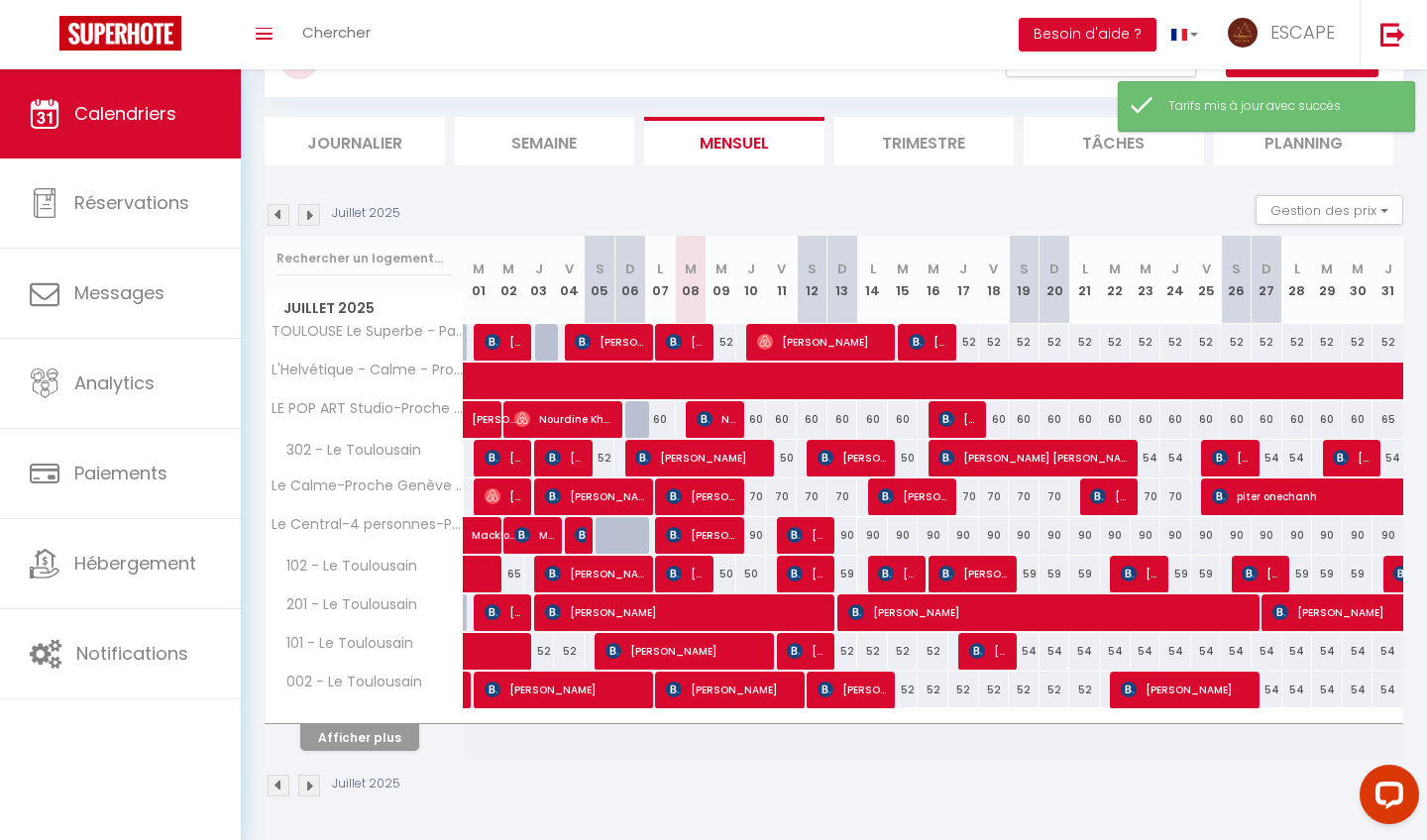 scroll, scrollTop: 88, scrollLeft: 0, axis: vertical 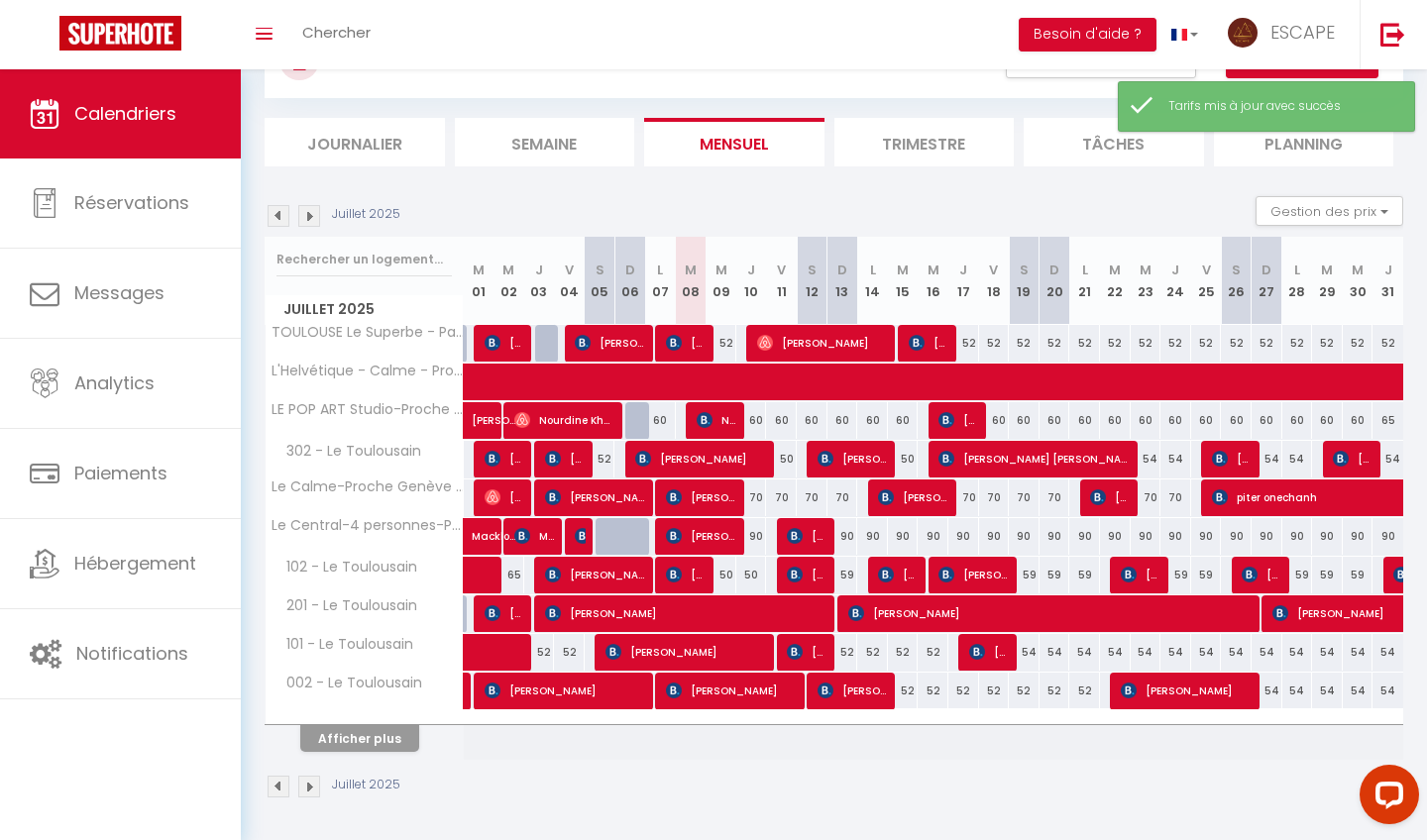 click on "Afficher plus" at bounding box center (360, 738) 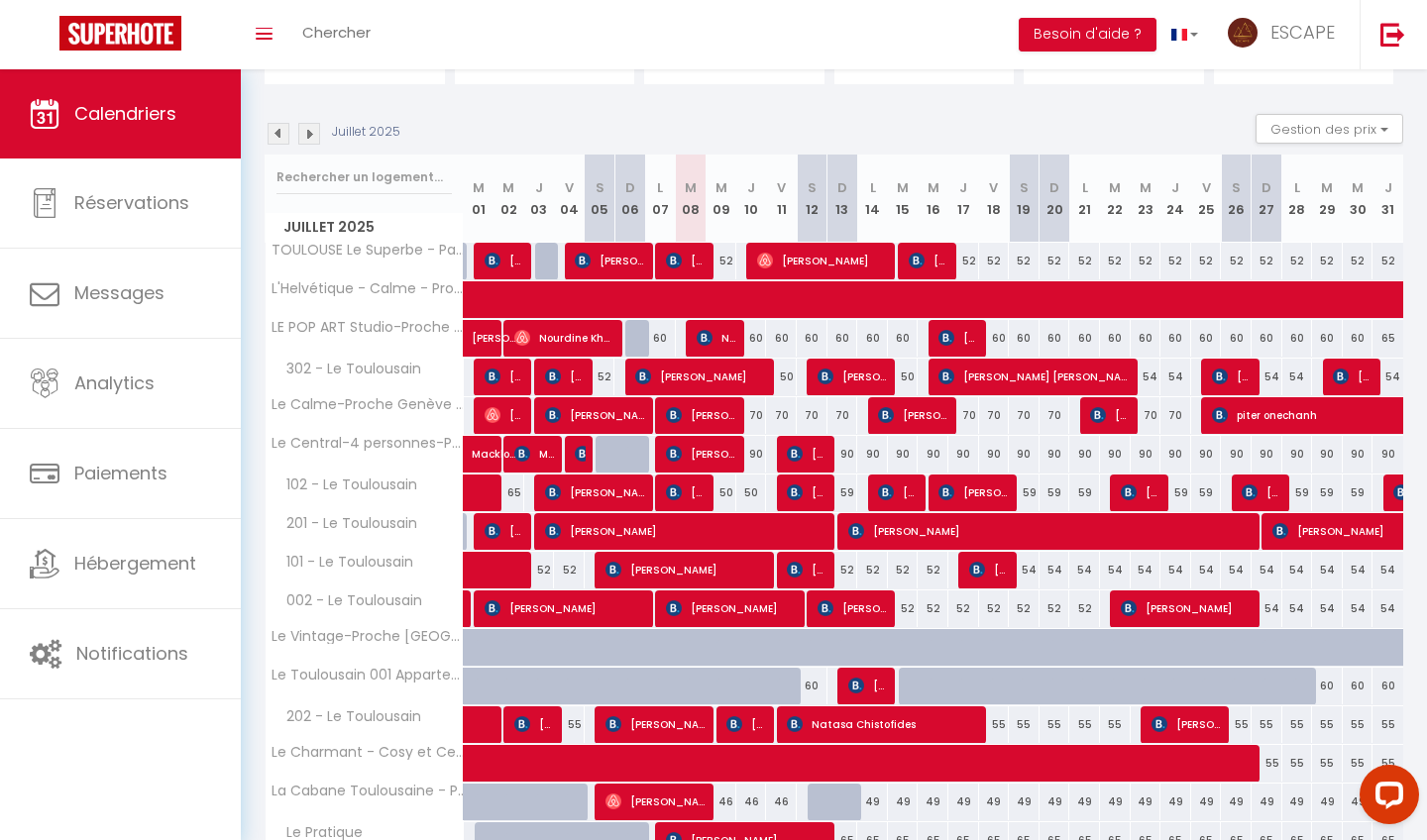 scroll, scrollTop: 174, scrollLeft: 0, axis: vertical 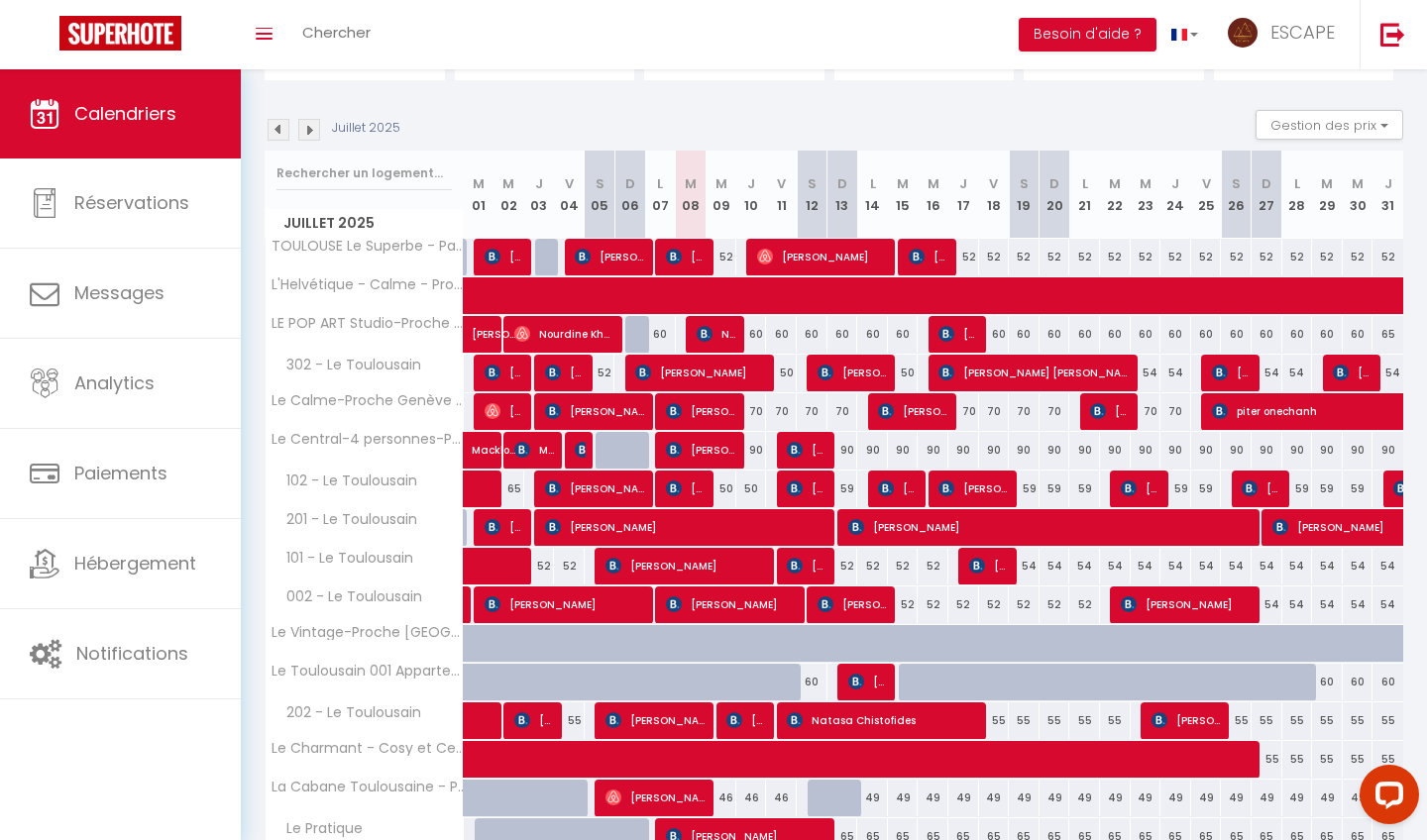 click on "[PERSON_NAME]" at bounding box center (989, 566) 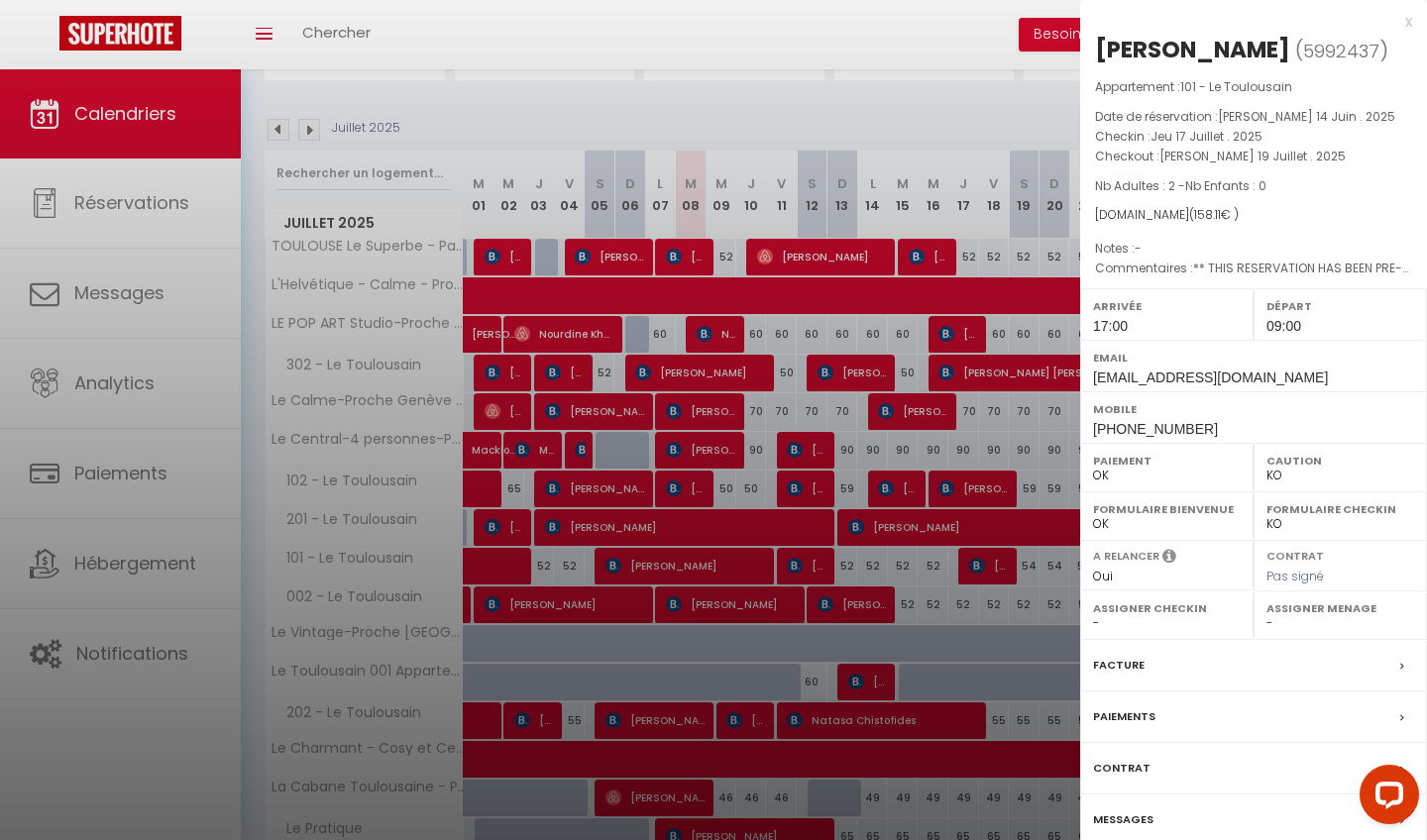 click at bounding box center [714, 420] 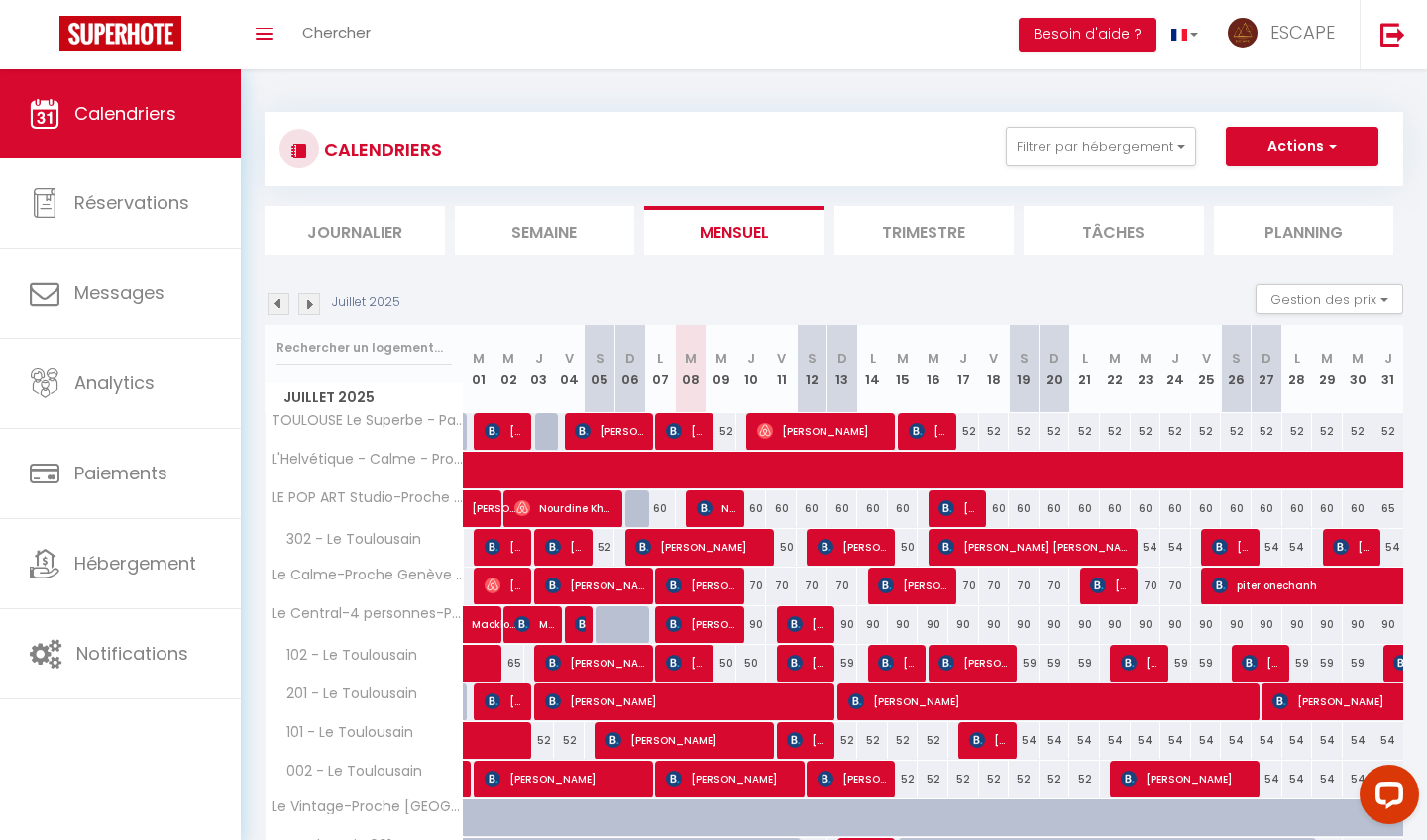 scroll, scrollTop: 0, scrollLeft: 0, axis: both 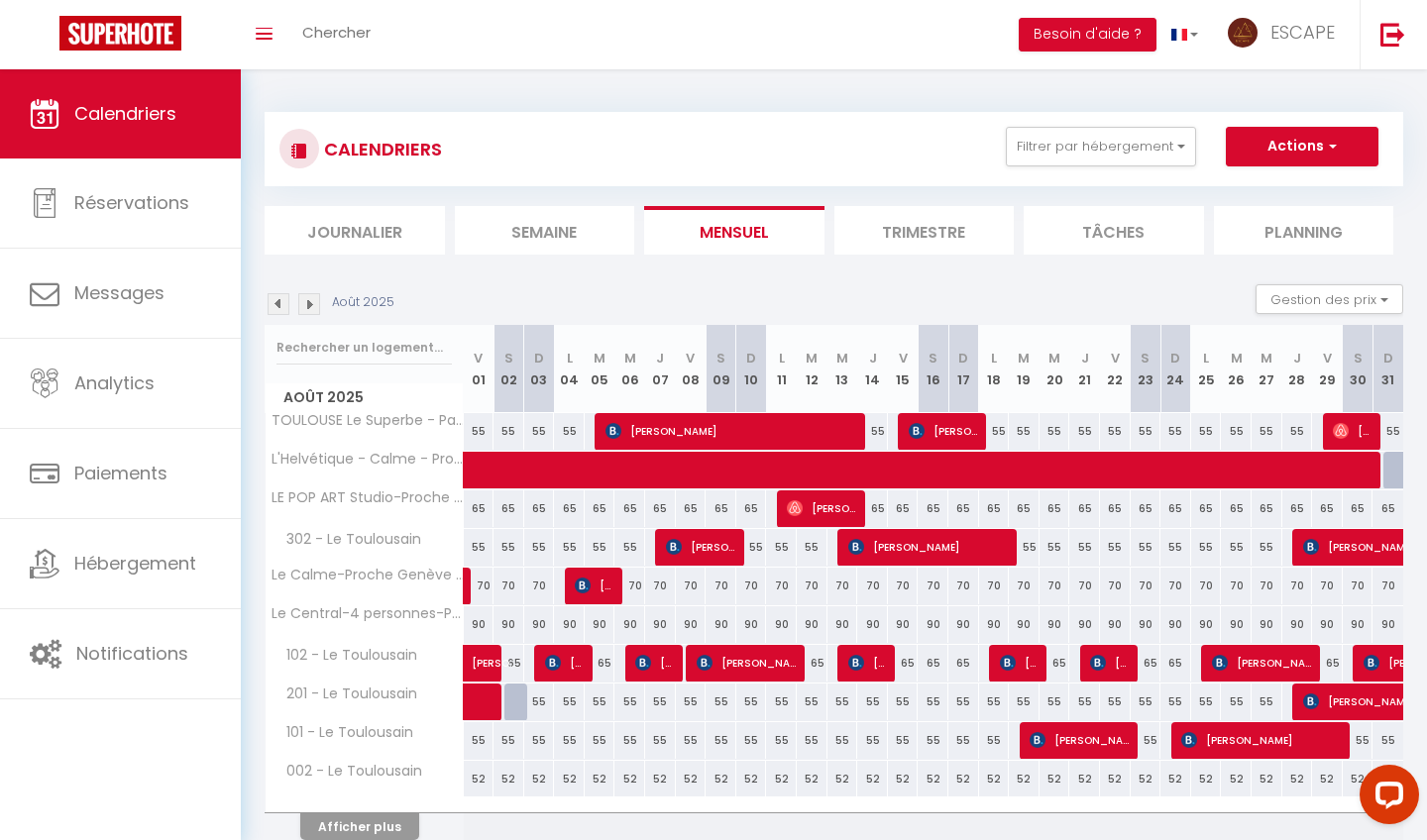 click on "Afficher plus" at bounding box center [360, 826] 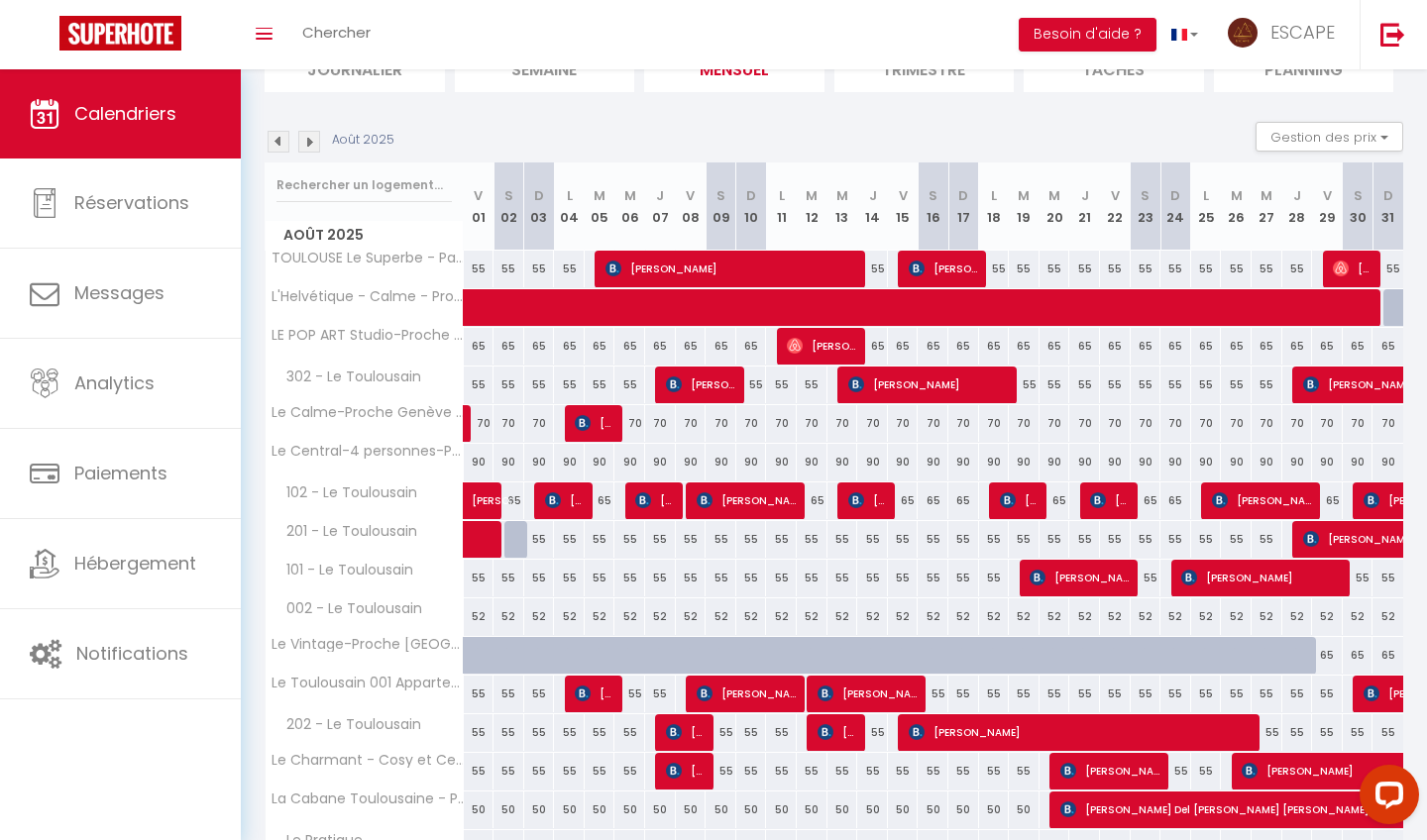scroll, scrollTop: 153, scrollLeft: 0, axis: vertical 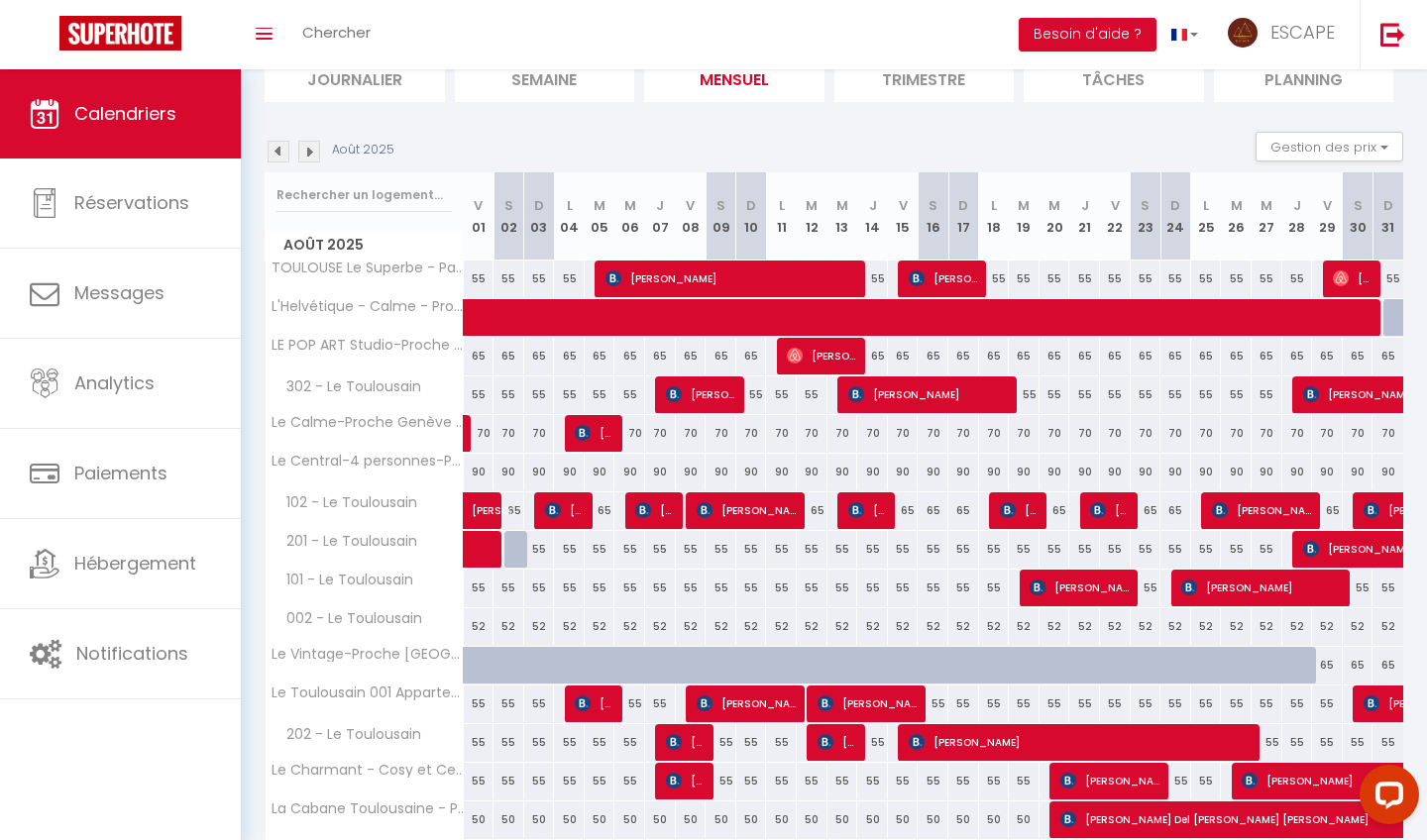 click at bounding box center [309, 152] 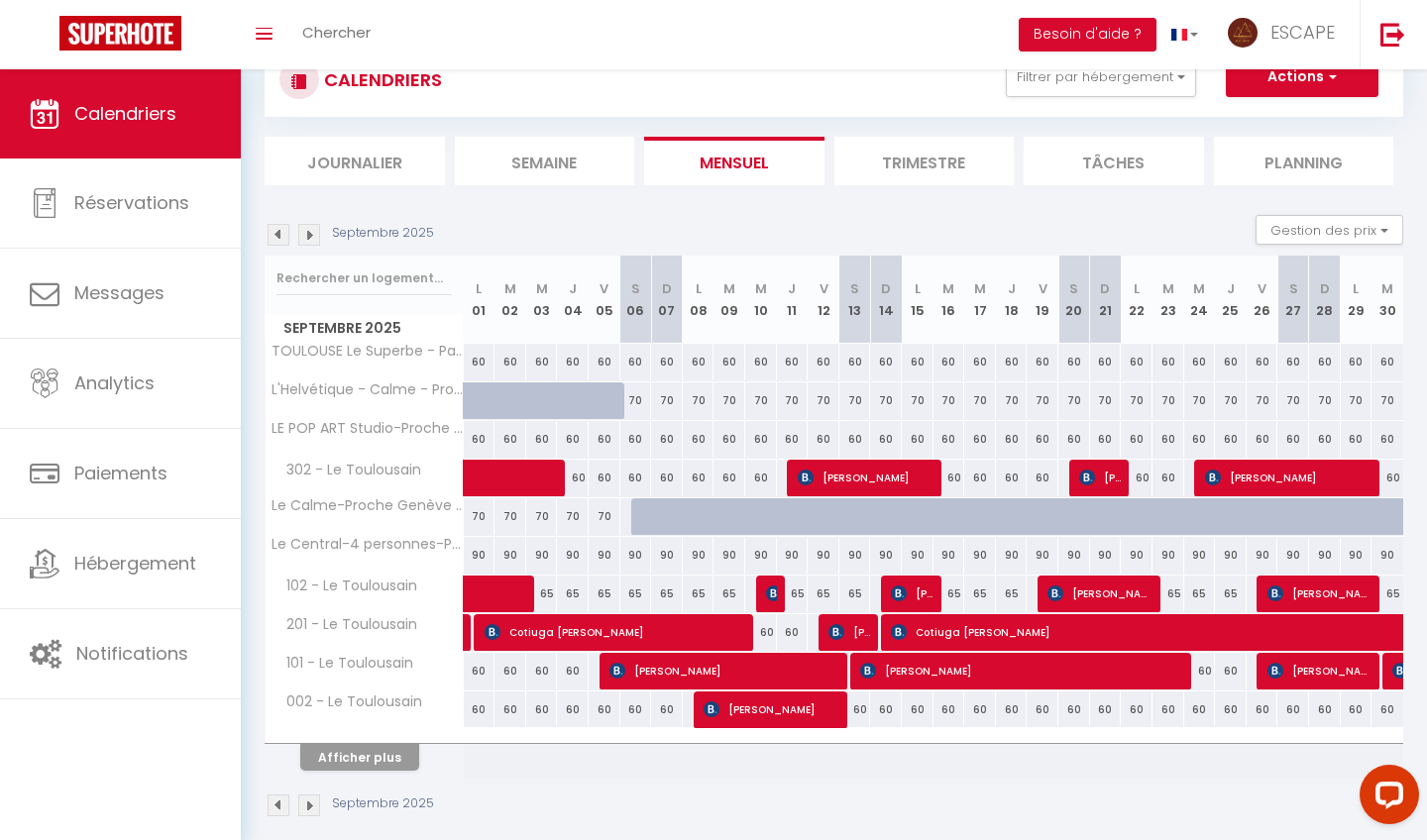 click on "Afficher plus" at bounding box center (360, 757) 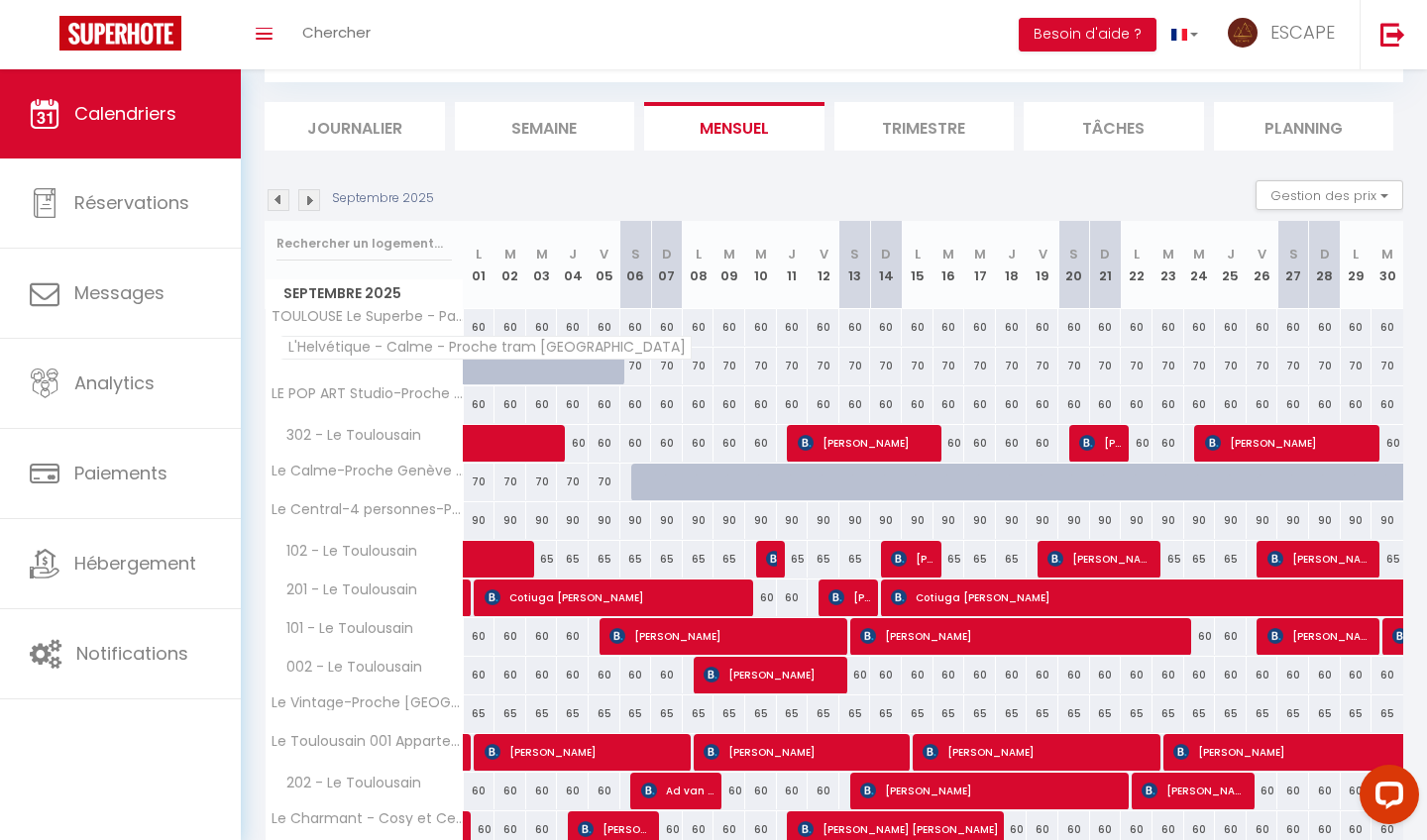 scroll, scrollTop: 85, scrollLeft: 0, axis: vertical 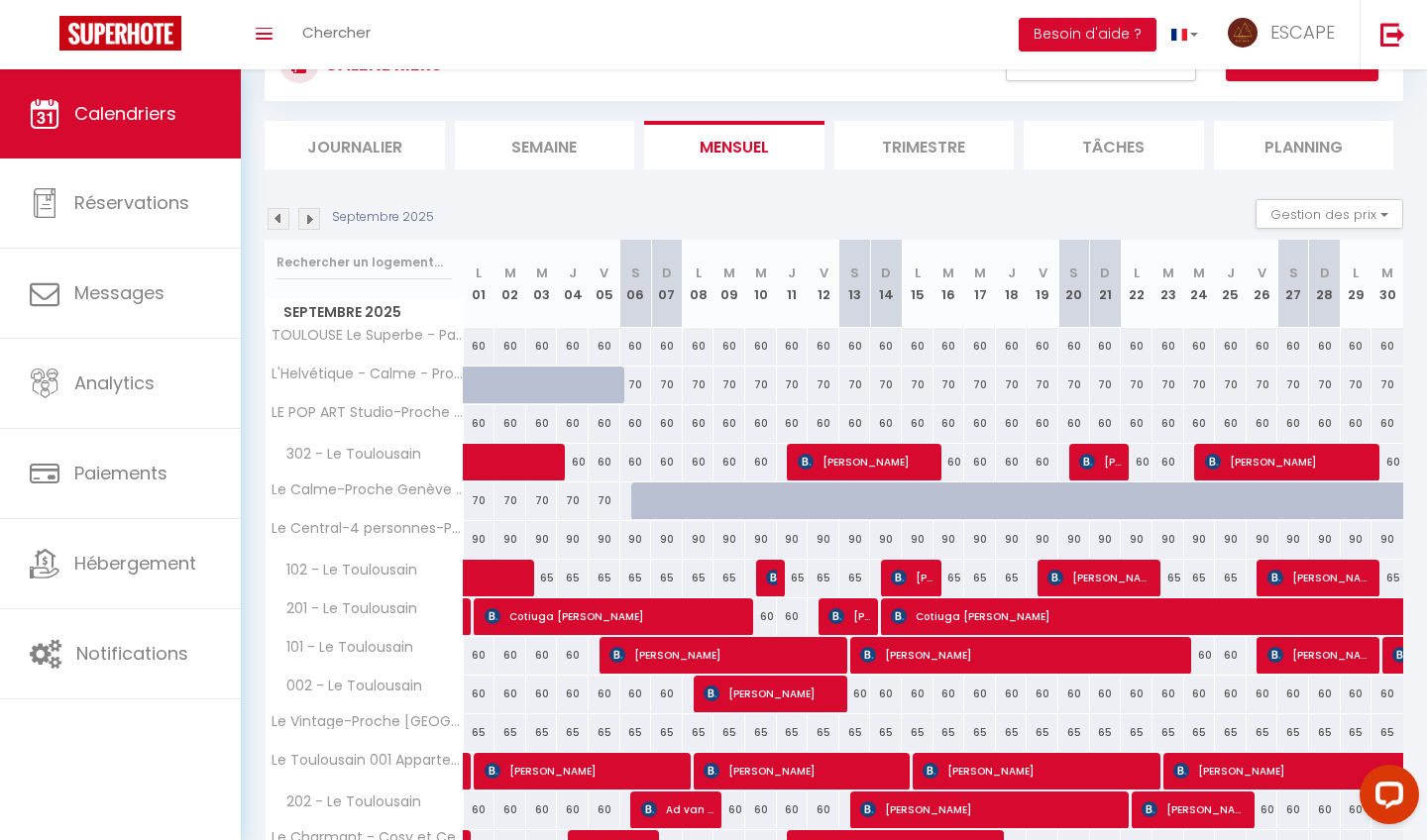 click at bounding box center [278, 219] 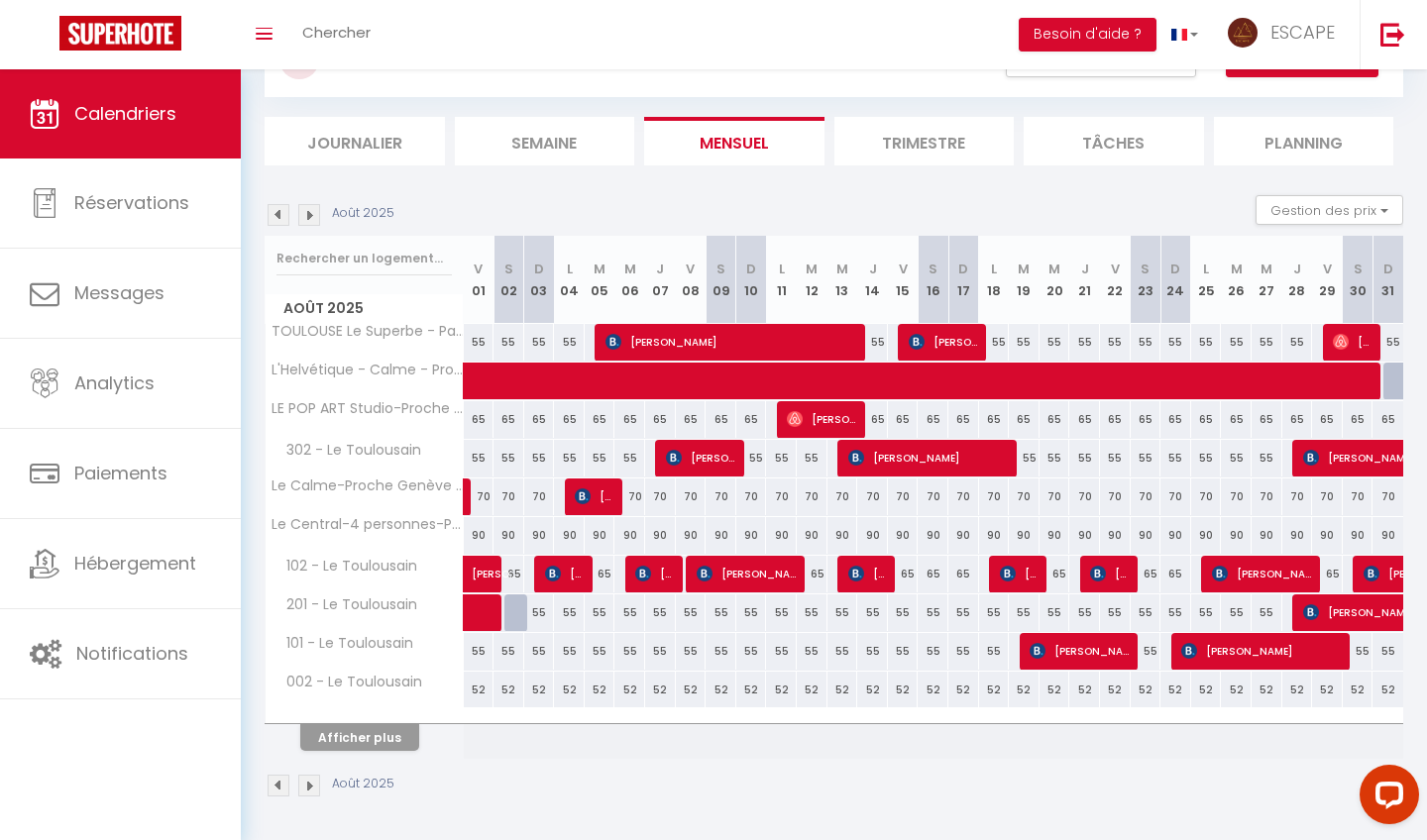 scroll, scrollTop: 88, scrollLeft: 0, axis: vertical 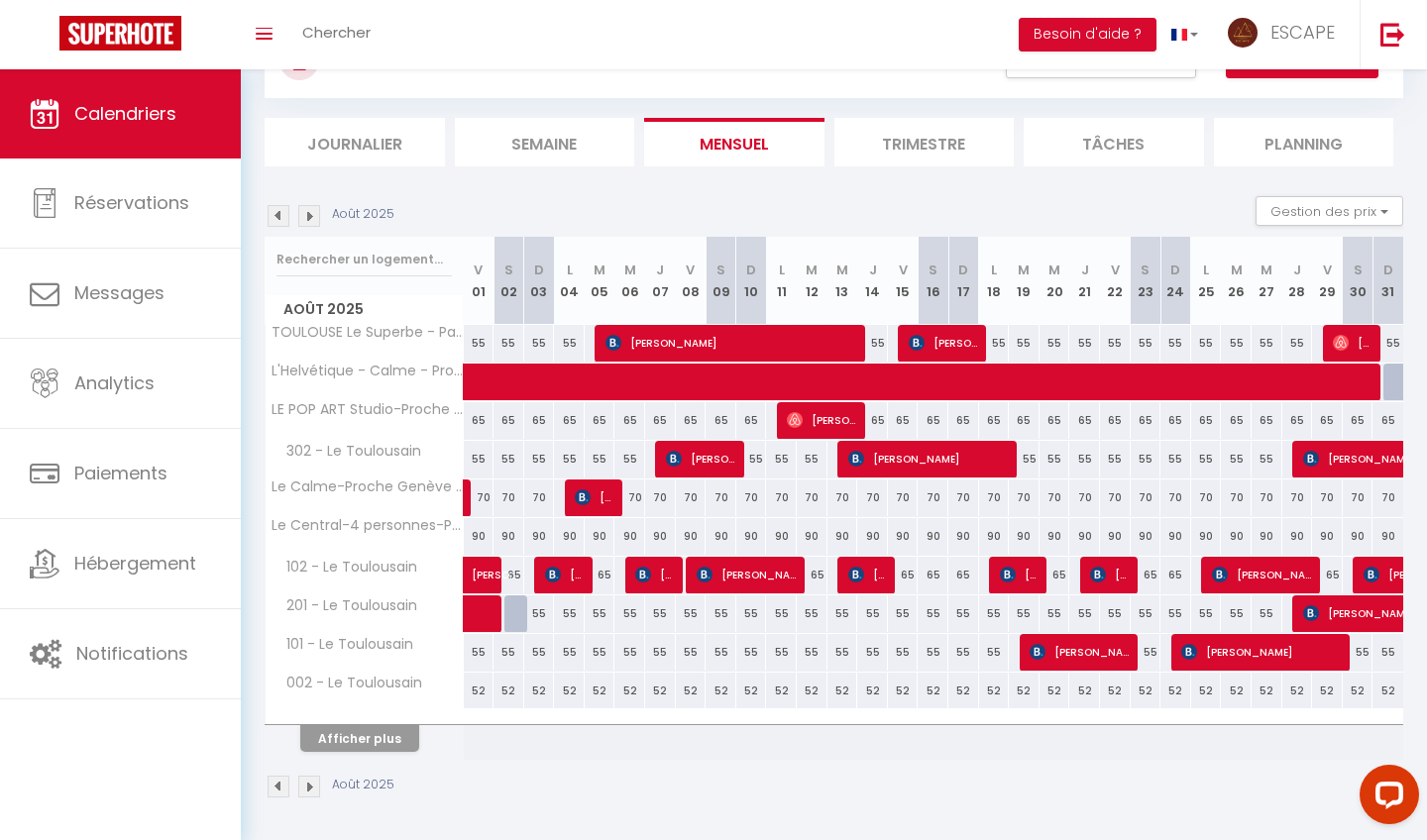 click on "Afficher plus" at bounding box center [360, 738] 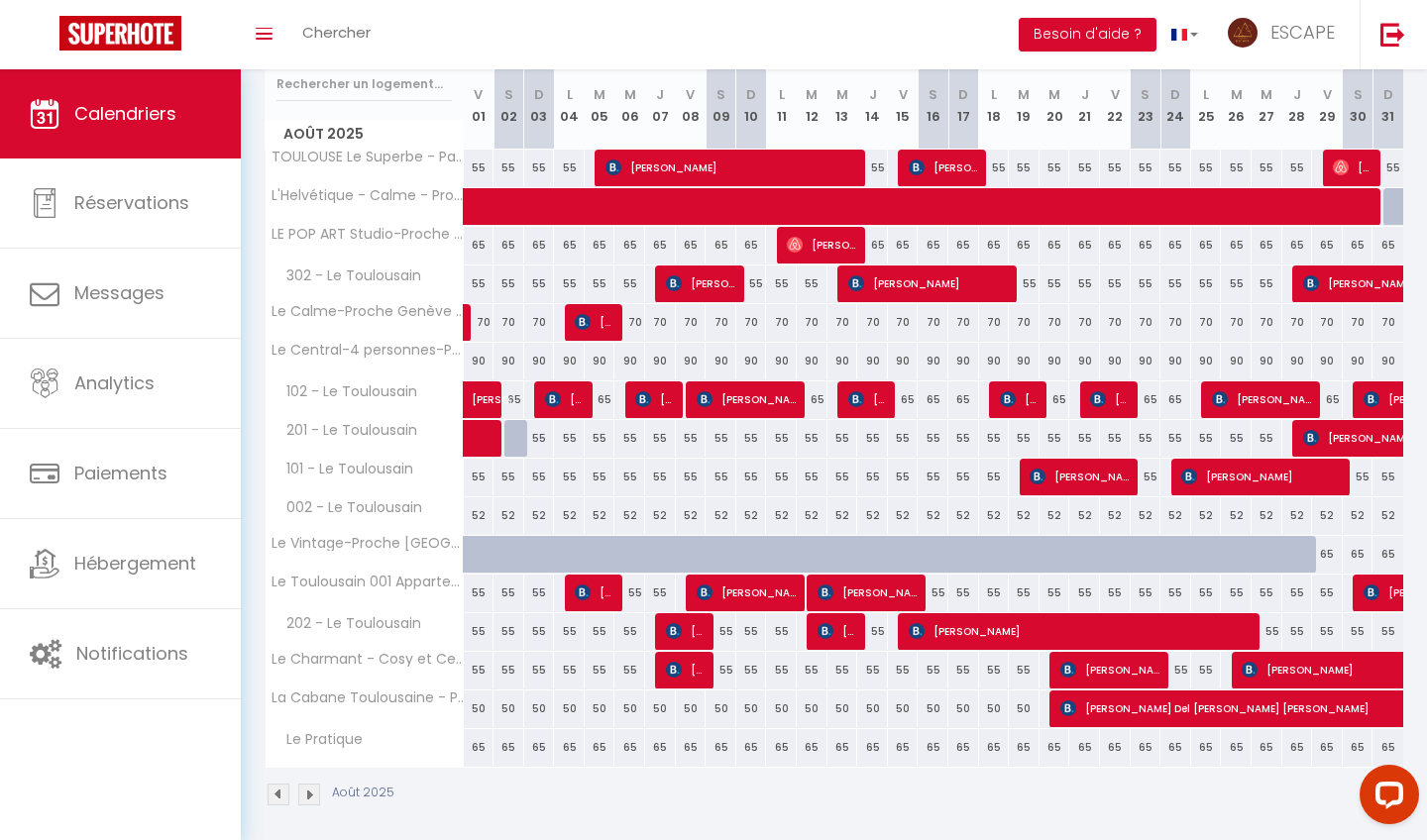 scroll, scrollTop: 243, scrollLeft: 1, axis: both 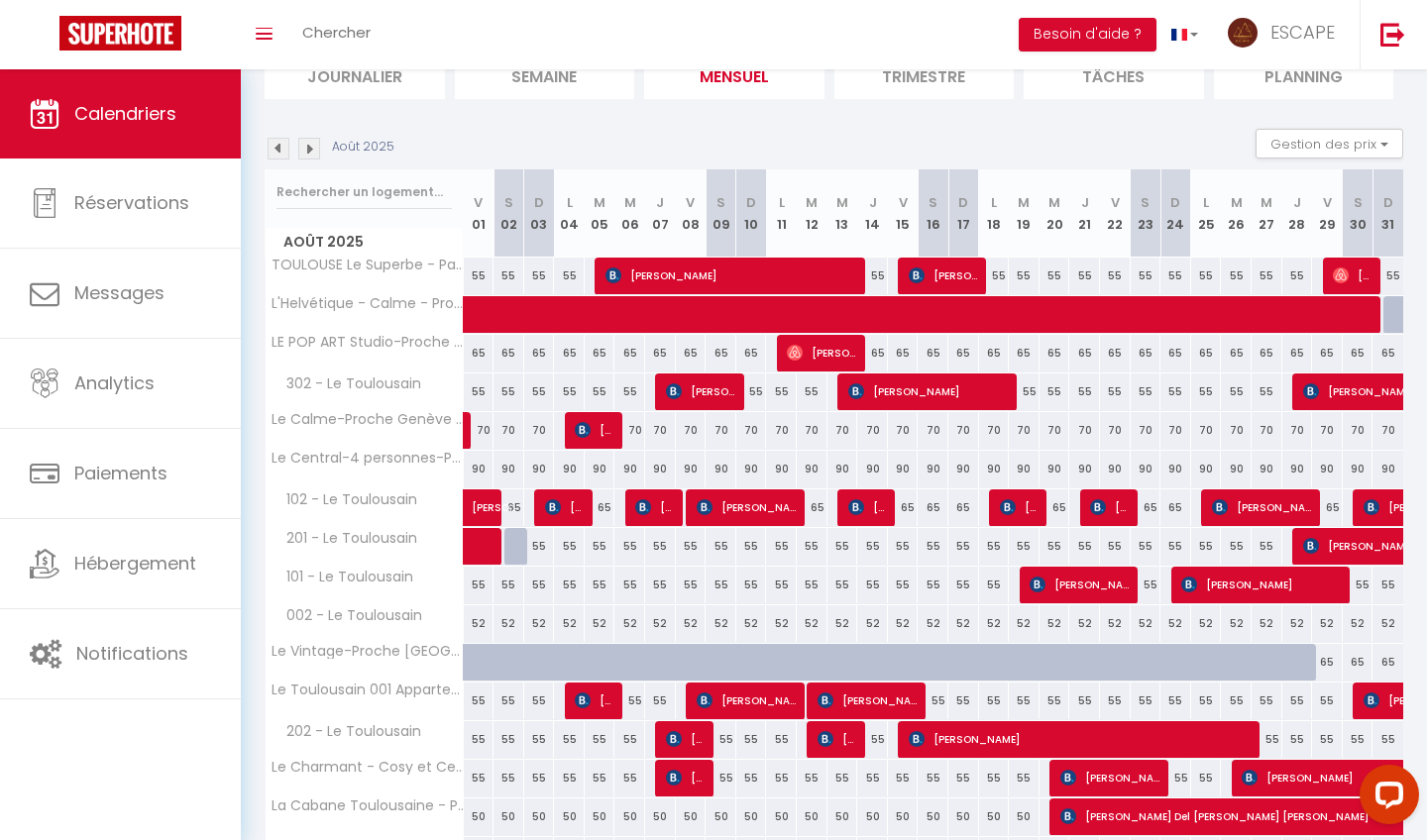 click at bounding box center [278, 149] 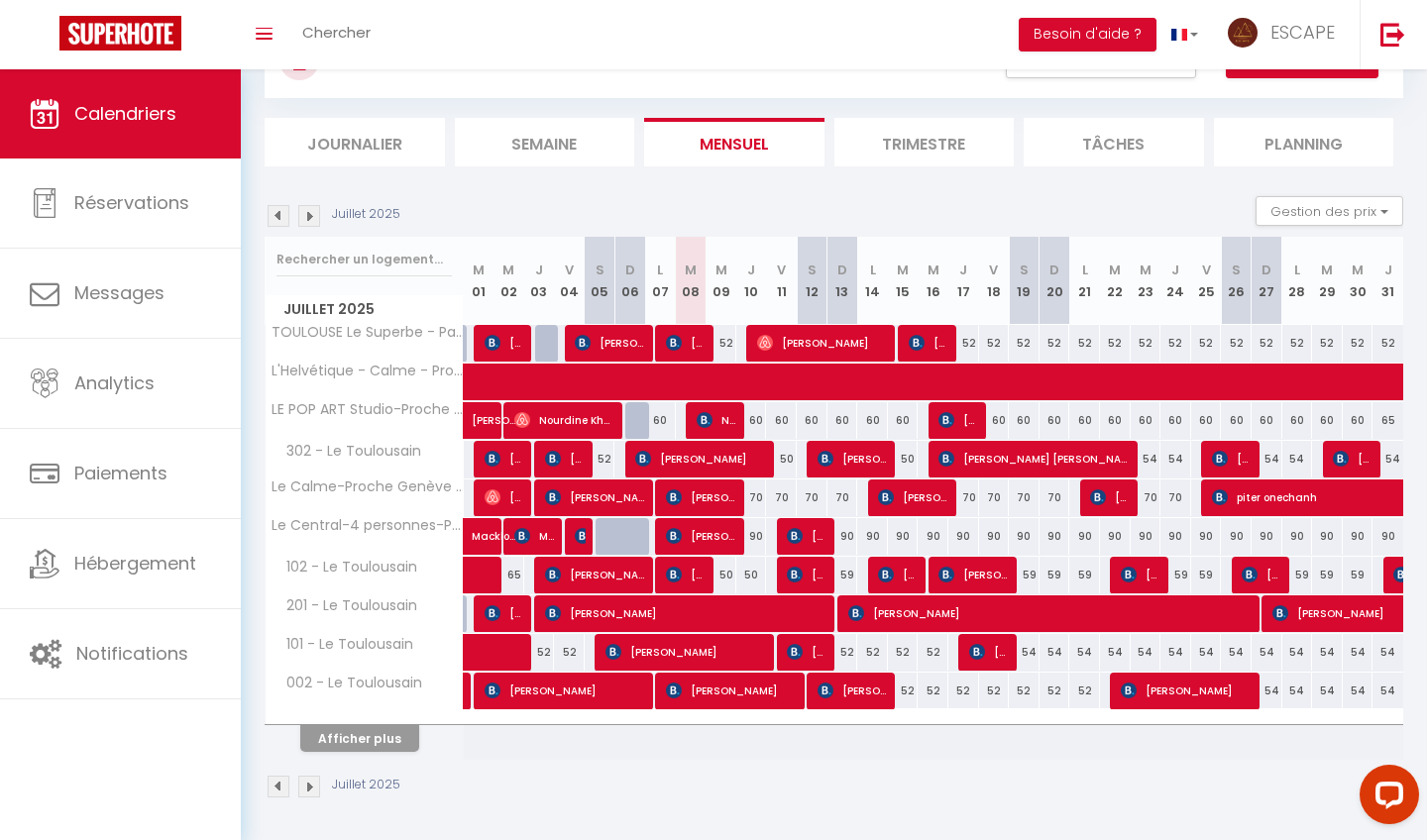 click on "Afficher plus" at bounding box center (360, 738) 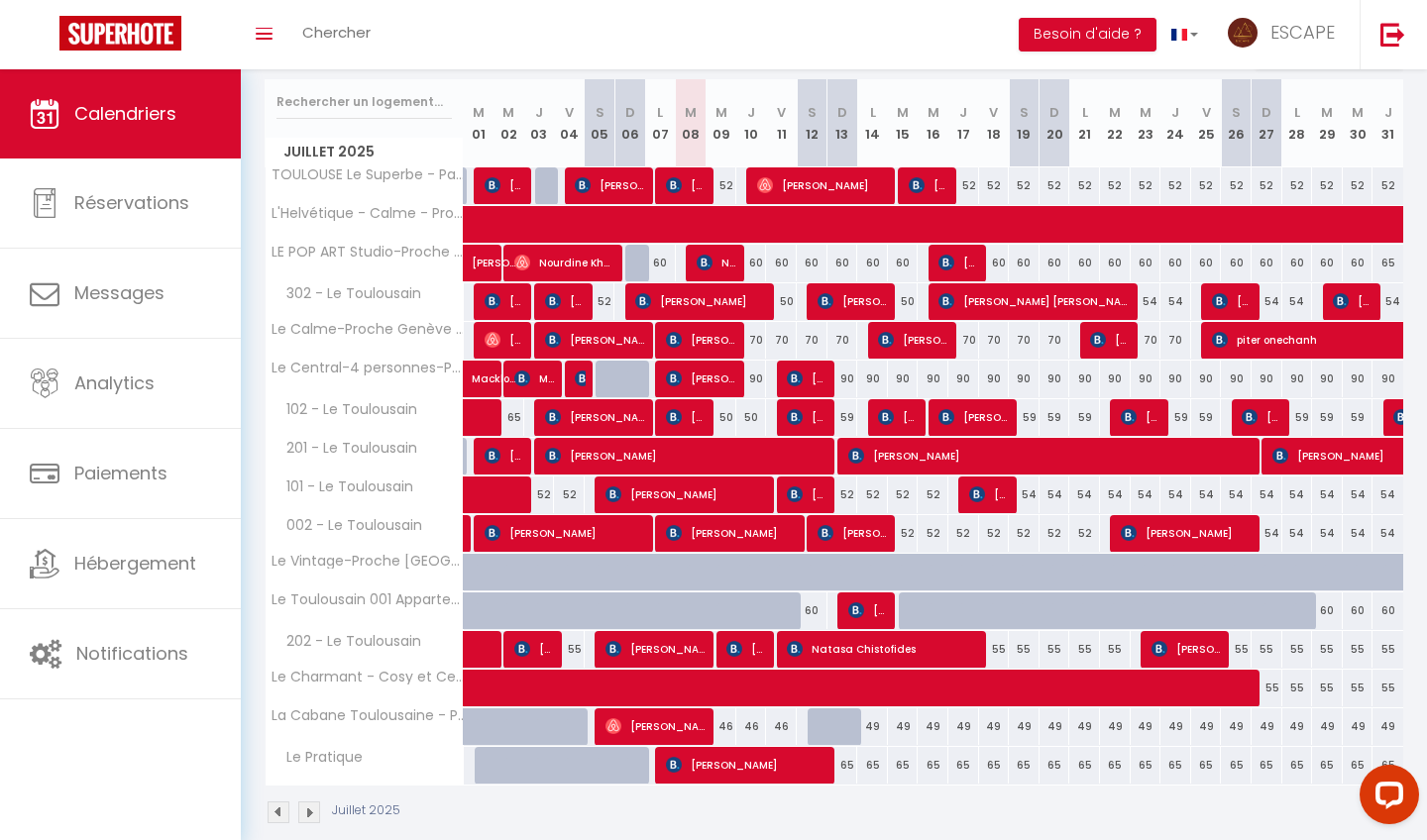 scroll, scrollTop: 246, scrollLeft: 0, axis: vertical 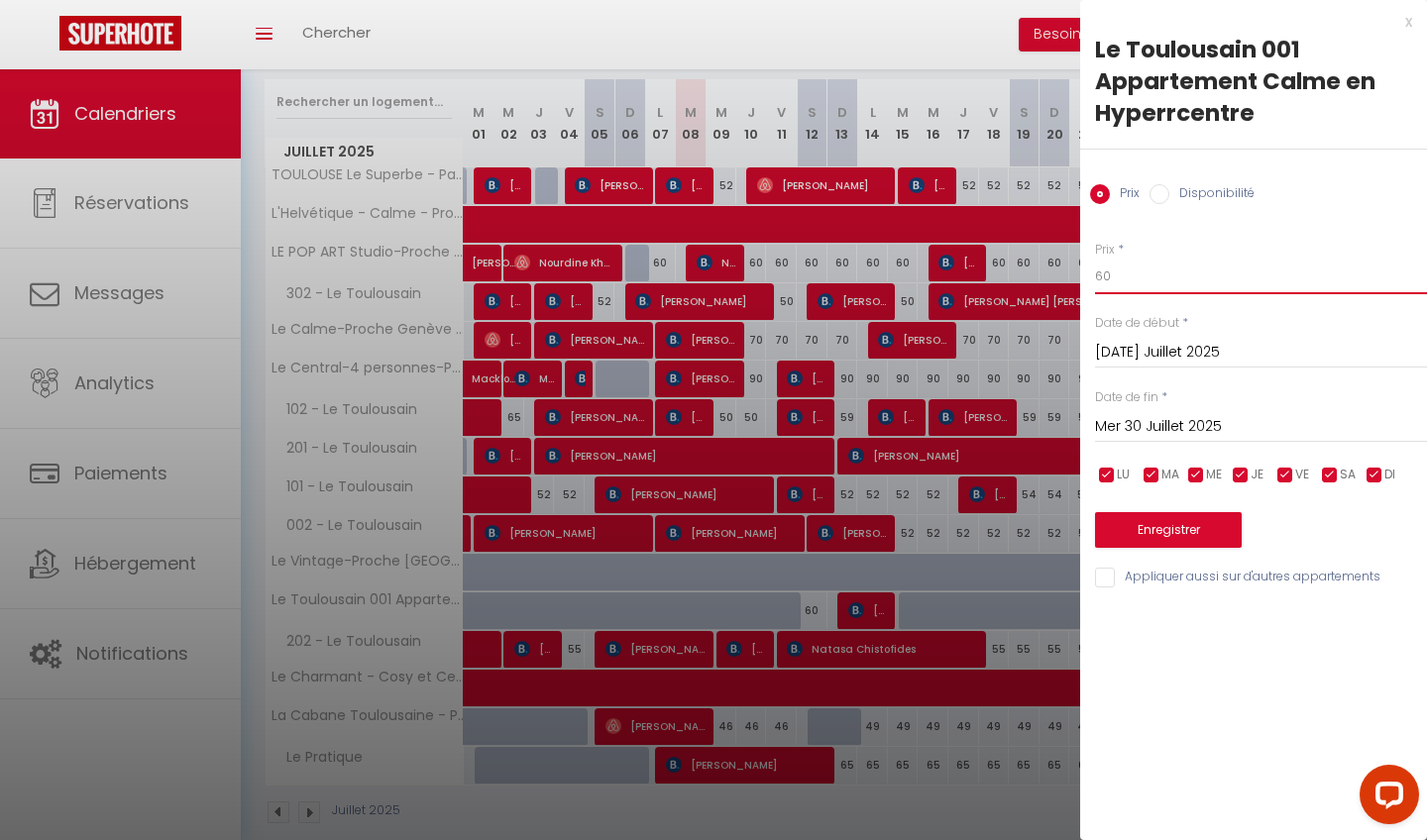 click on "60" at bounding box center [1261, 276] 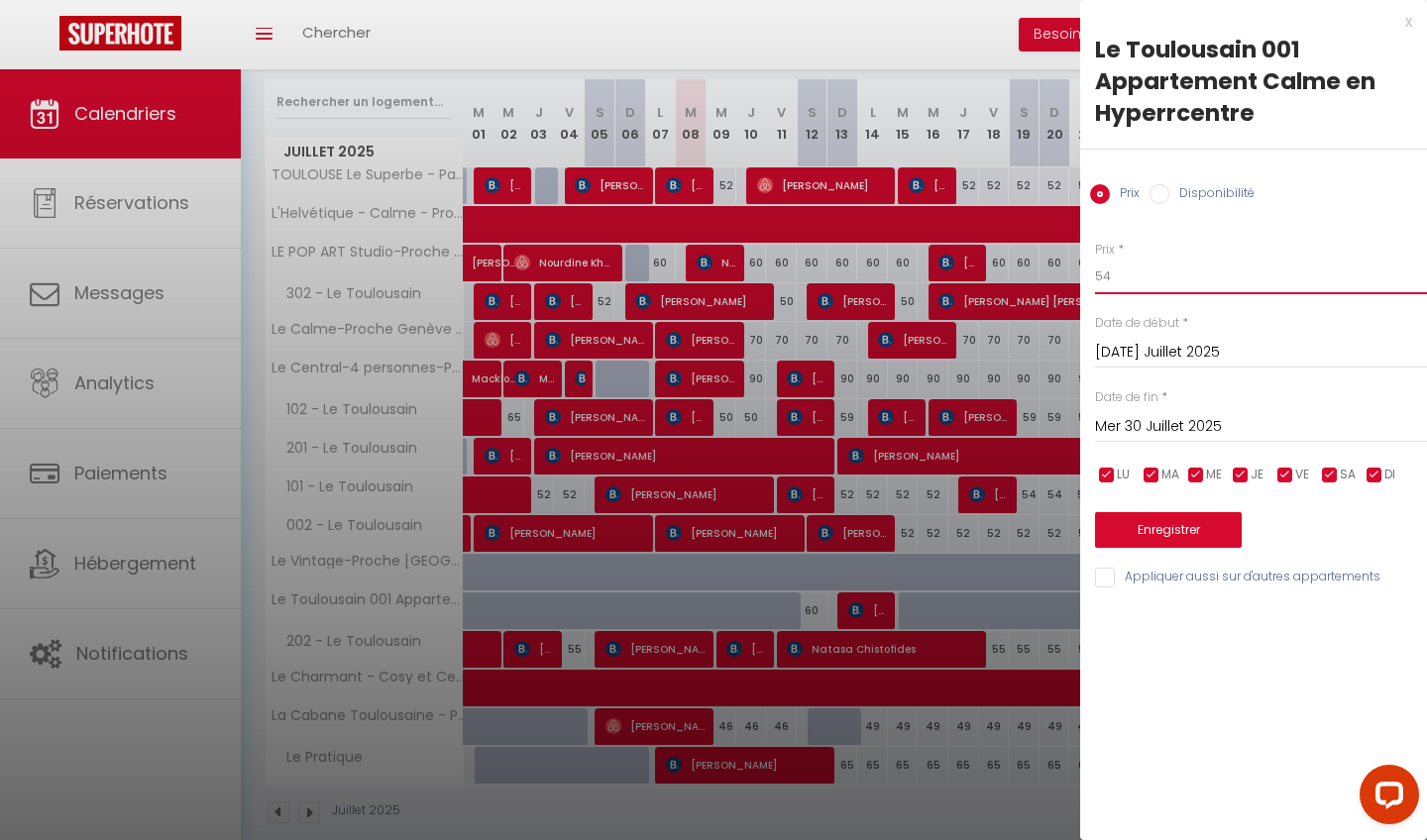 type on "54" 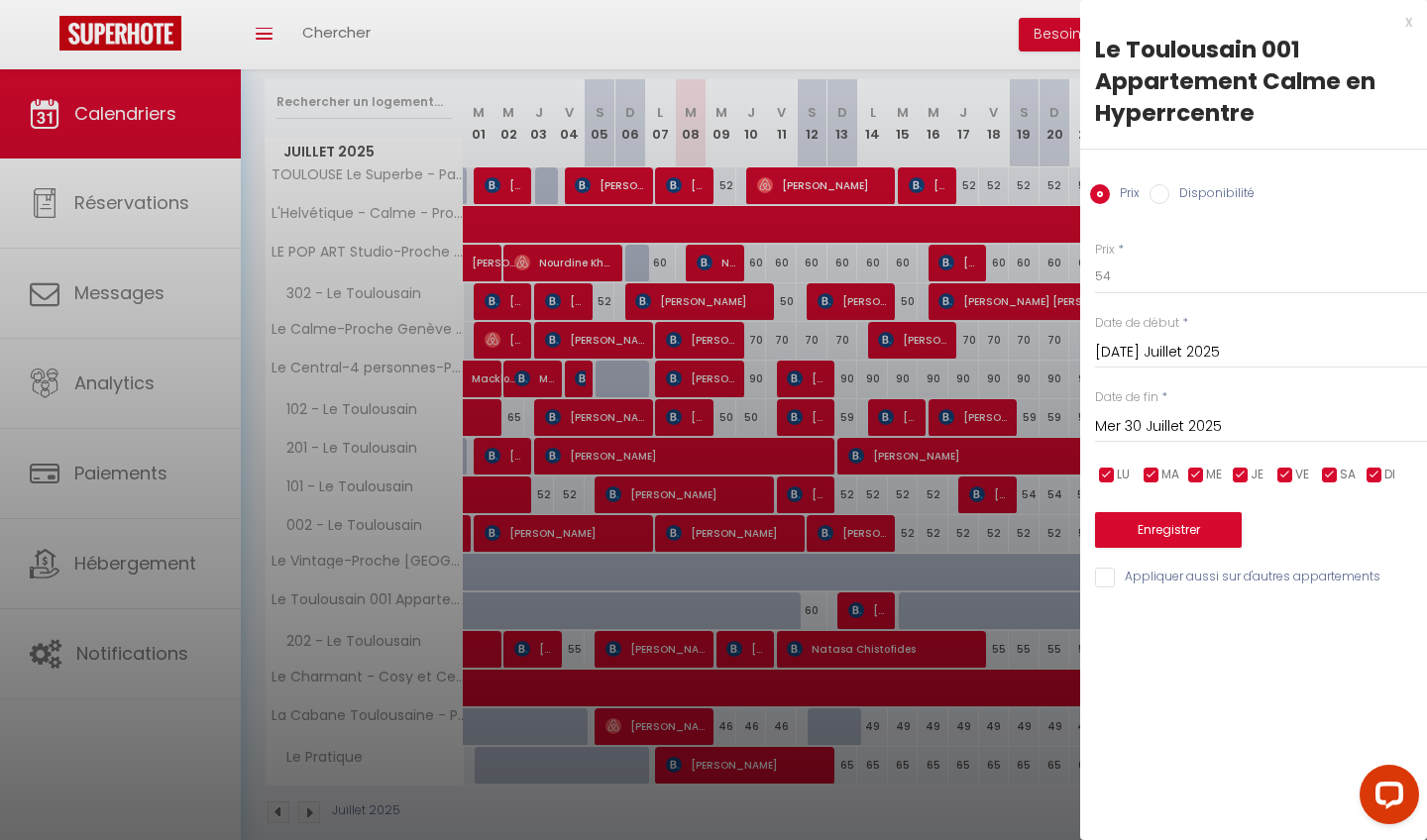 click on "Mer 30 Juillet 2025" at bounding box center [1261, 427] 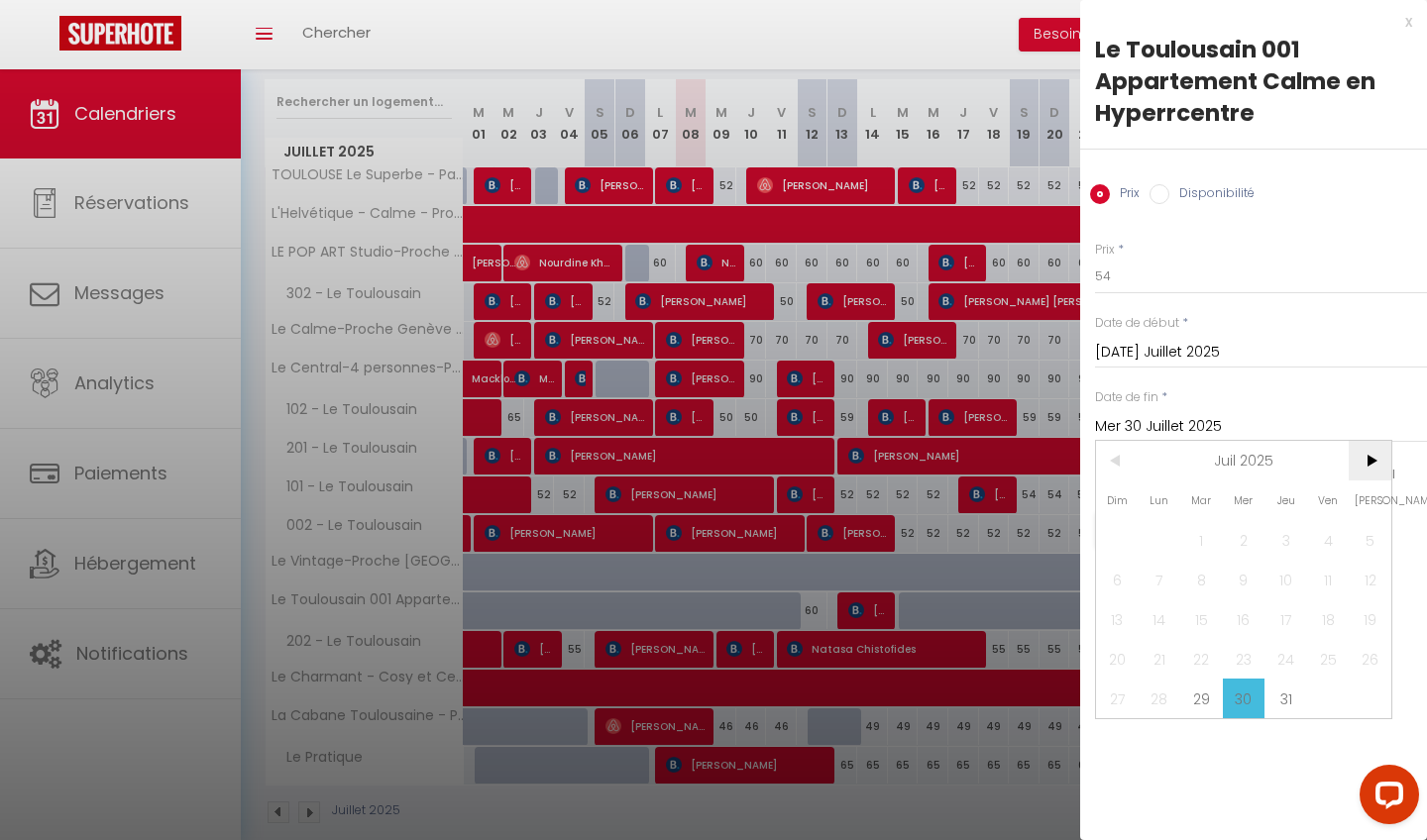 click on ">" at bounding box center [1370, 461] 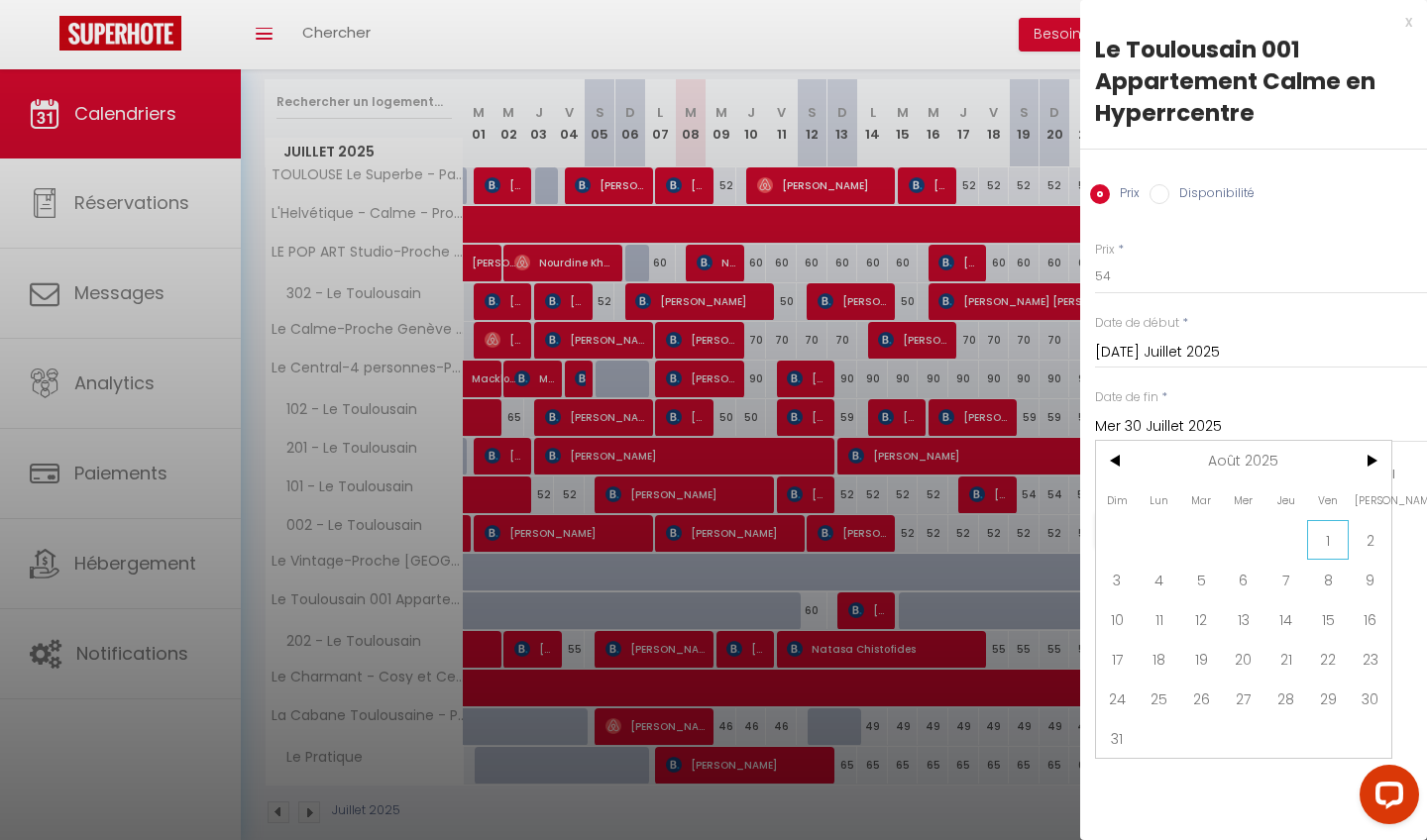 click on "1" at bounding box center (1328, 540) 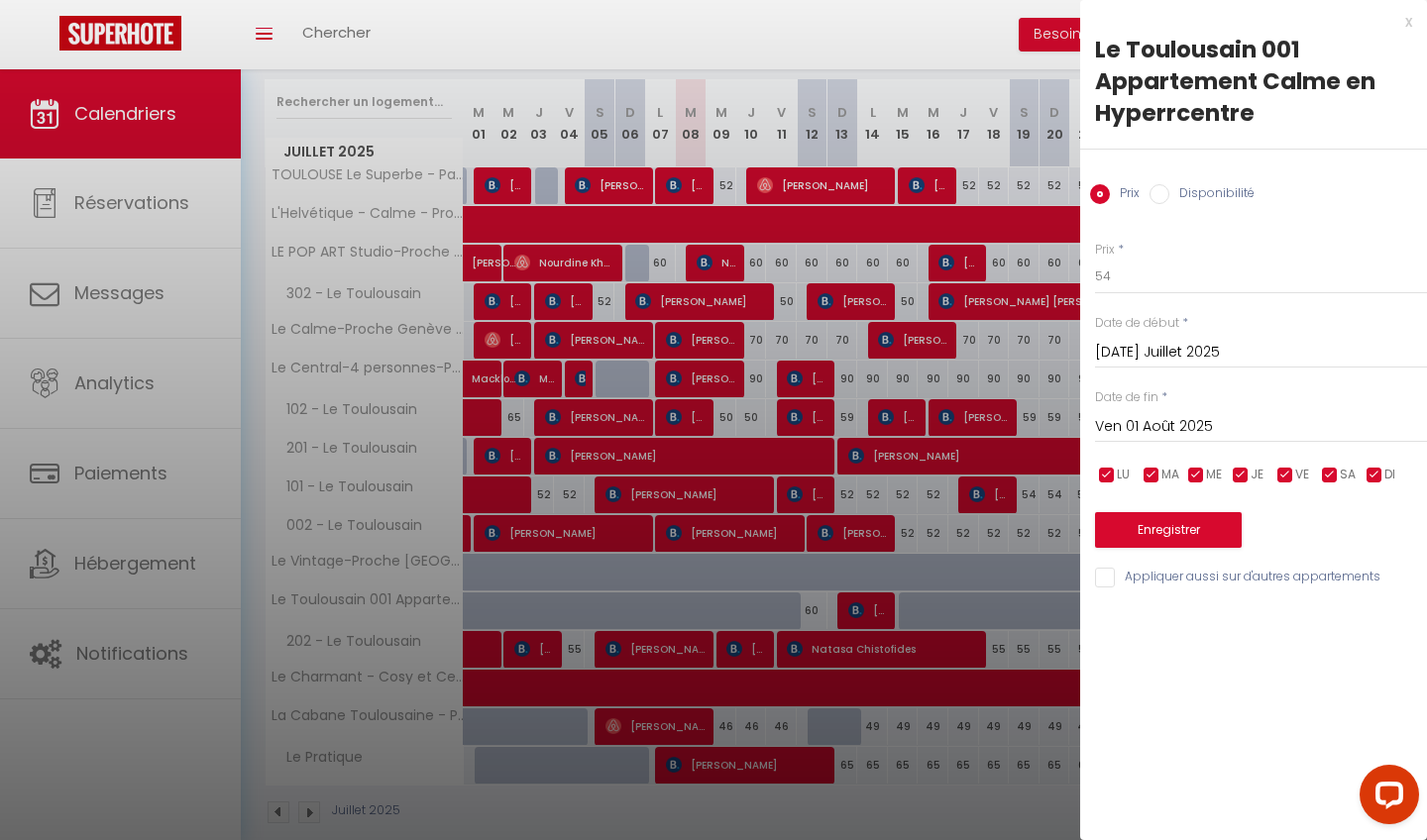 click on "Enregistrer" at bounding box center (1168, 530) 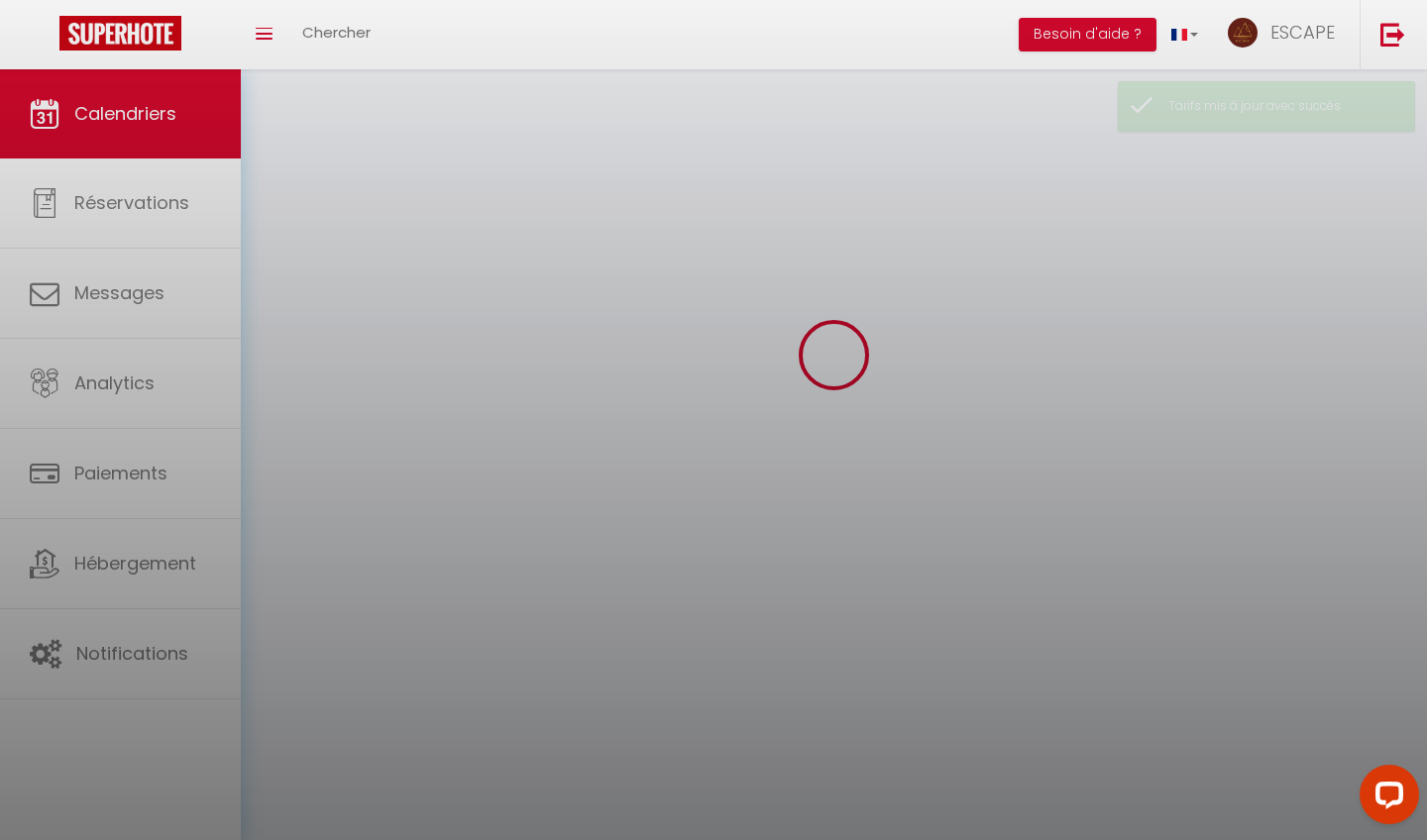scroll, scrollTop: 69, scrollLeft: 0, axis: vertical 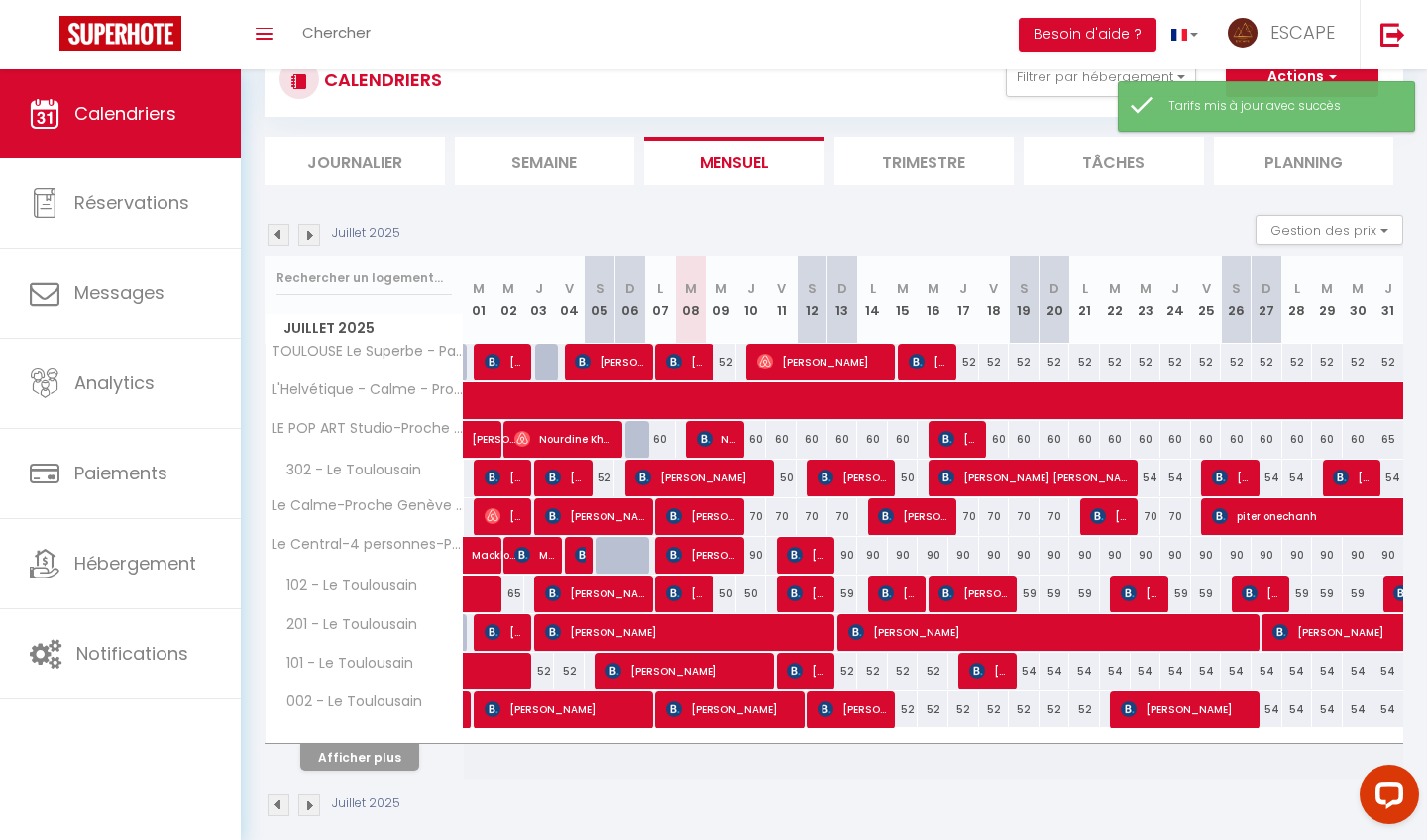 click at bounding box center (309, 235) 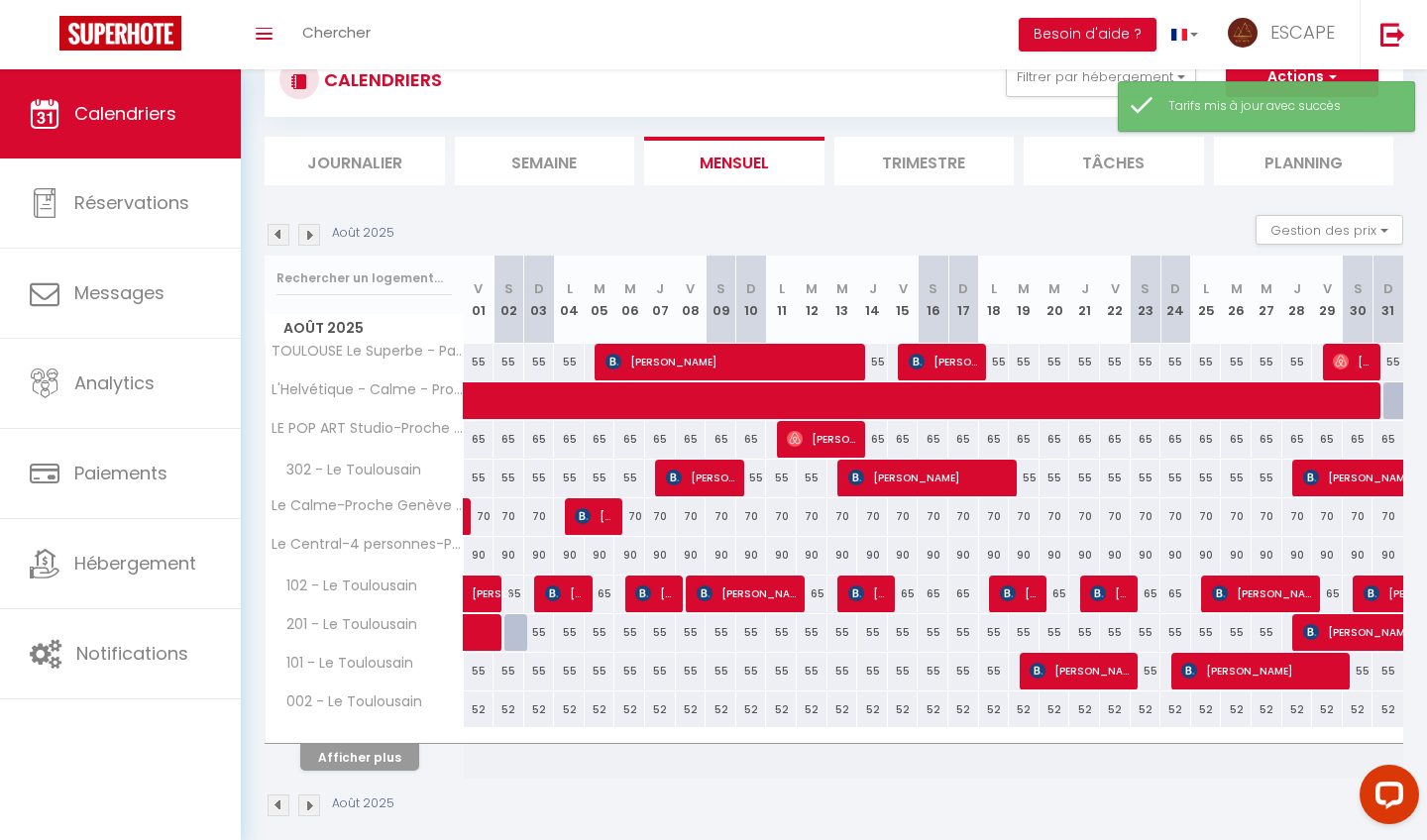 click on "Afficher plus" at bounding box center [360, 757] 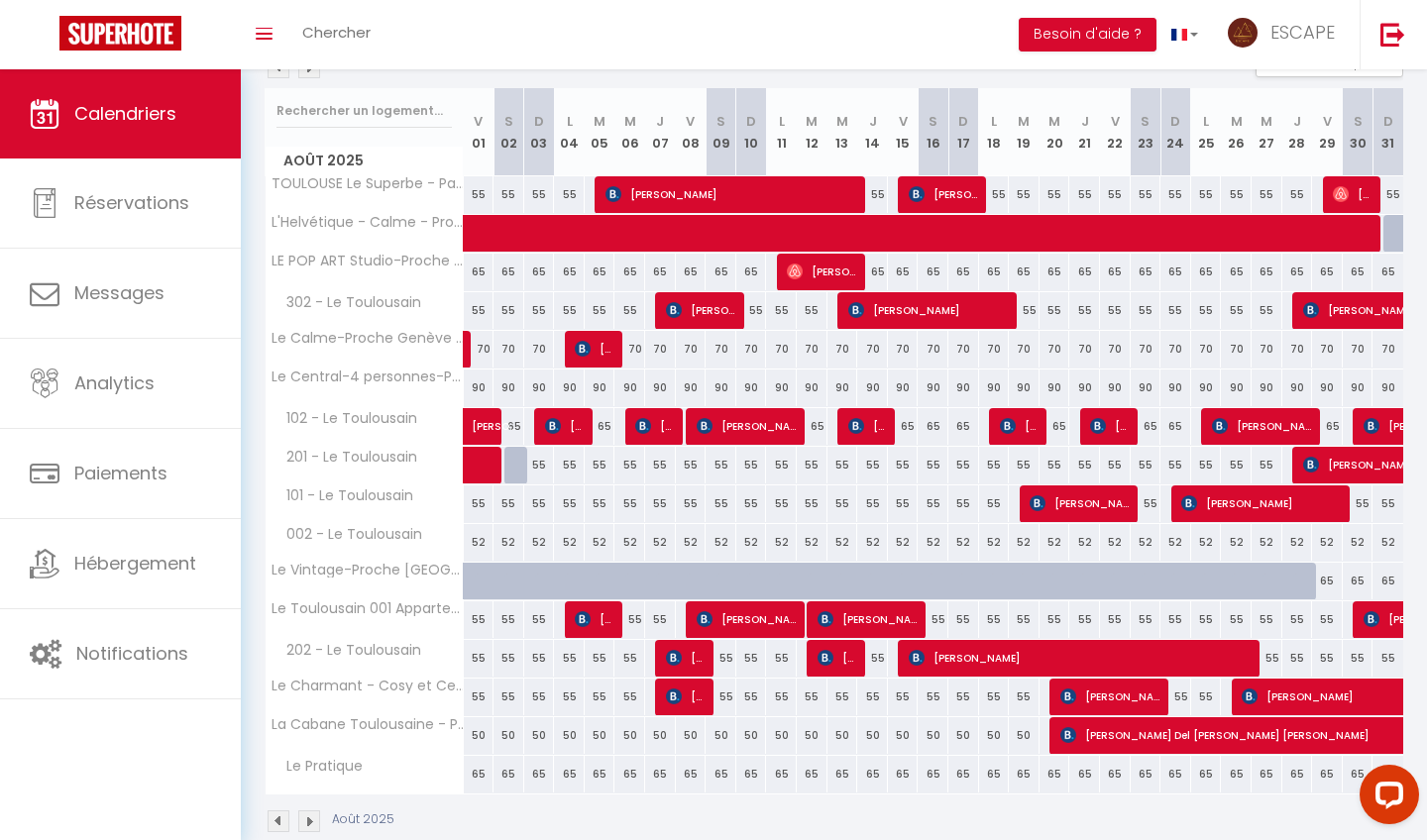 scroll, scrollTop: 237, scrollLeft: 0, axis: vertical 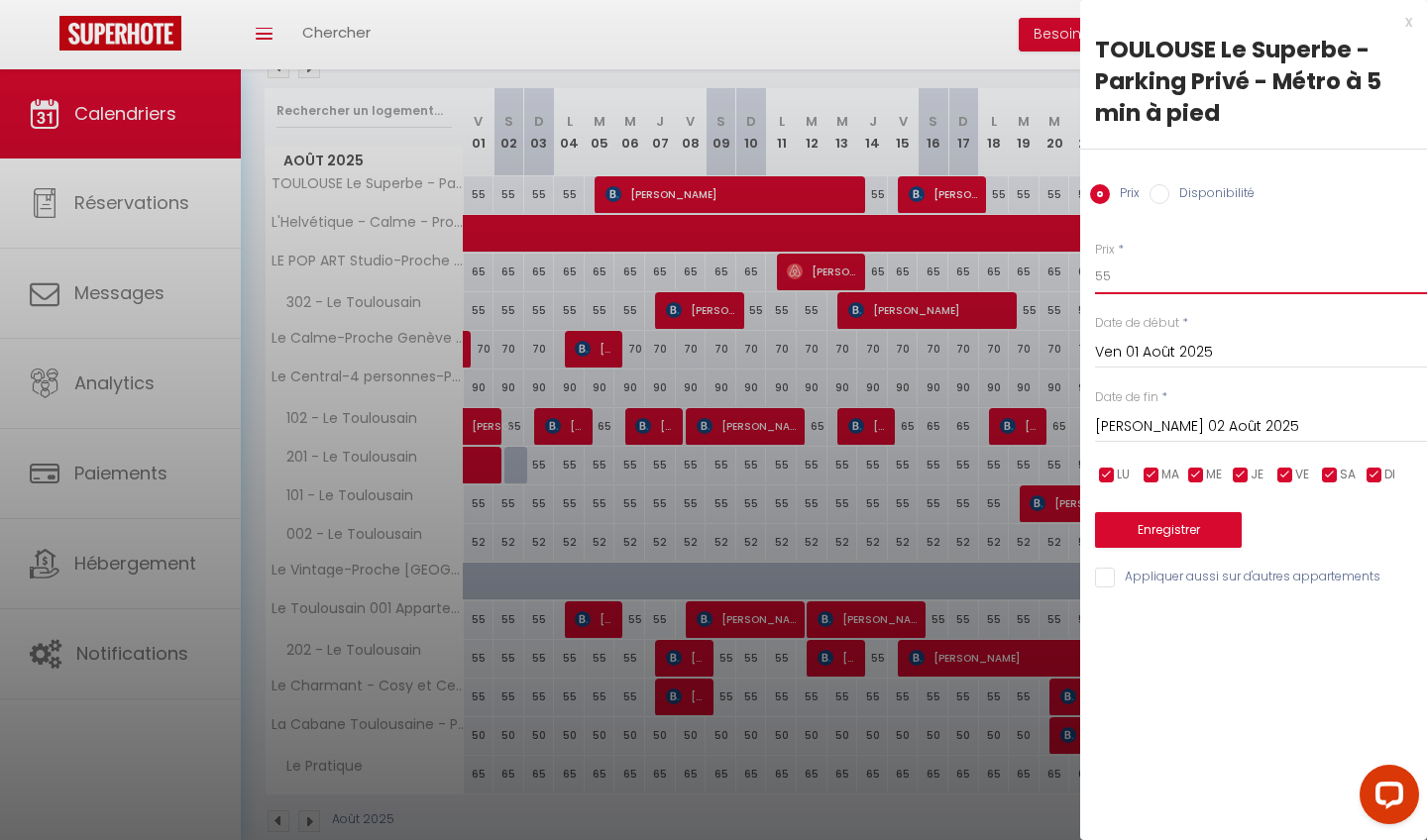 click on "55" at bounding box center [1261, 276] 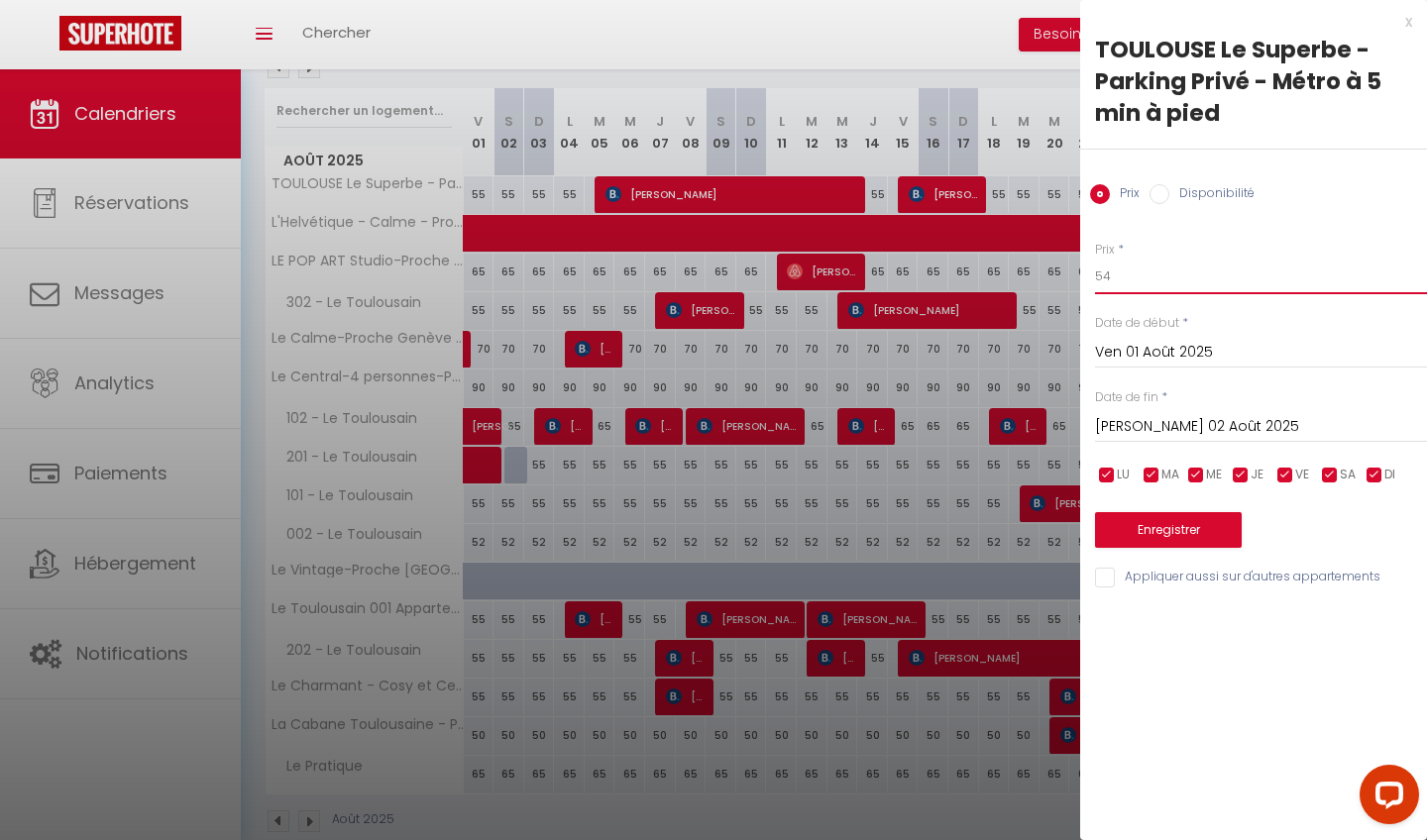 type on "54" 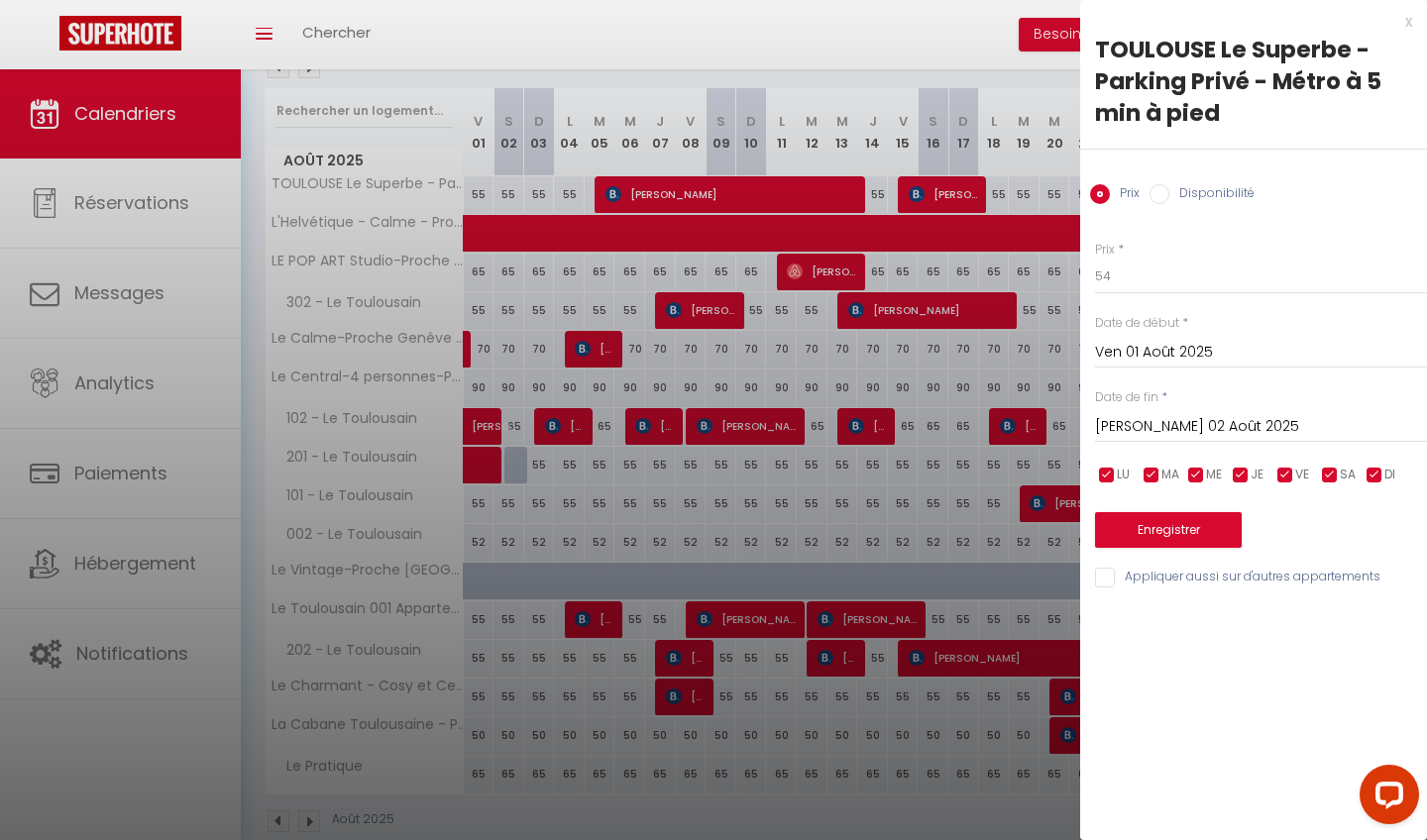 click on "[PERSON_NAME] 02 Août 2025" at bounding box center [1261, 427] 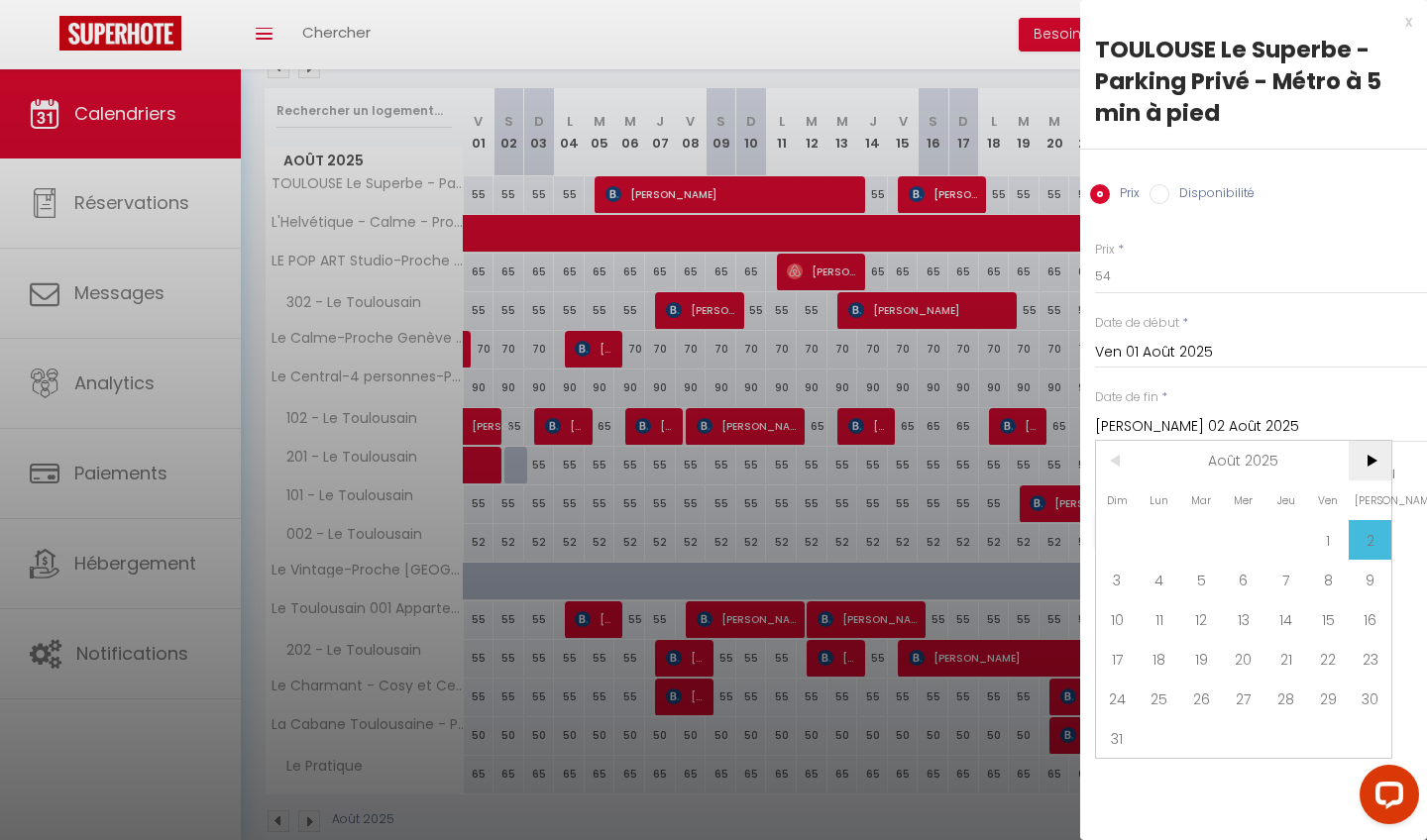 click on ">" at bounding box center (1370, 461) 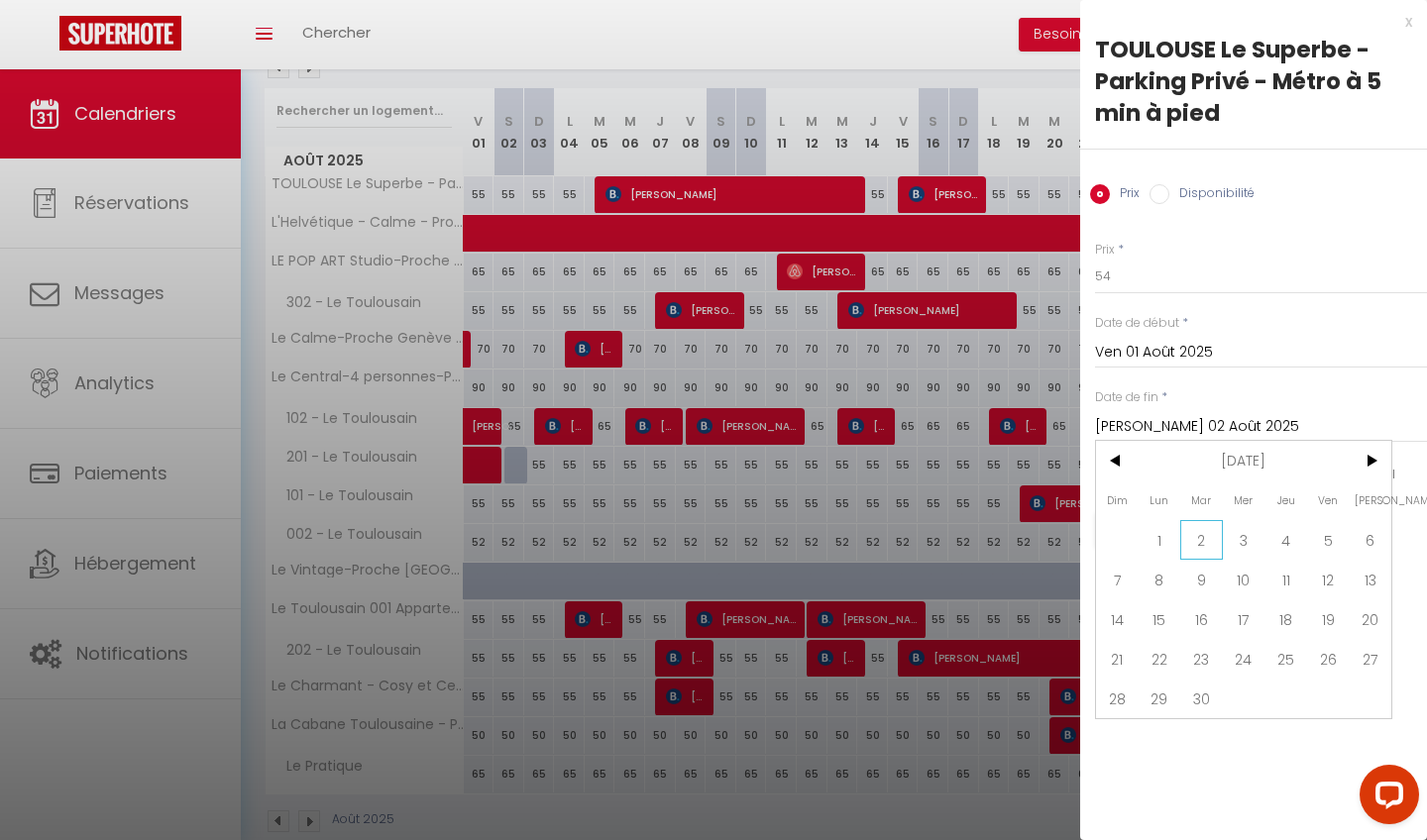 click on "2" at bounding box center [1201, 540] 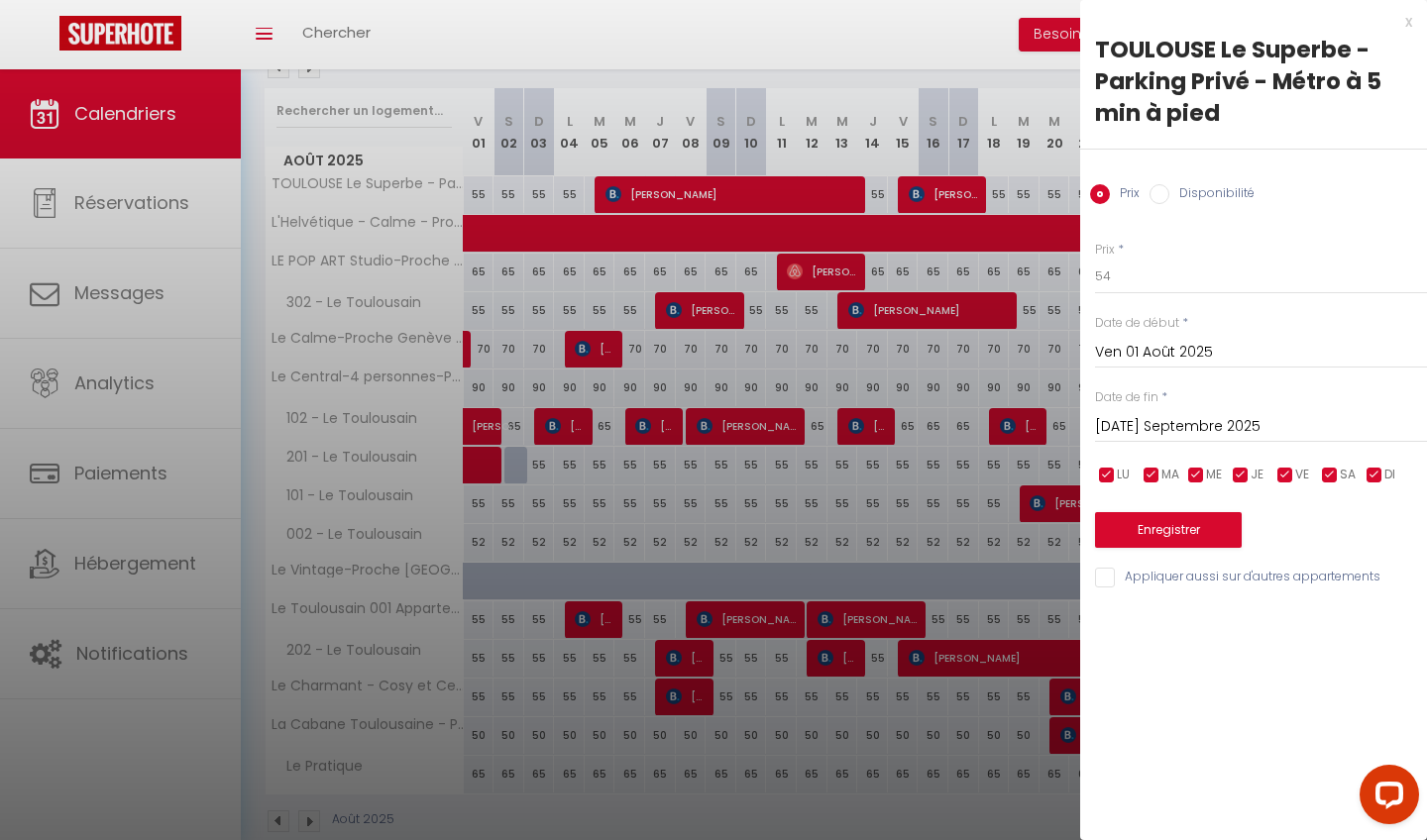 click on "[DATE] Septembre 2025" at bounding box center [1261, 427] 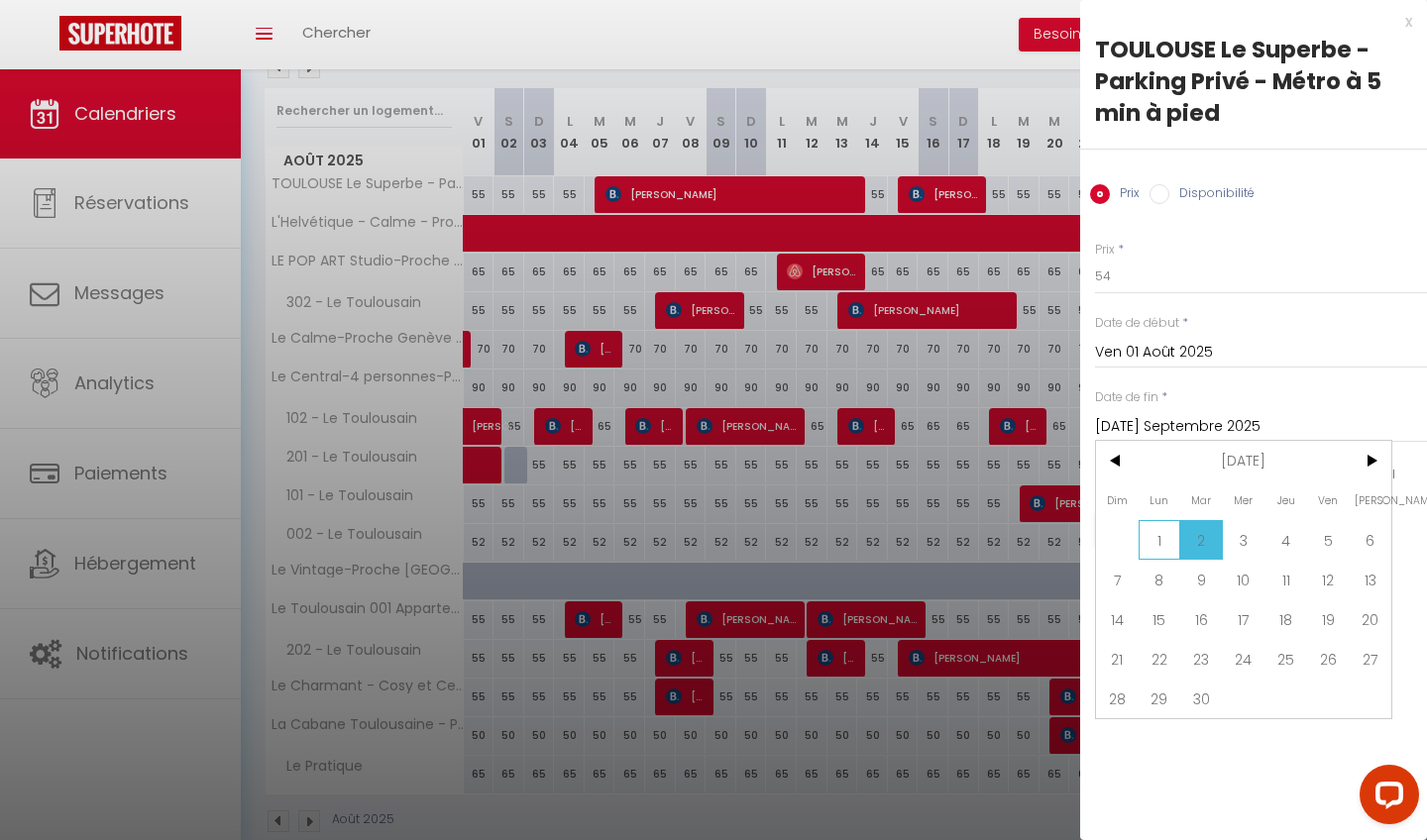 click on "1" at bounding box center (1159, 540) 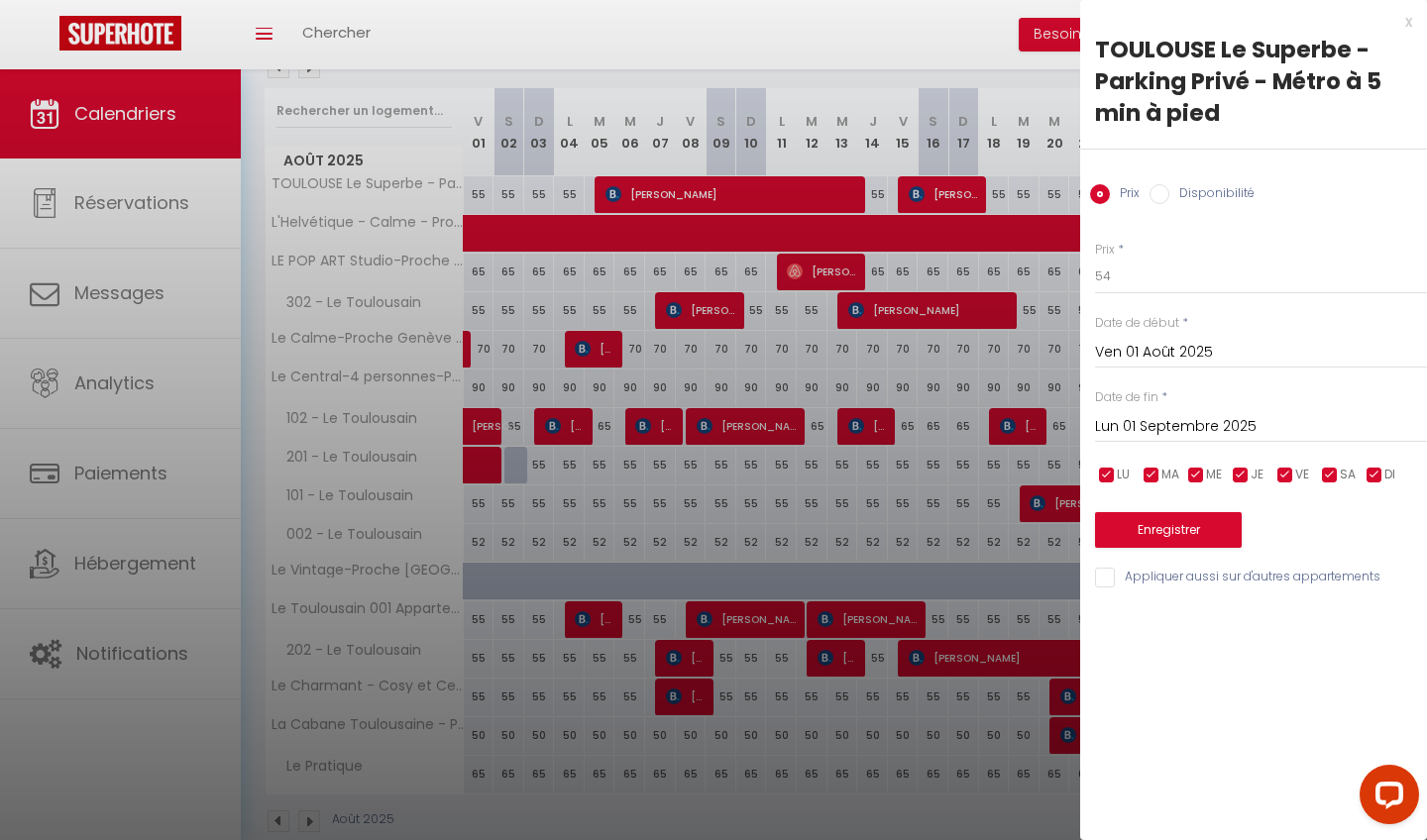 click on "Appliquer aussi sur d'autres appartements" at bounding box center (1261, 578) 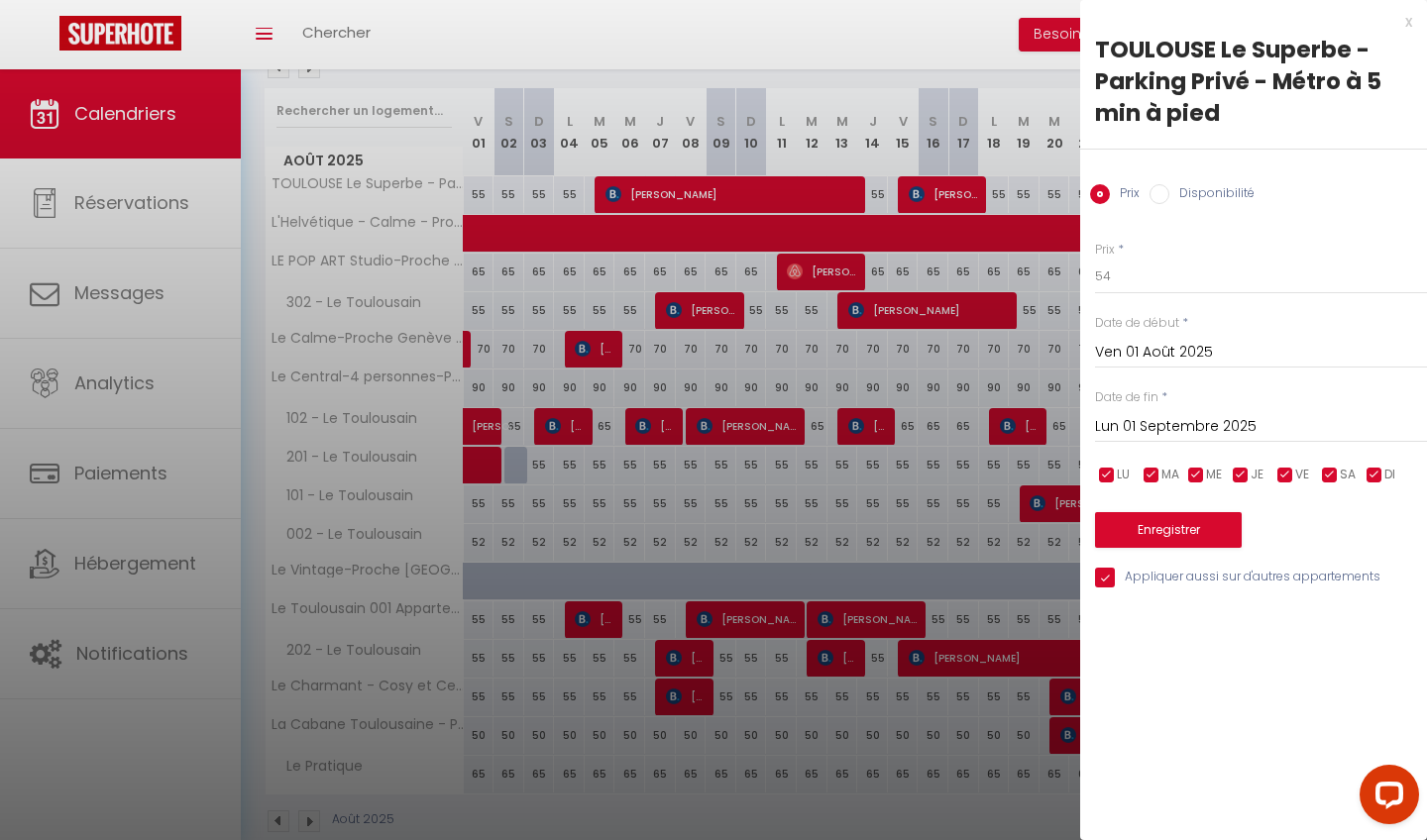 click on "Enregistrer" at bounding box center [1168, 530] 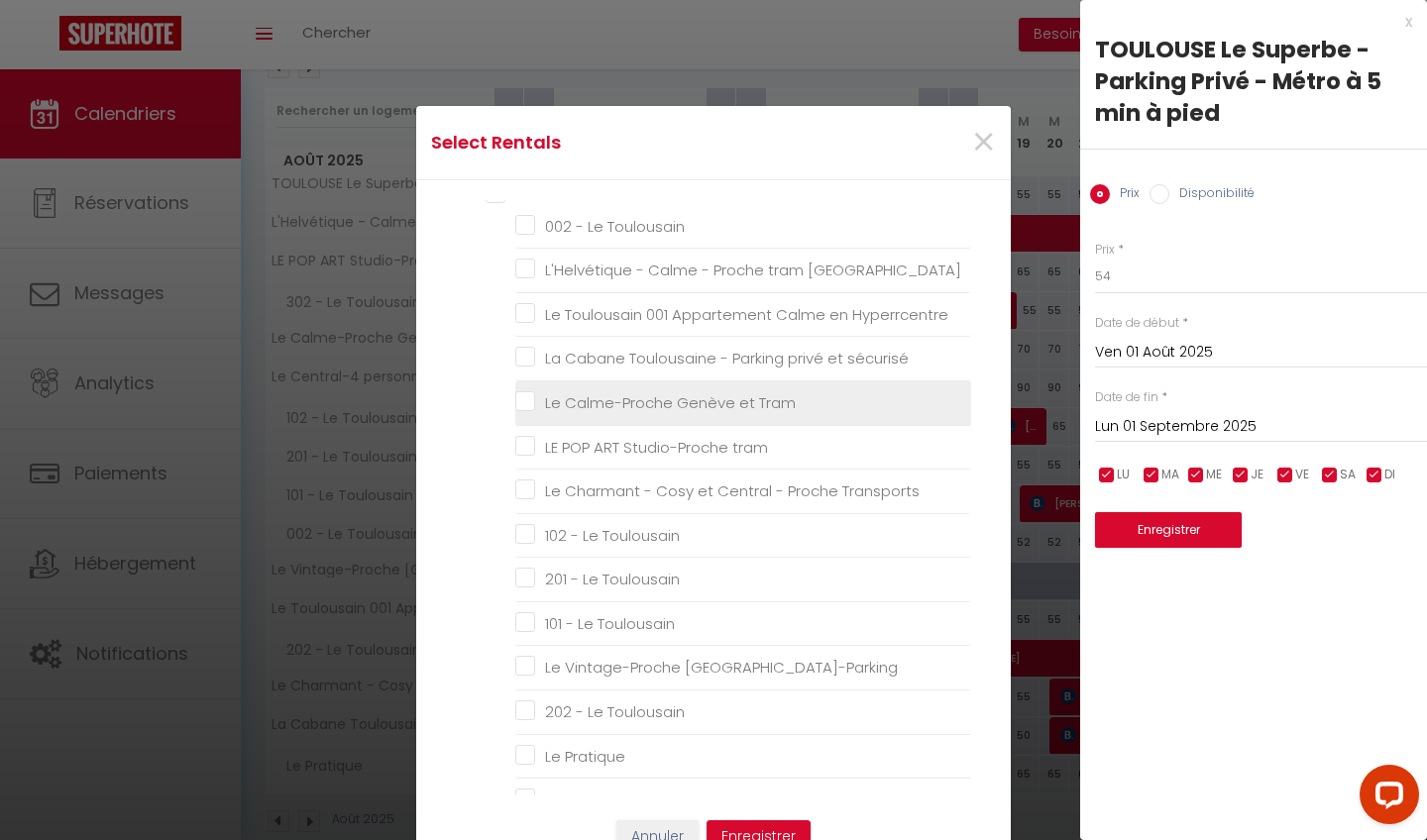 scroll, scrollTop: 59, scrollLeft: 0, axis: vertical 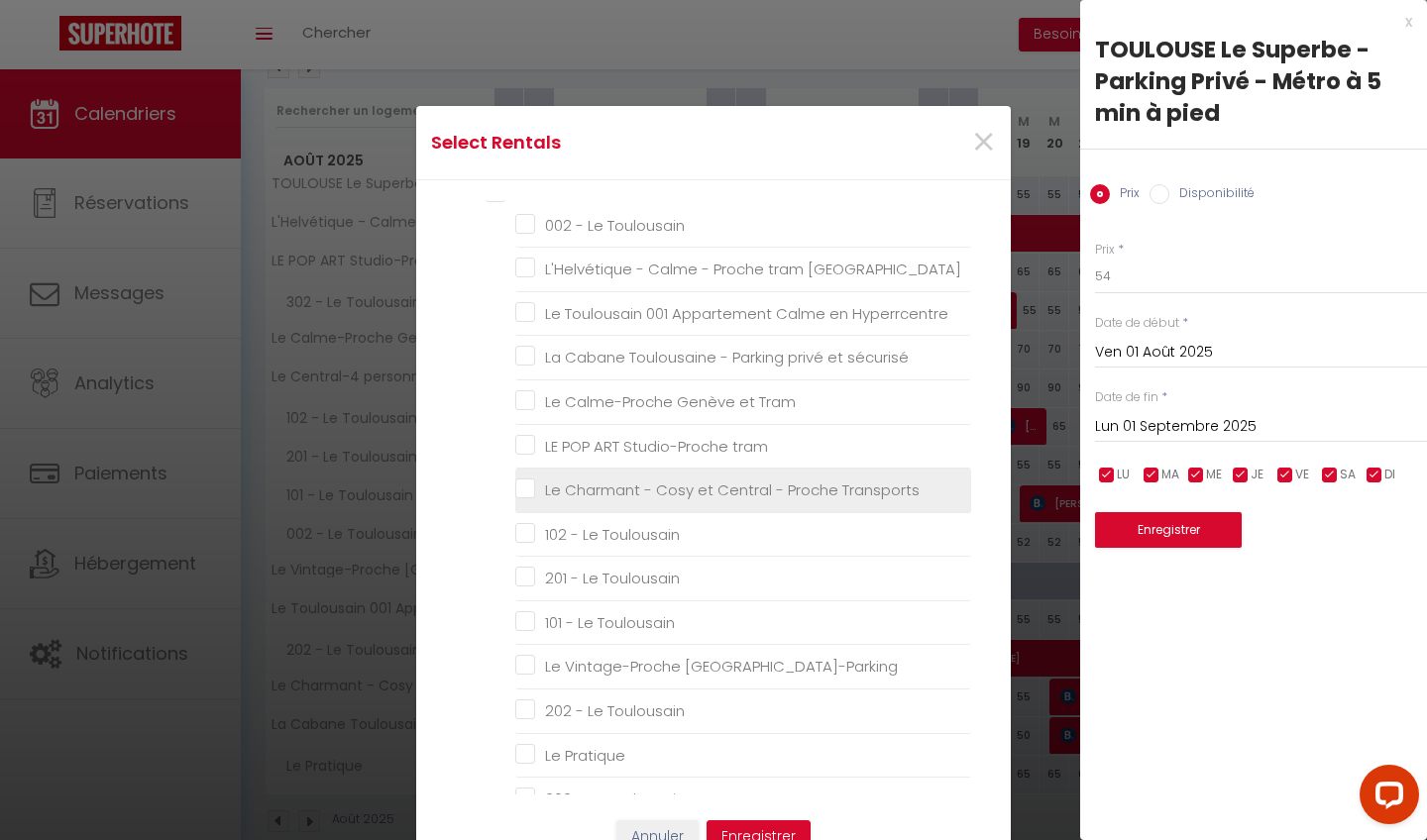 click on "Le Charmant - Cosy et Central - Proche Transports" at bounding box center [743, 490] 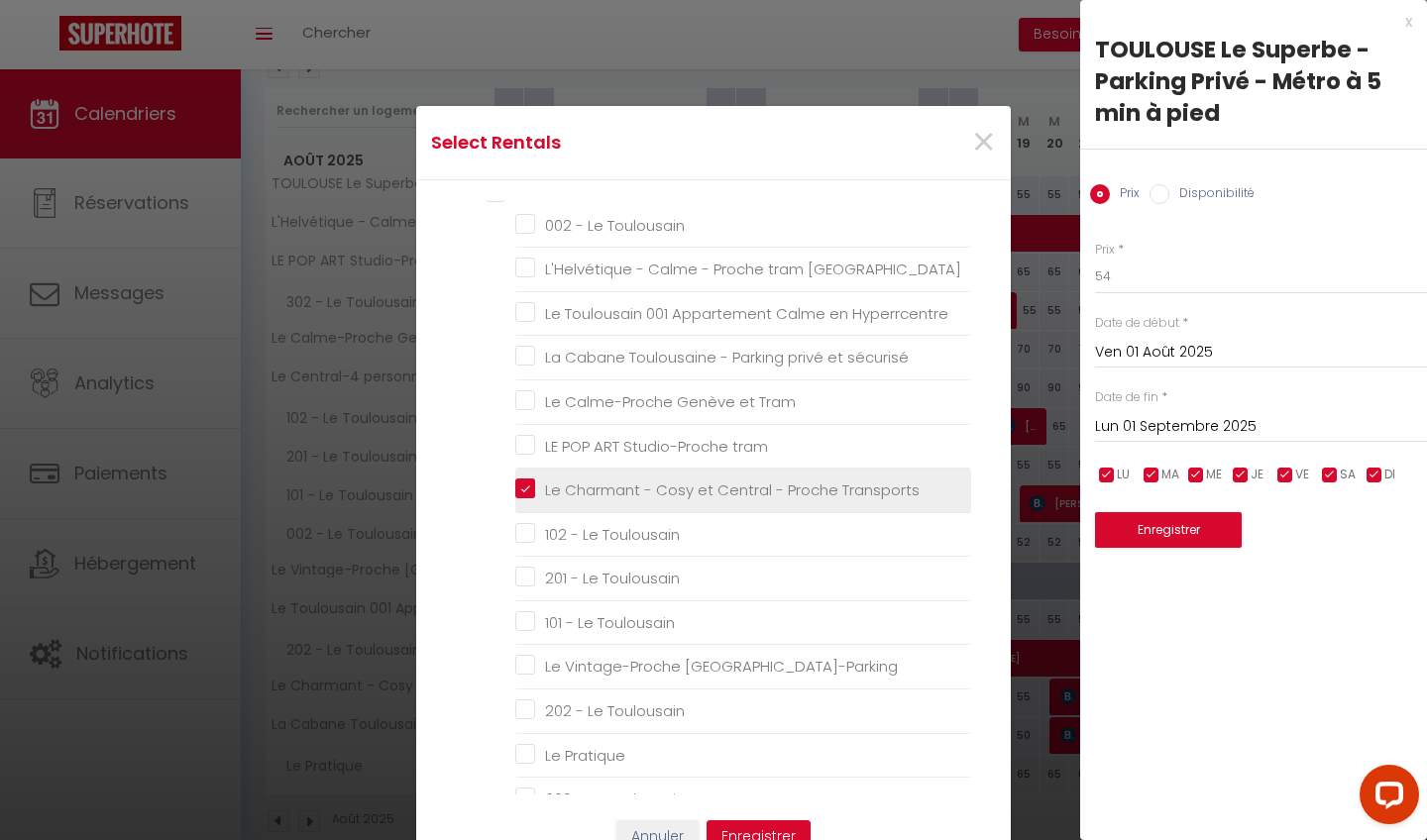 checkbox on "false" 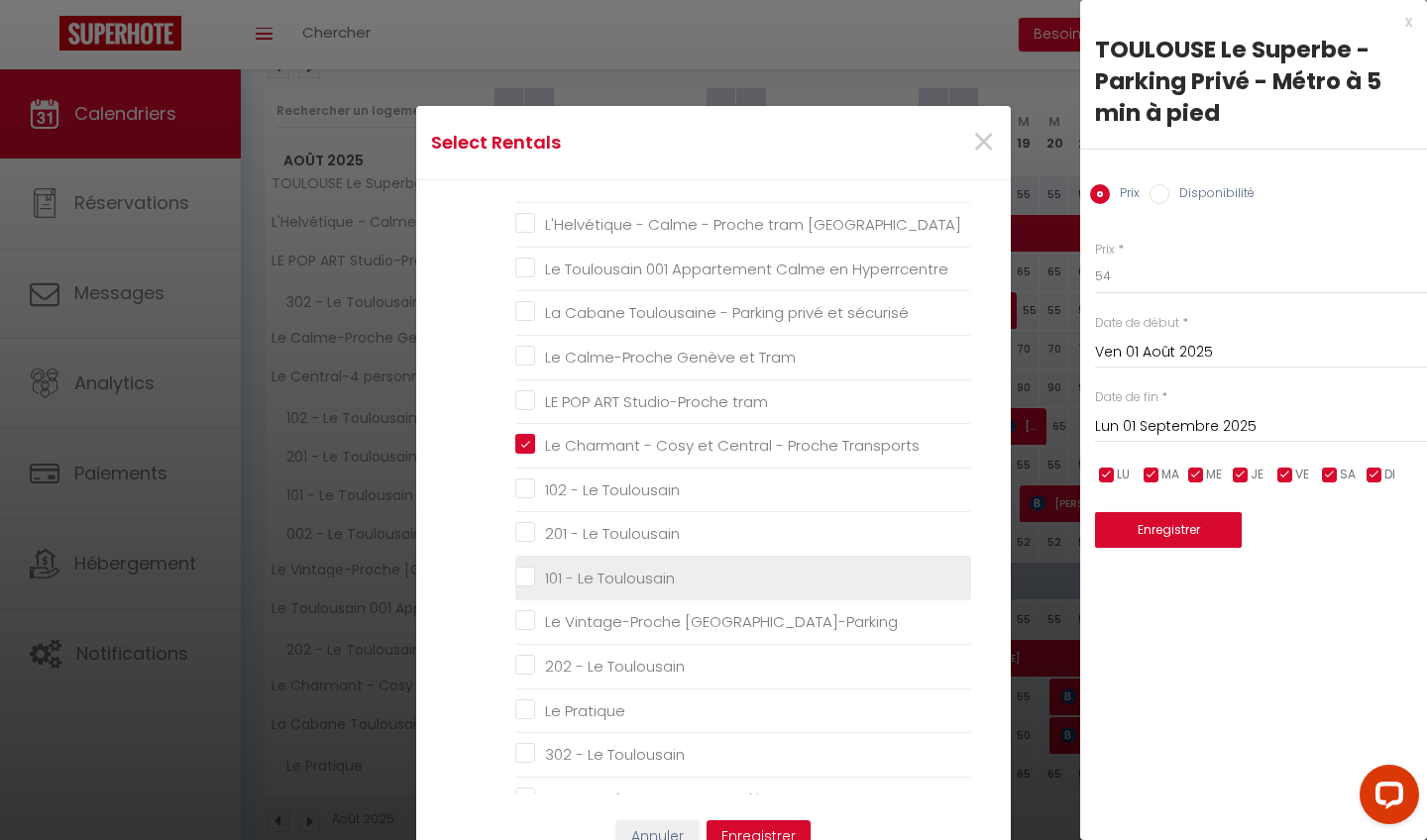 click on "101 - Le Toulousain" at bounding box center (743, 578) 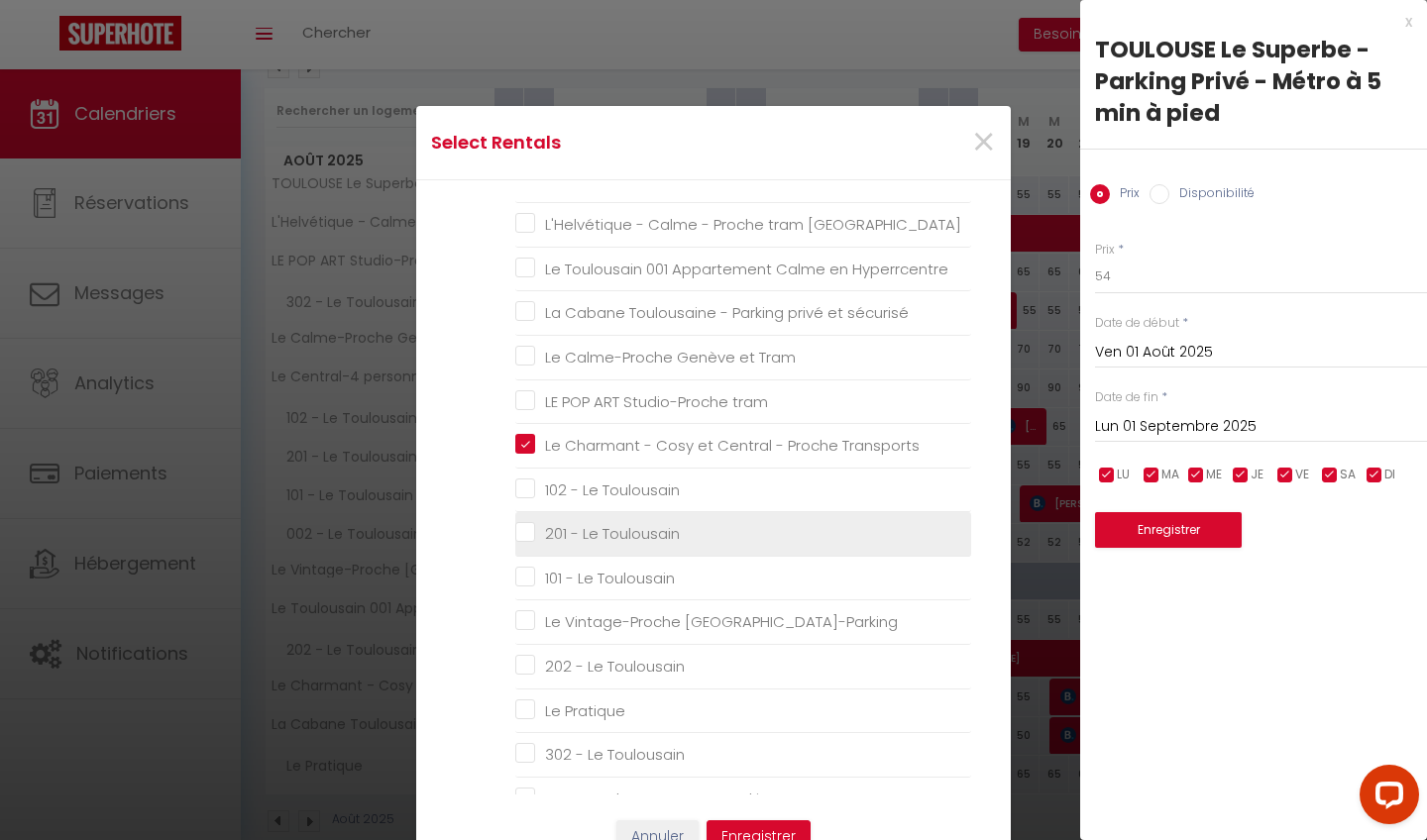 click on "201 - Le Toulousain" at bounding box center (743, 534) 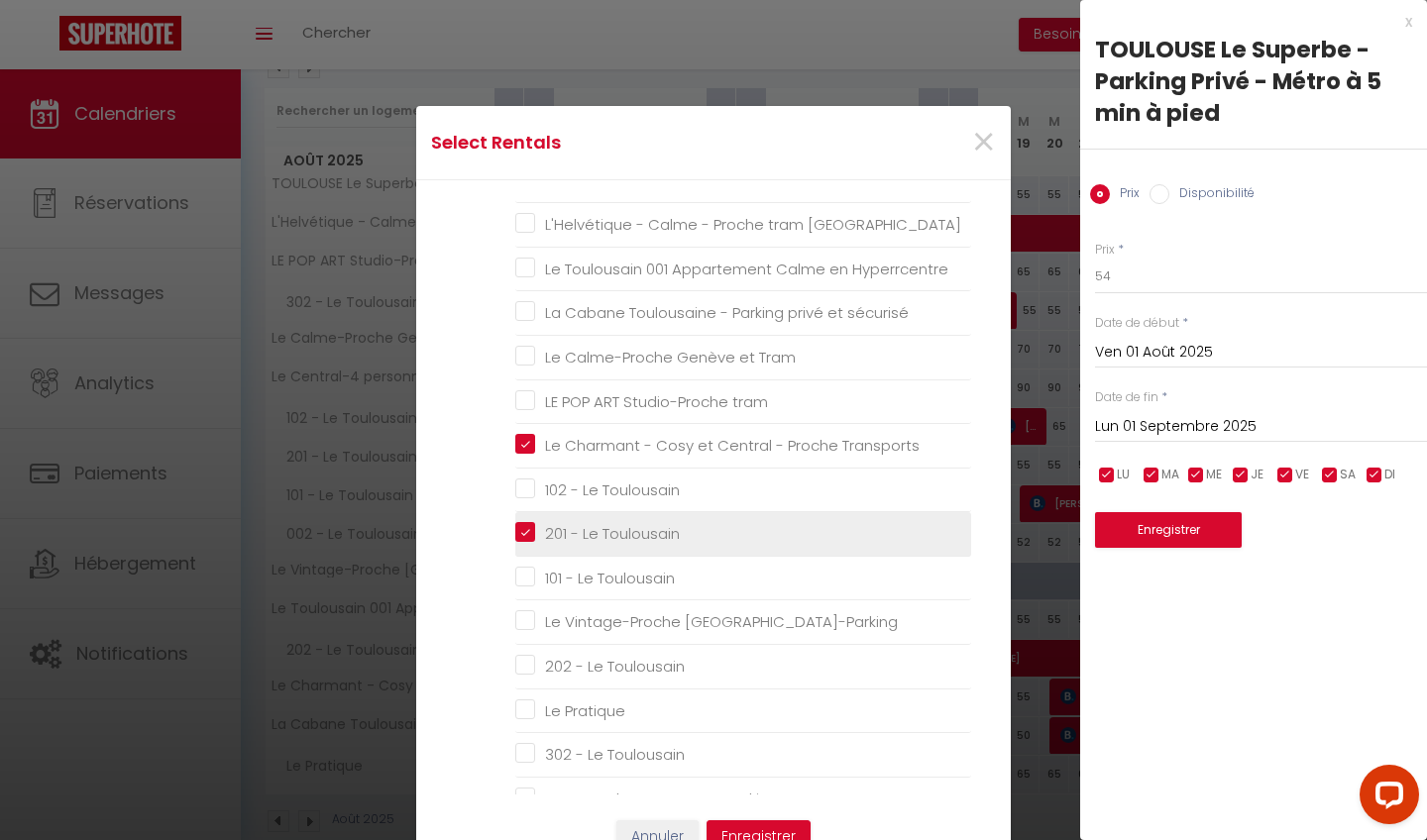 checkbox on "false" 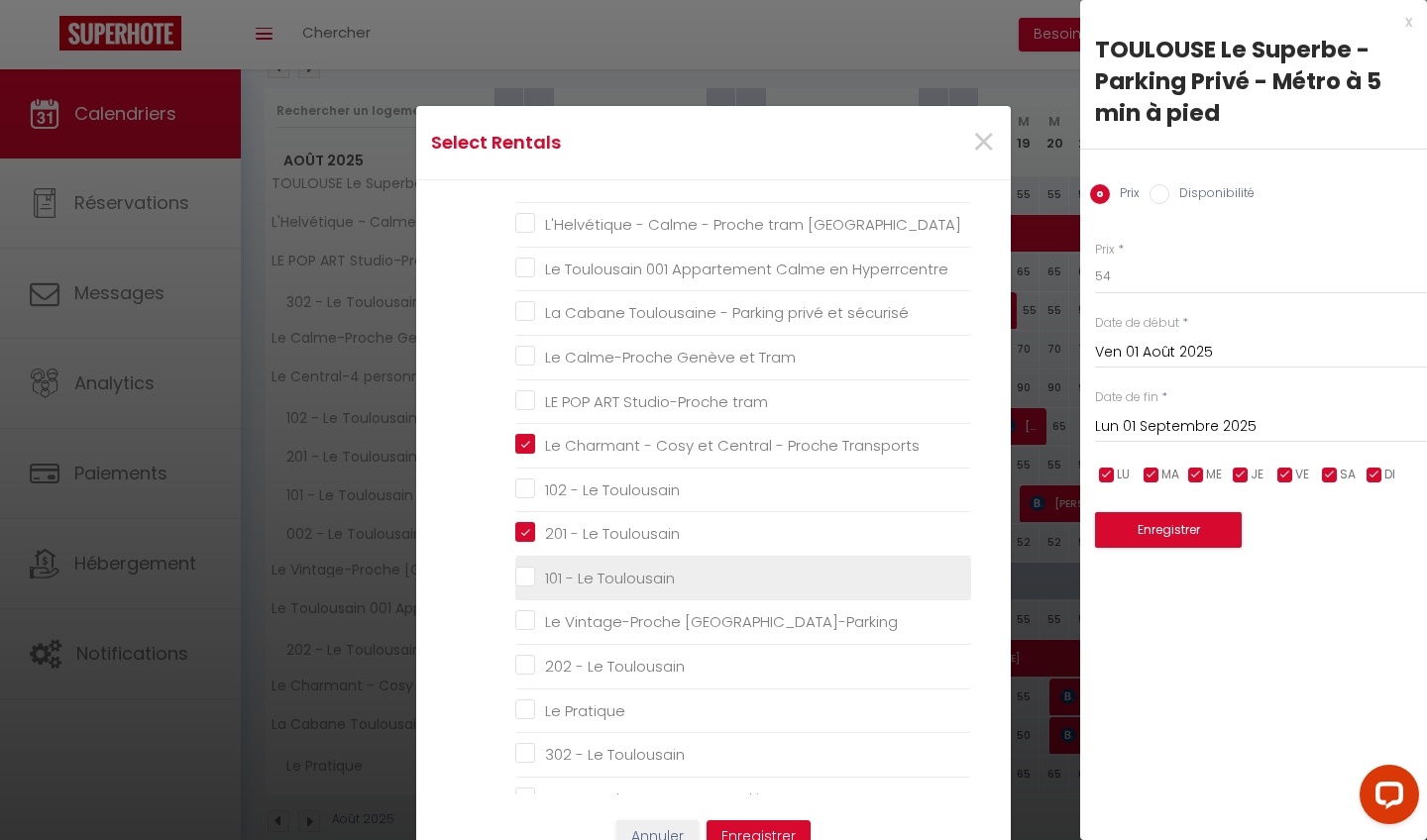 click on "101 - Le Toulousain" at bounding box center [743, 578] 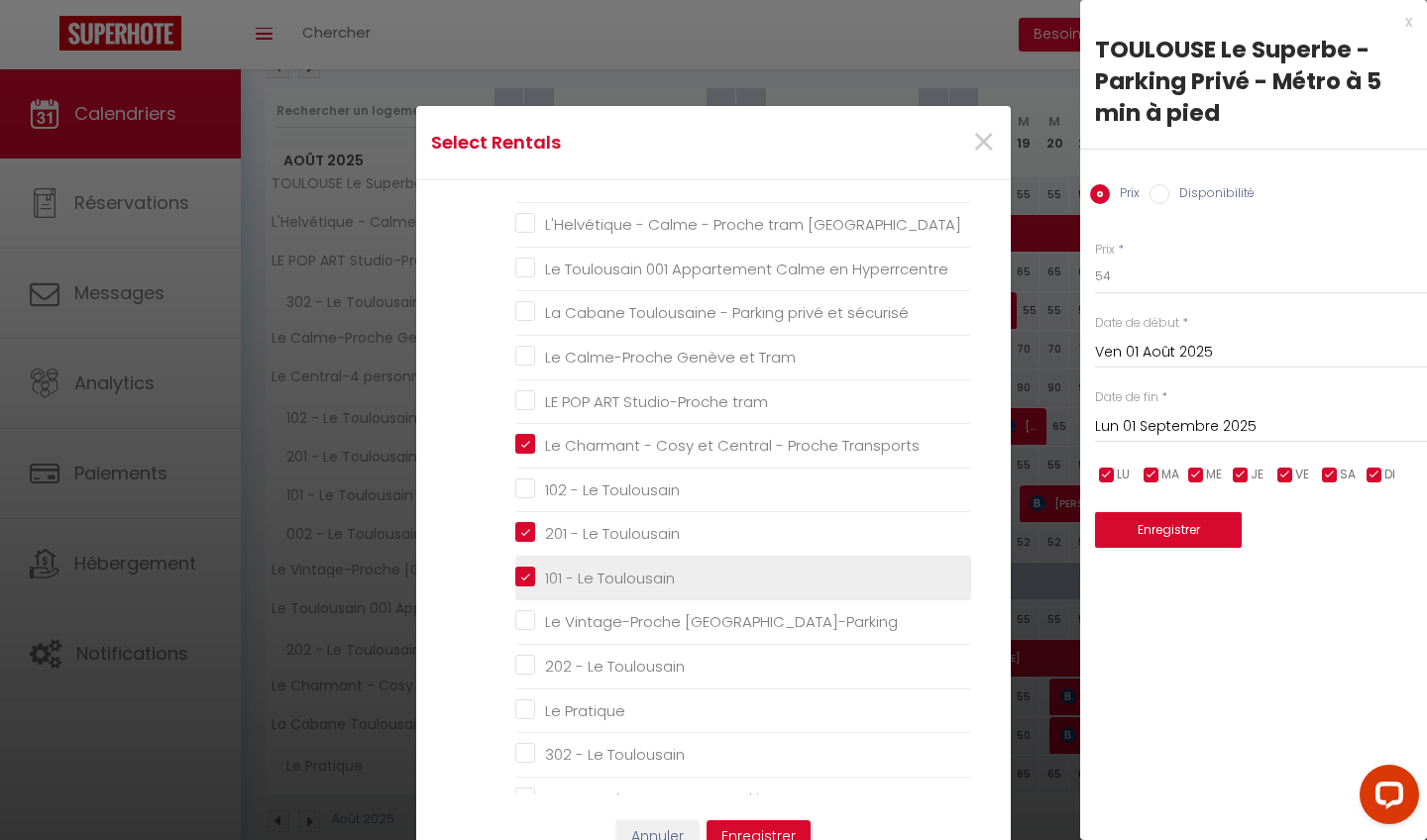 checkbox on "false" 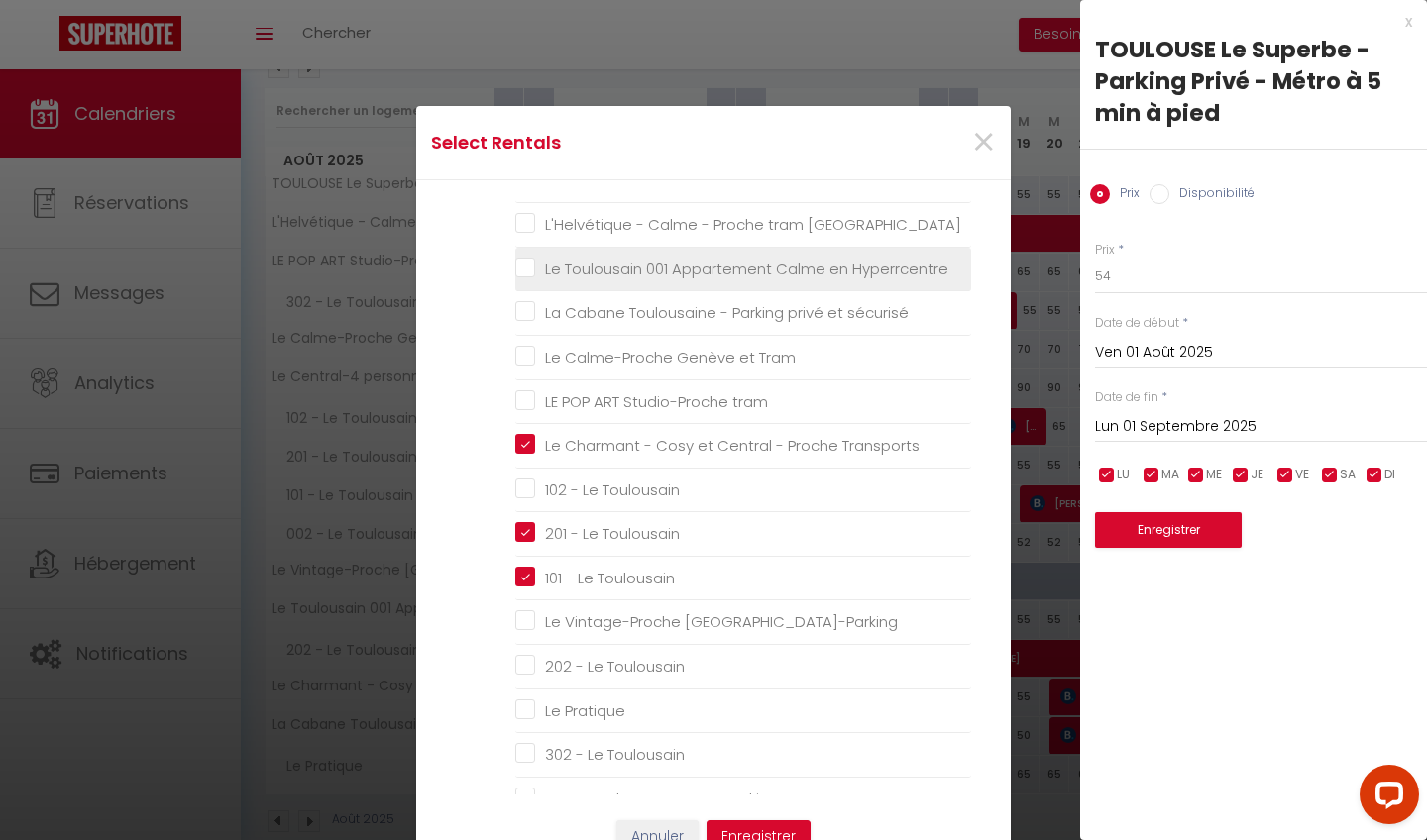 click on "Le Toulousain 001 Appartement Calme en Hyperrcentre" at bounding box center (743, 269) 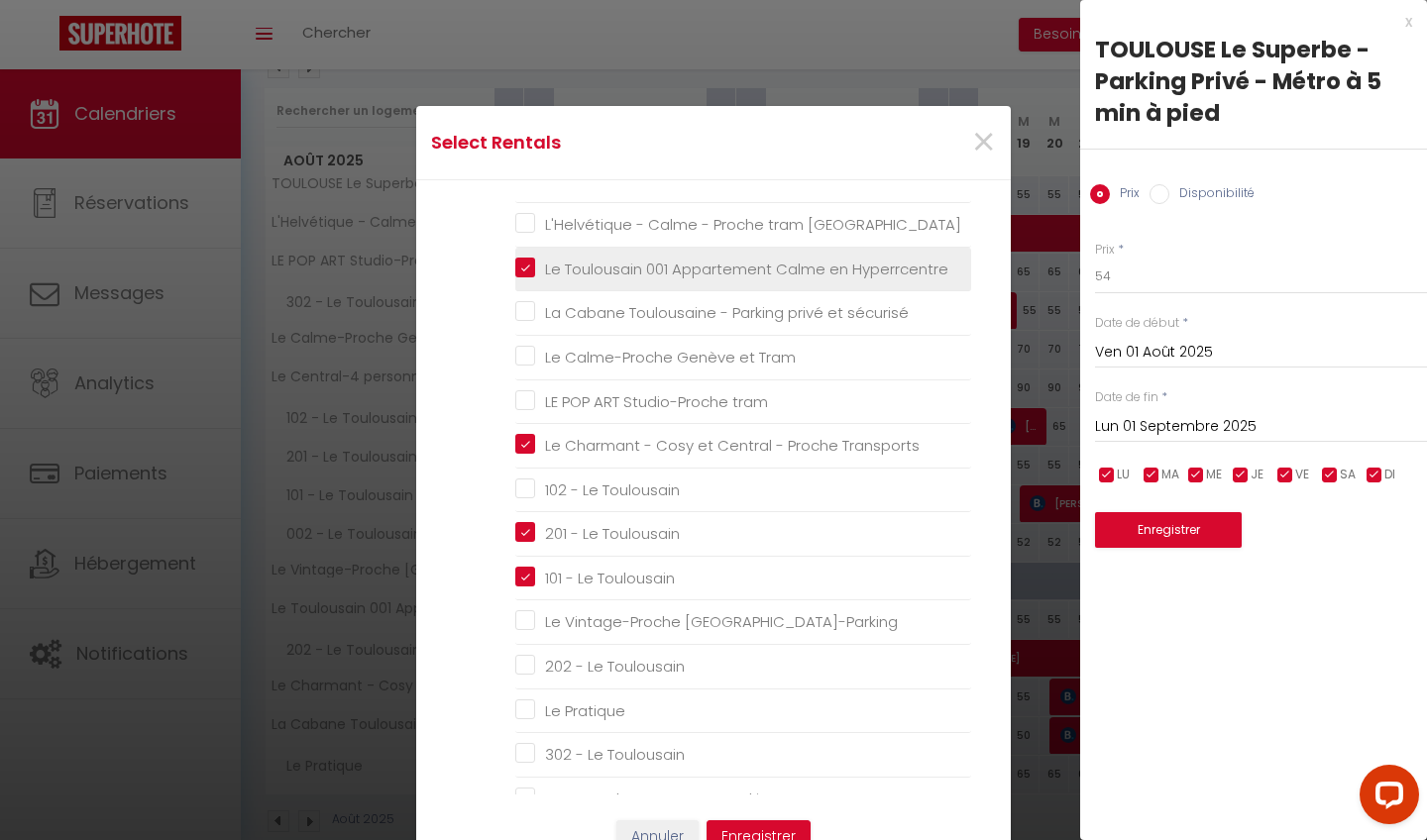 checkbox on "false" 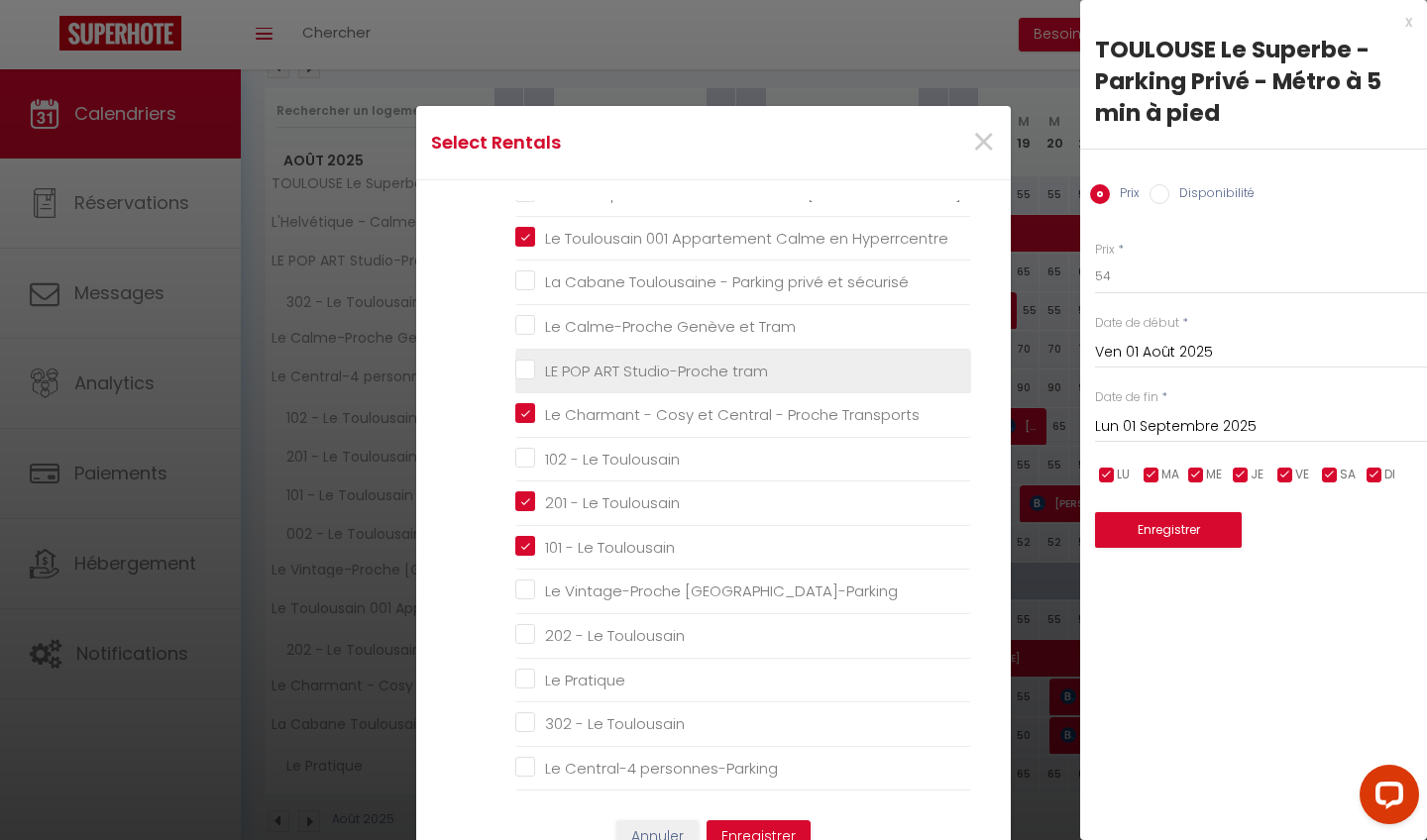 scroll, scrollTop: 133, scrollLeft: 0, axis: vertical 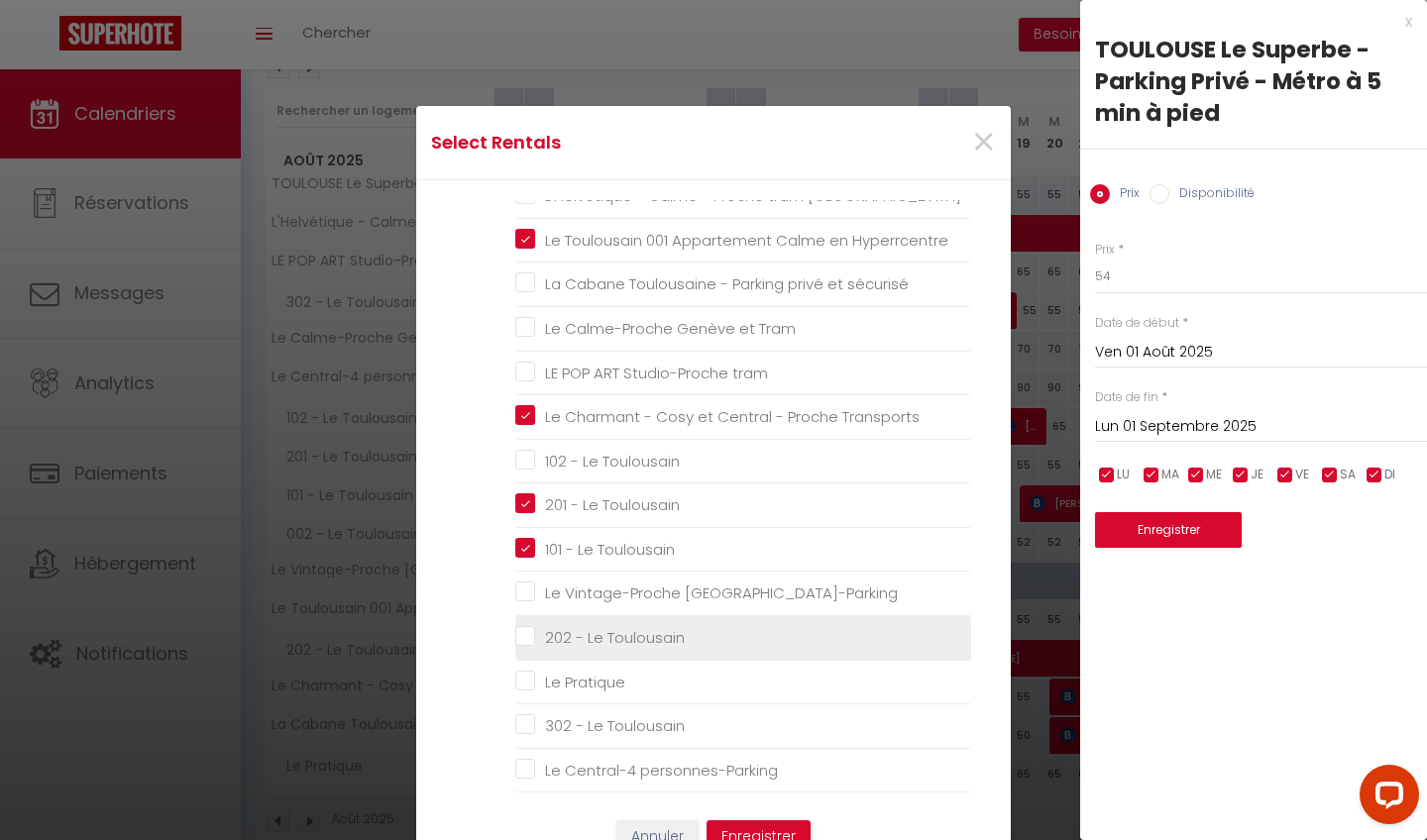click on "202 - Le Toulousain" at bounding box center [743, 638] 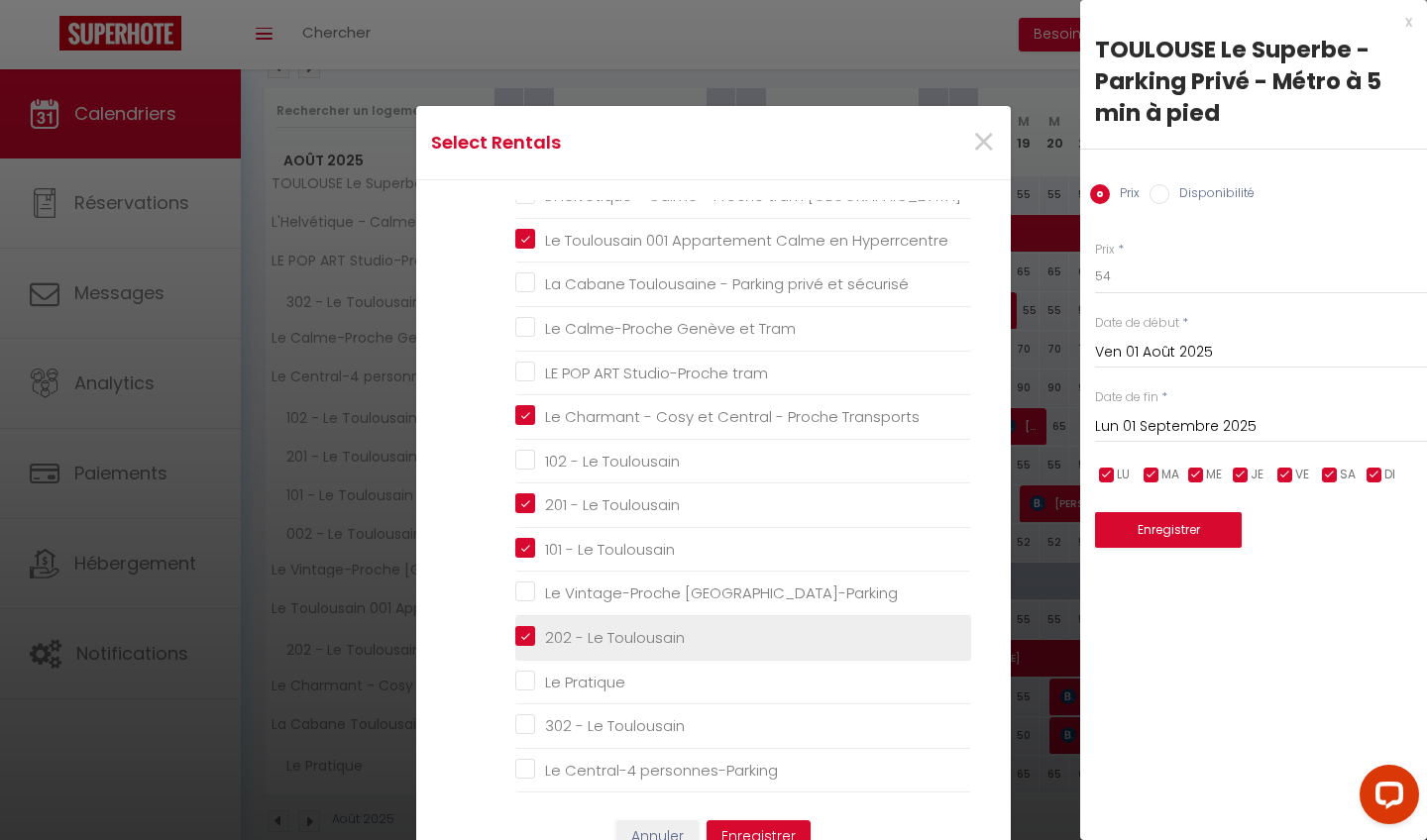 checkbox on "false" 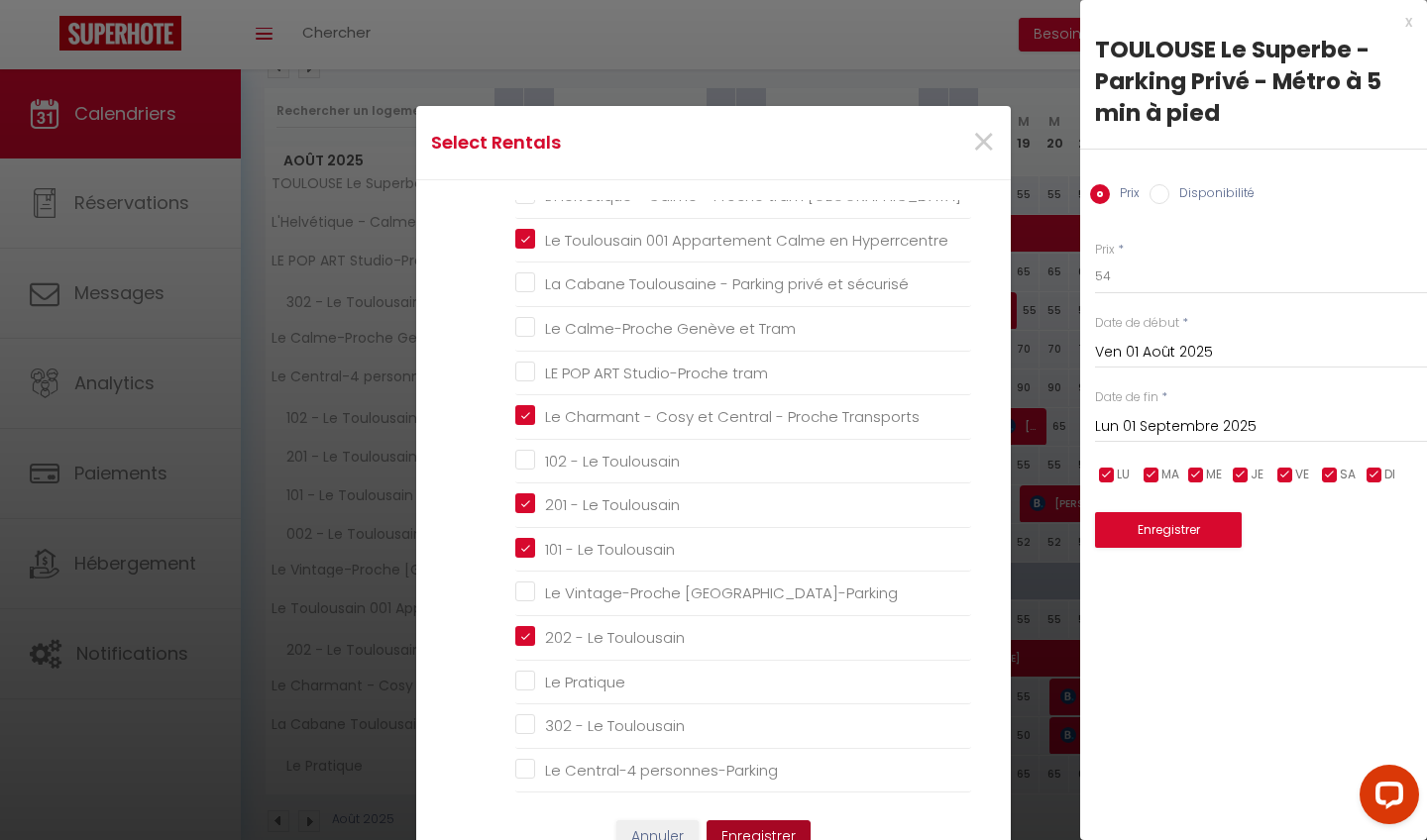 click on "Enregistrer" at bounding box center [758, 837] 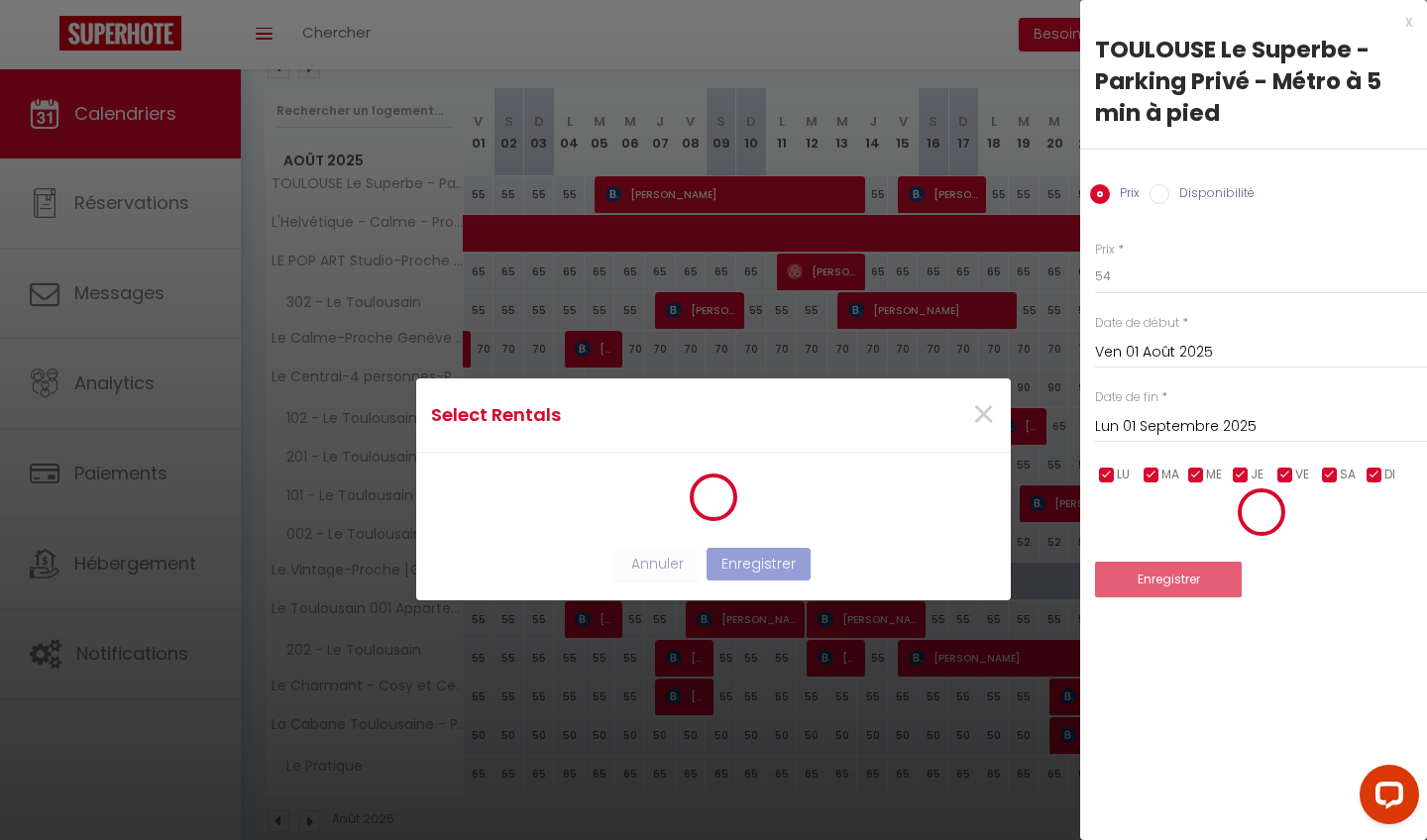 scroll, scrollTop: 3, scrollLeft: 0, axis: vertical 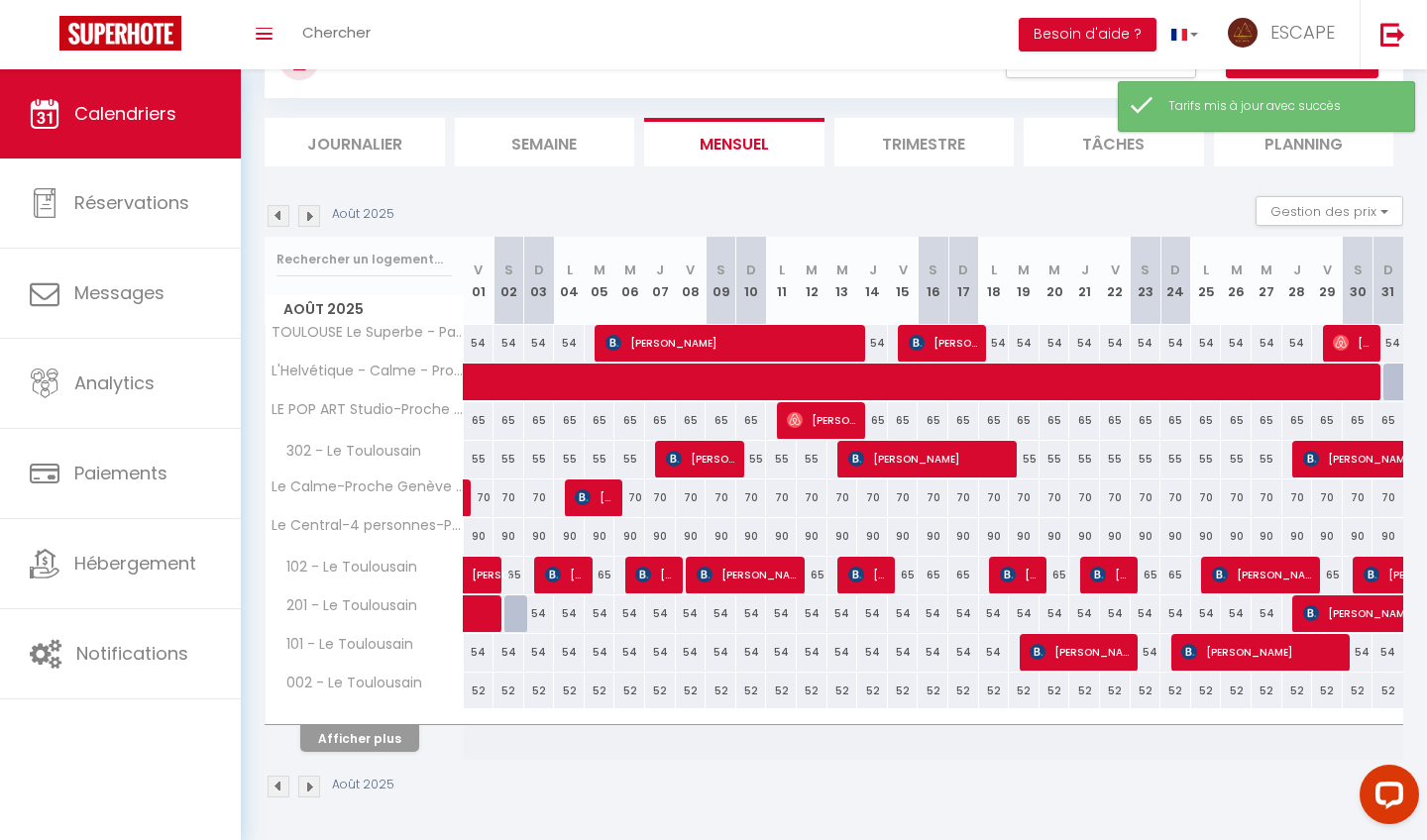 click on "Afficher plus" at bounding box center (360, 738) 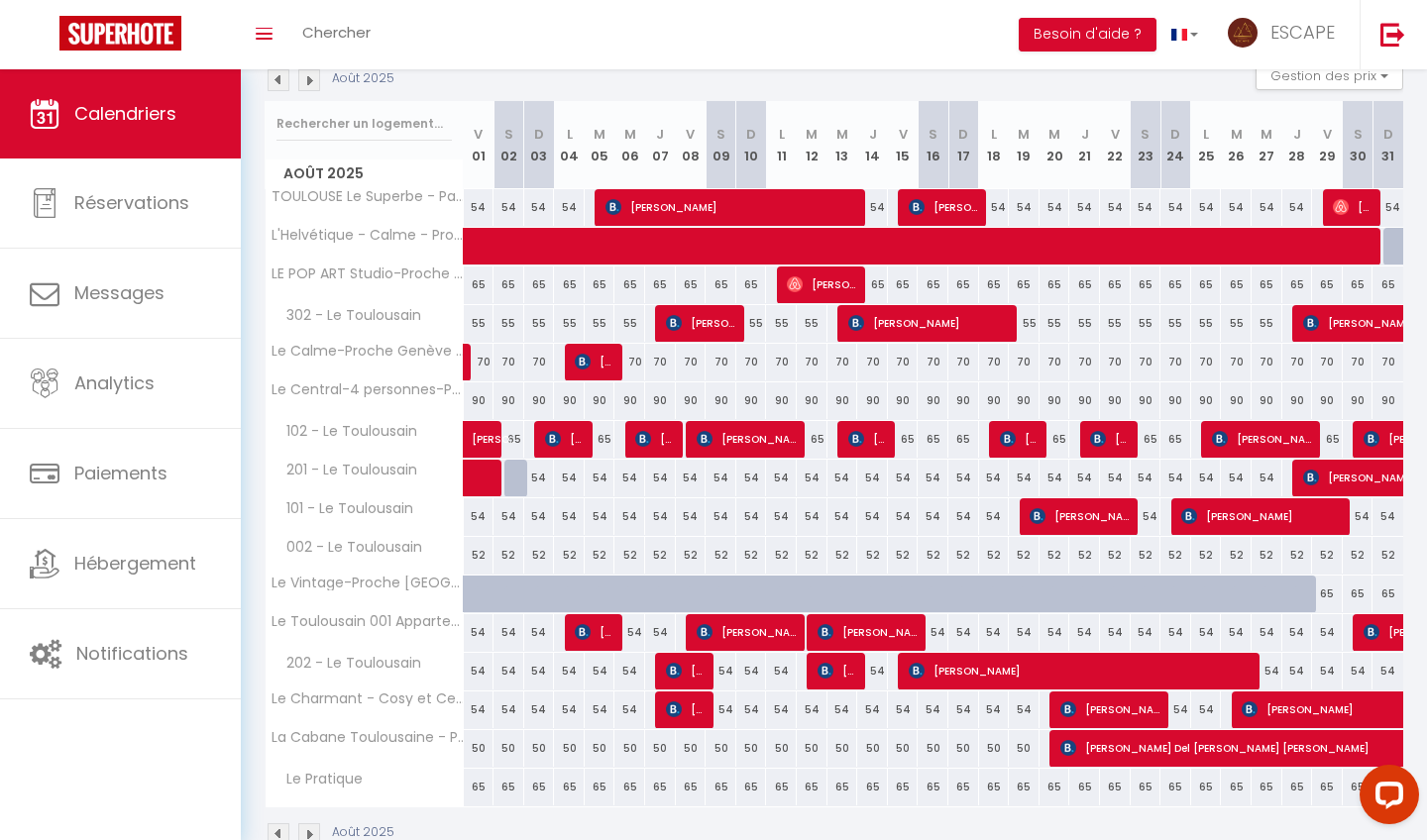 scroll, scrollTop: 225, scrollLeft: 0, axis: vertical 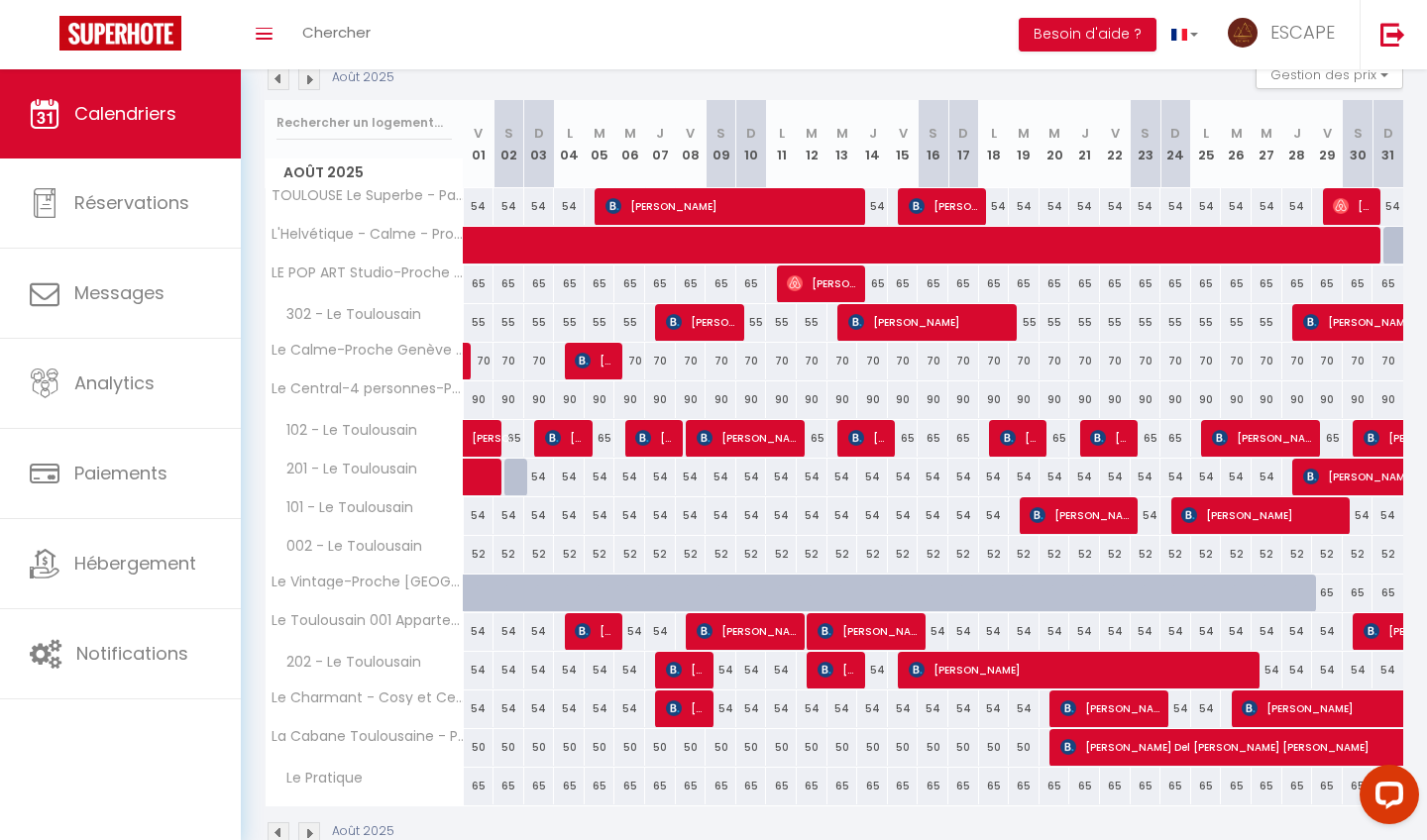 click on "55" at bounding box center [479, 322] 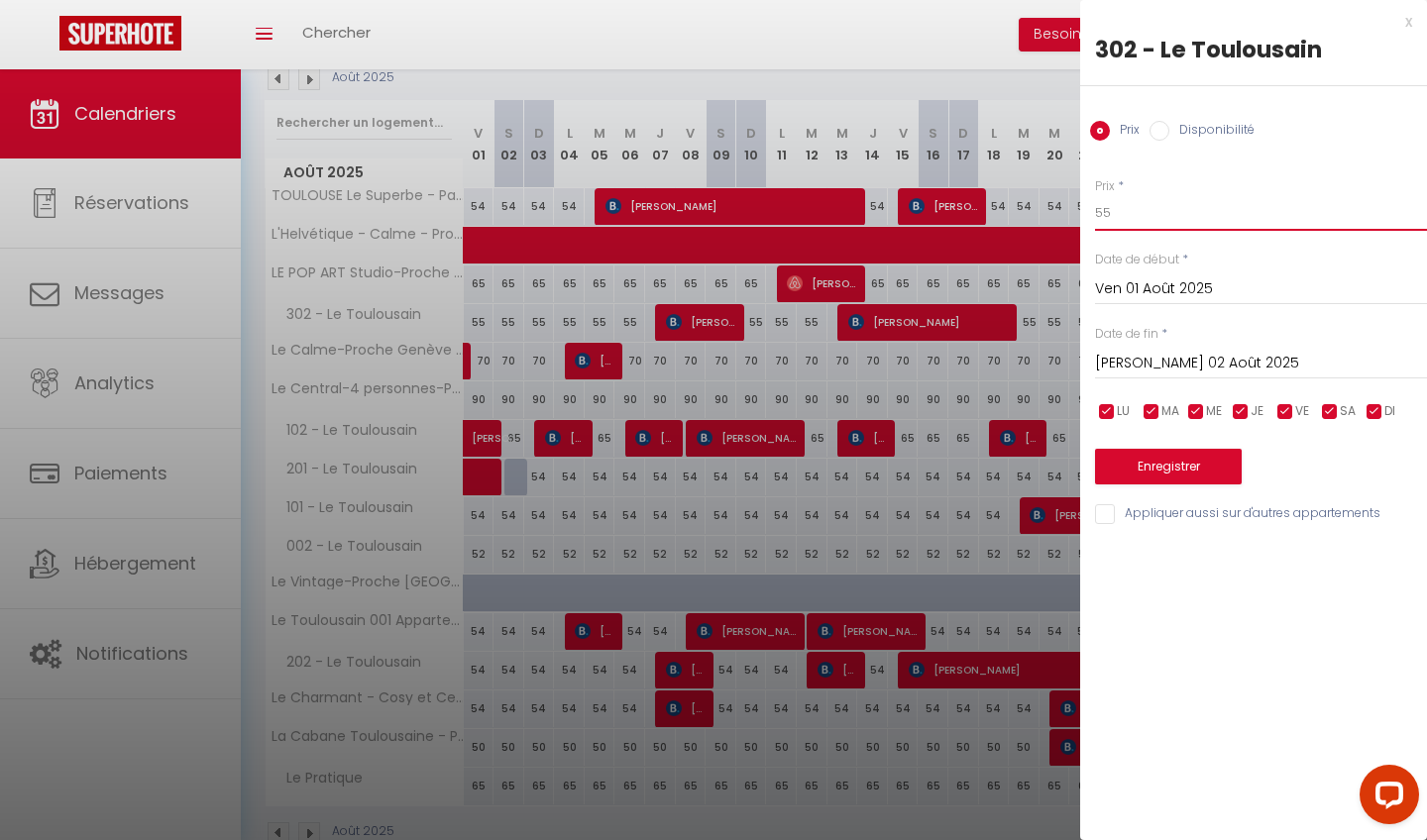 click on "55" at bounding box center (1261, 213) 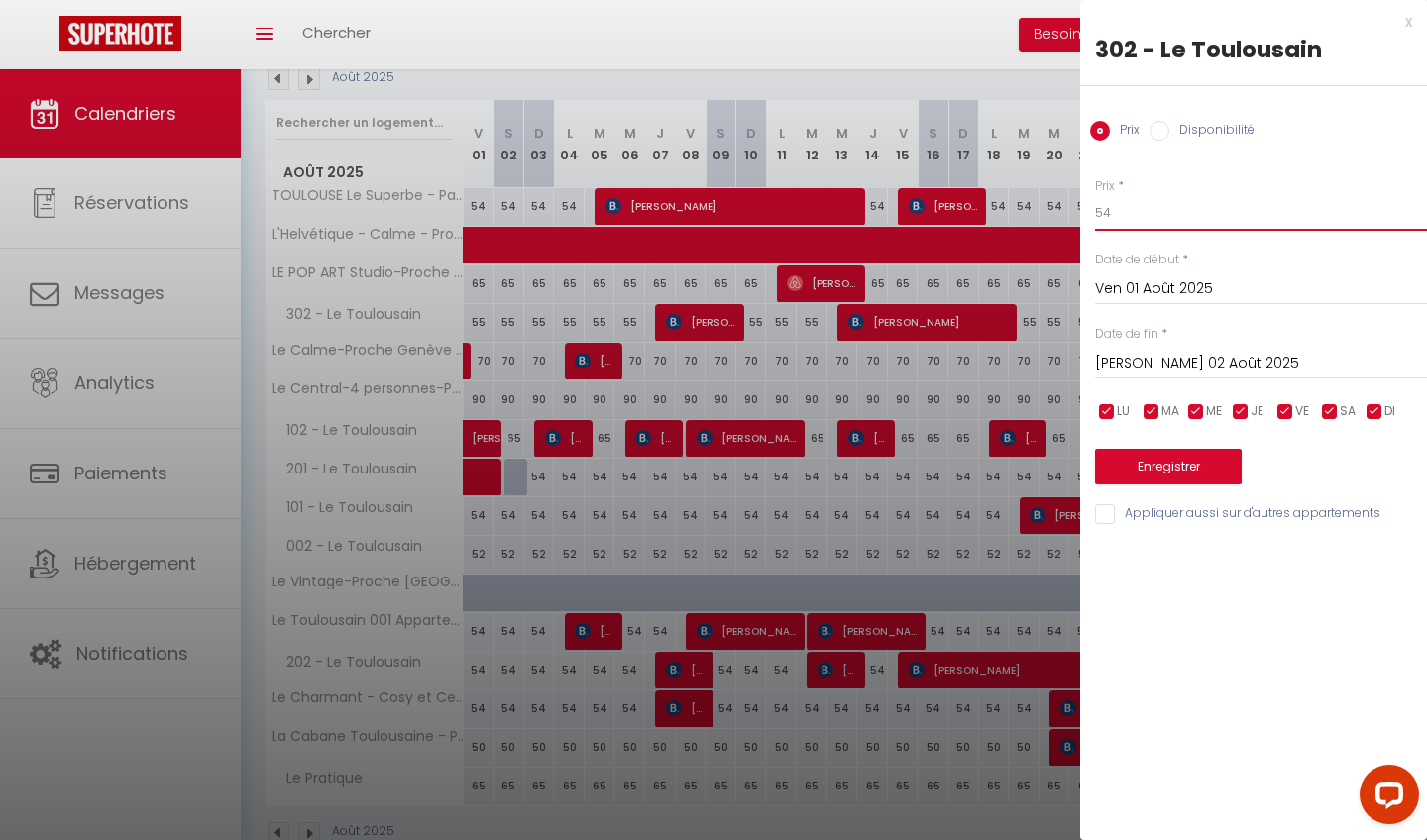 type on "54" 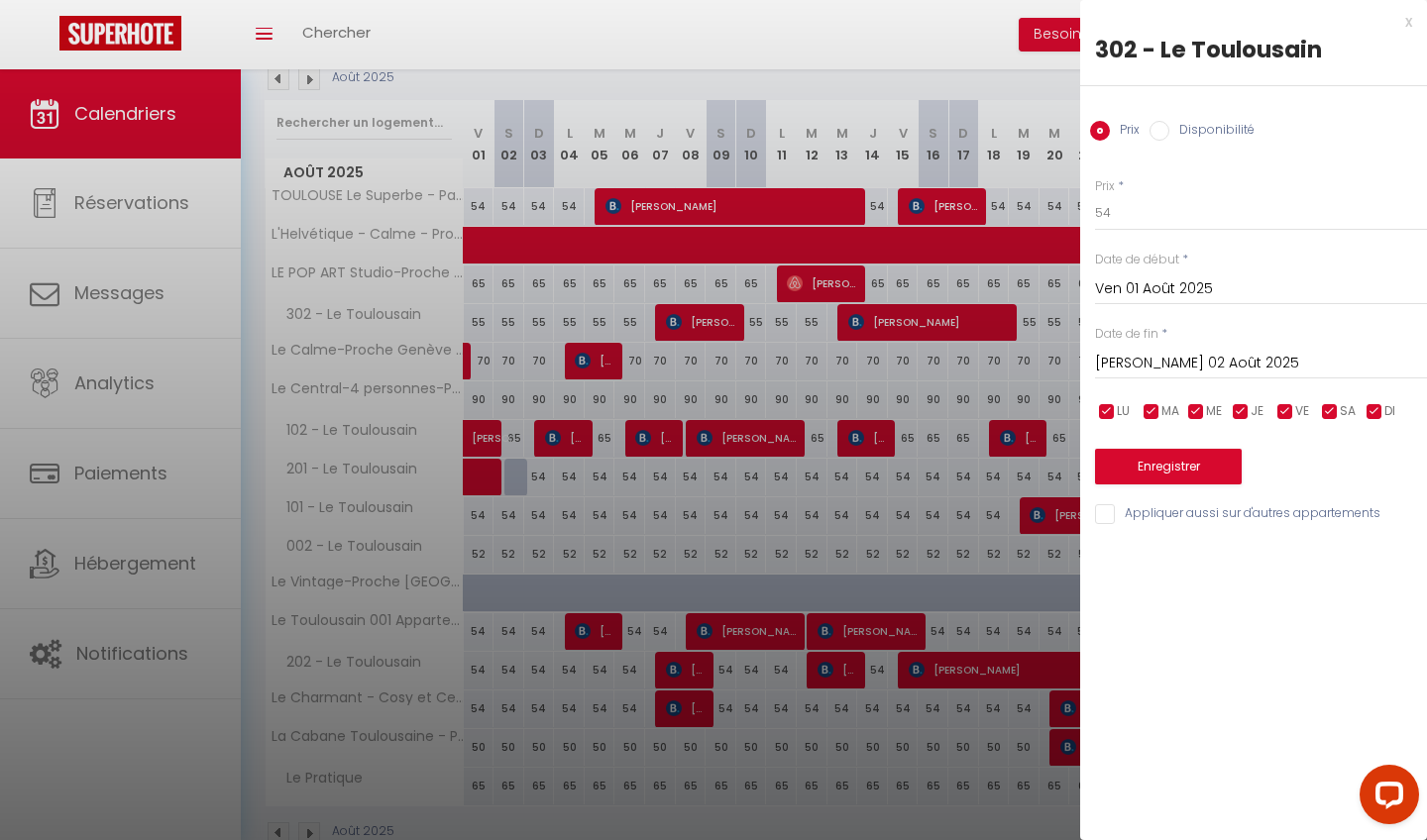 click on "Date de fin
*     [PERSON_NAME] 02 Août 2025         <   Août 2025   >   Dim Lun Mar Mer Jeu Ven Sam   1 2 3 4 5 6 7 8 9 10 11 12 13 14 15 16 17 18 19 20 21 22 23 24 25 26 27 28 29 30 31     <   2025   >   [PERSON_NAME] Mars [PERSON_NAME] Juin Juillet Août Septembre Octobre Novembre Décembre     <   [DATE] - [DATE]   >   2020 2021 2022 2023 2024 2025 2026 2027 2028 2029" at bounding box center (1261, 352) 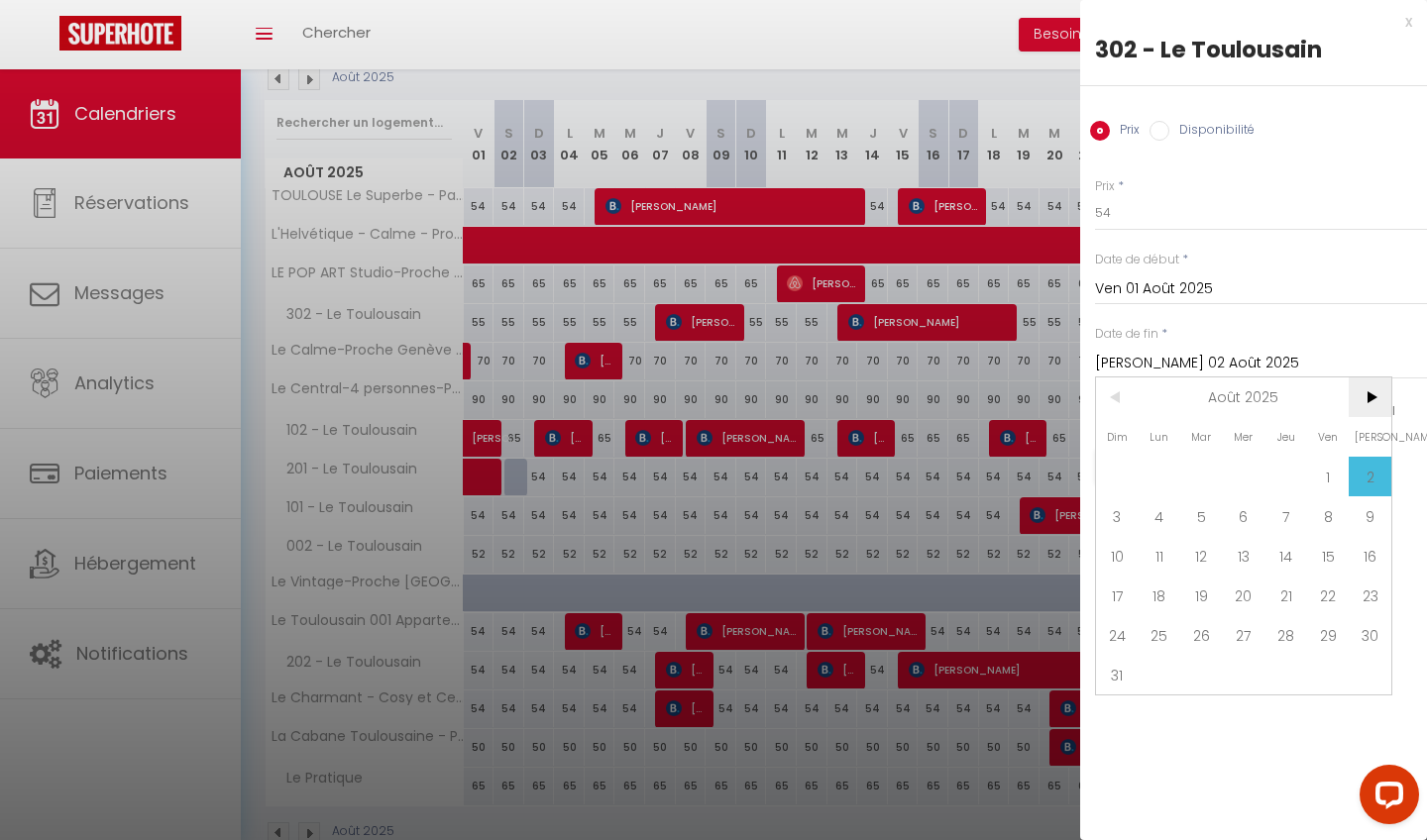 click on ">" at bounding box center [1370, 397] 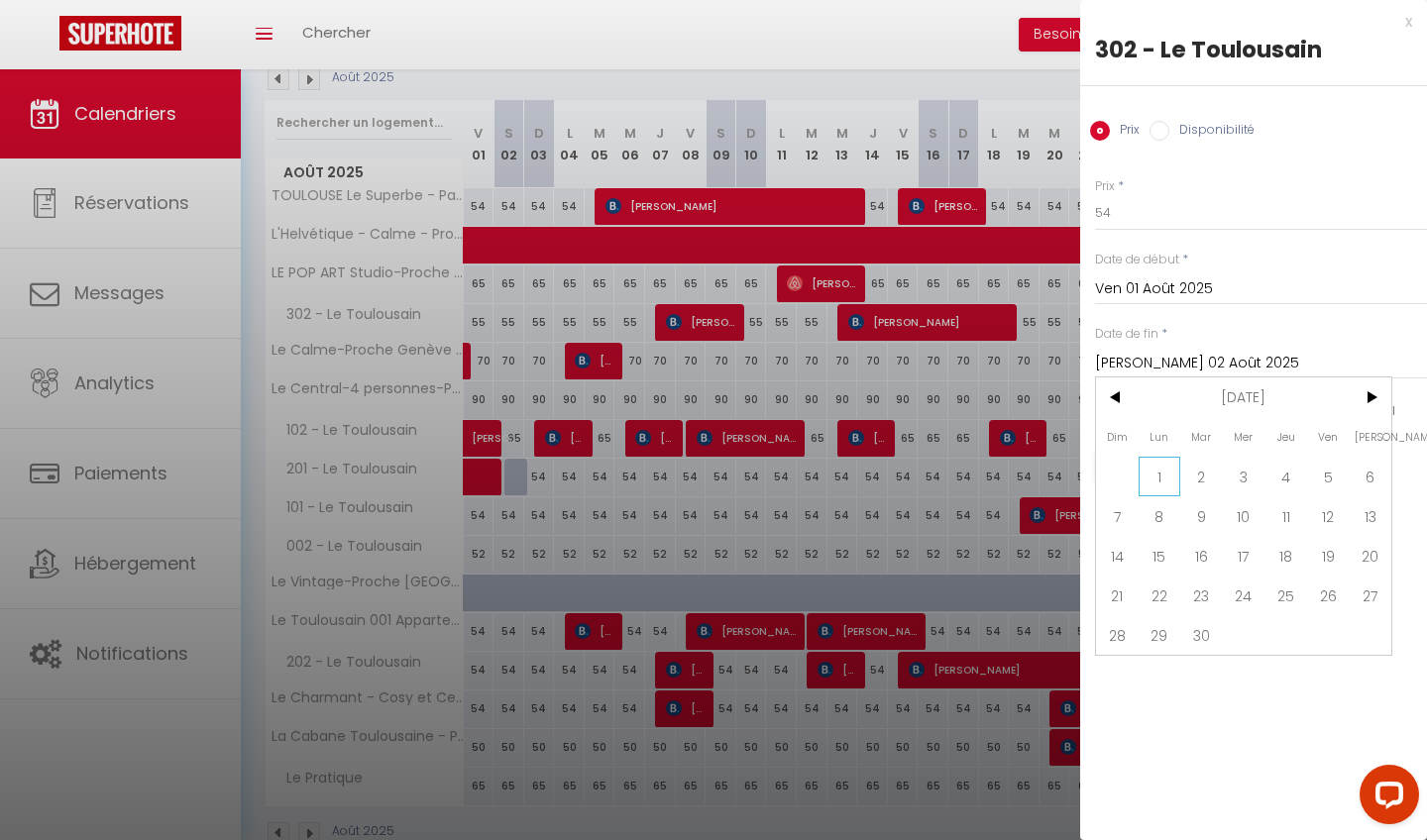 click on "1" at bounding box center [1159, 476] 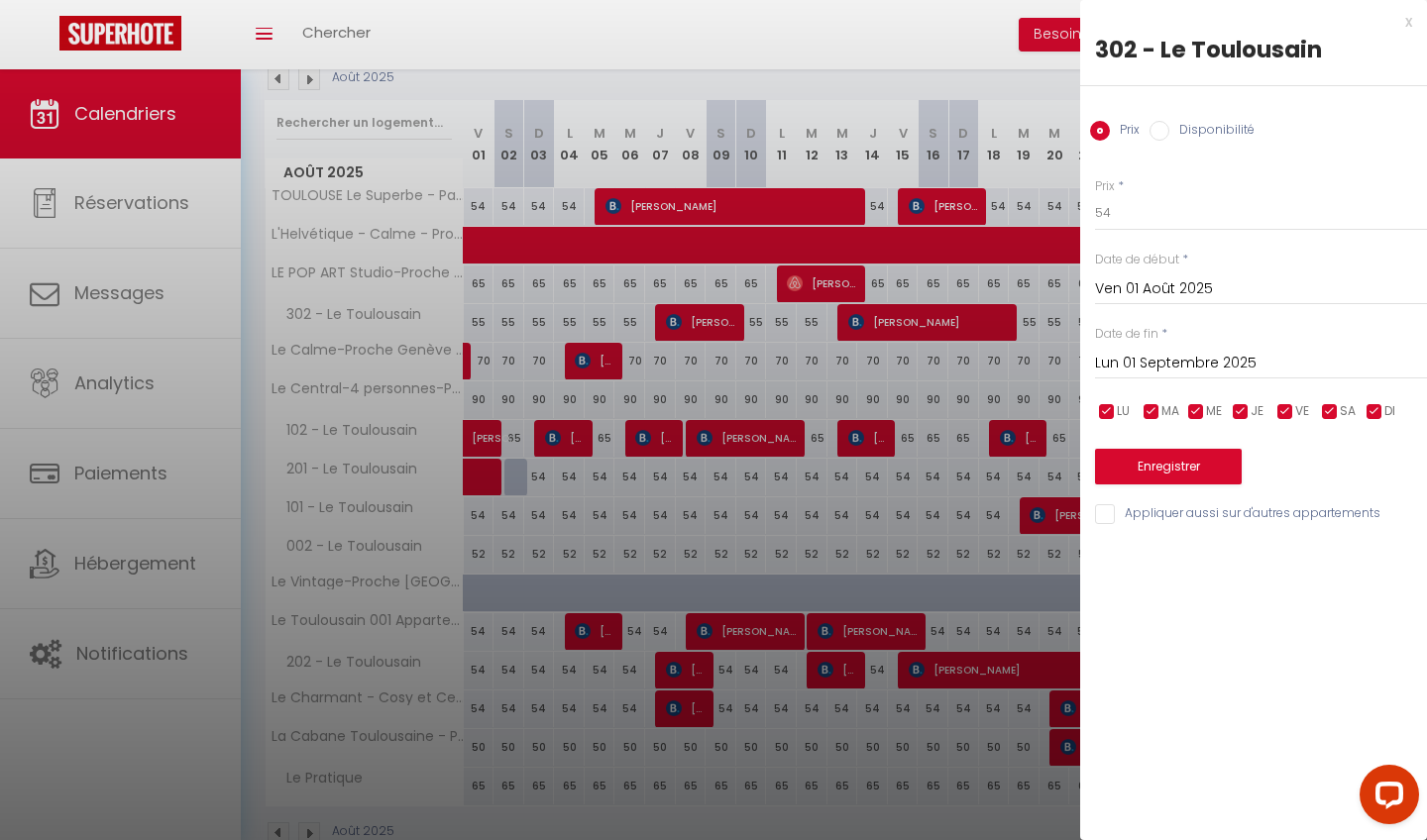 click on "Enregistrer" at bounding box center (1168, 467) 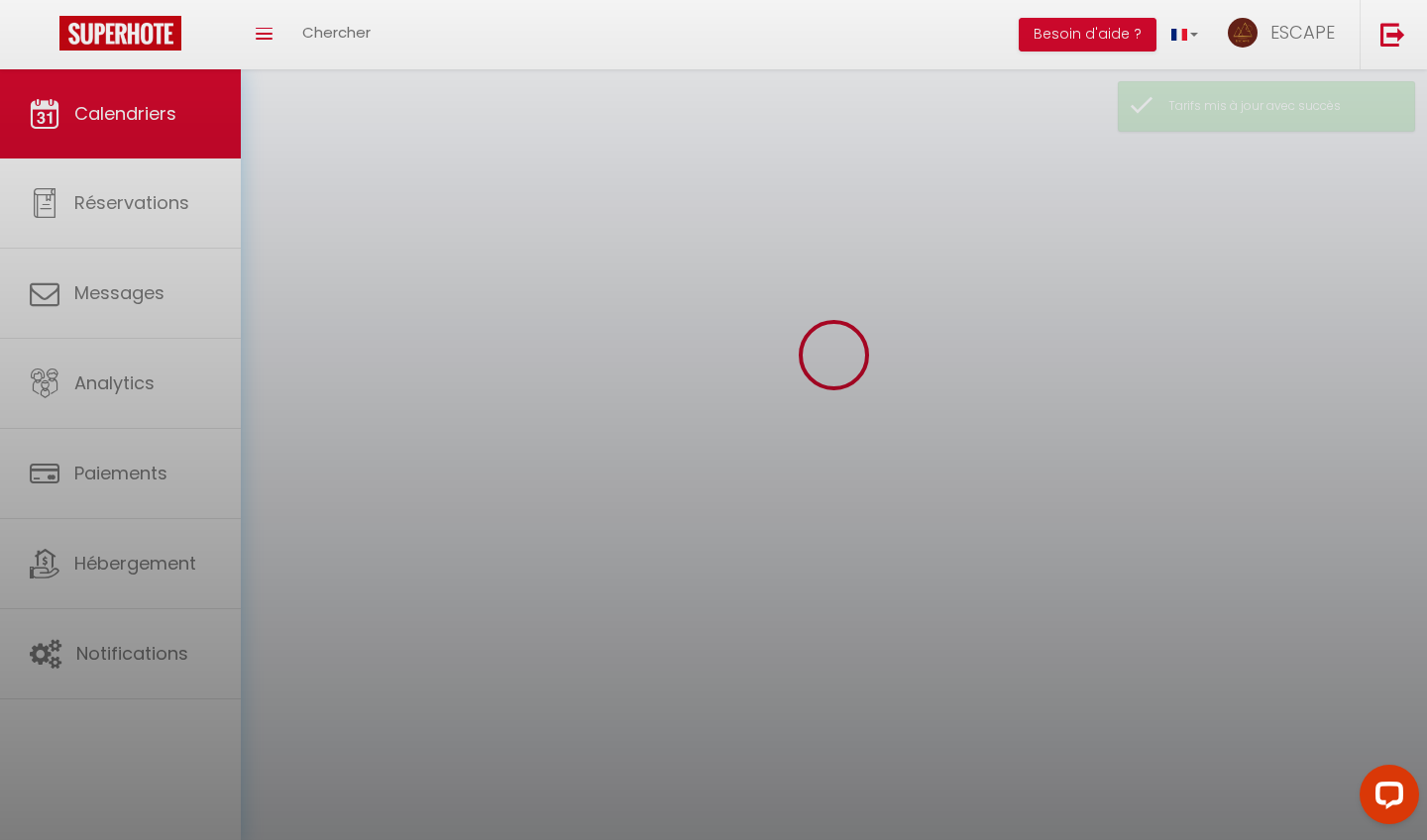 scroll, scrollTop: 69, scrollLeft: 0, axis: vertical 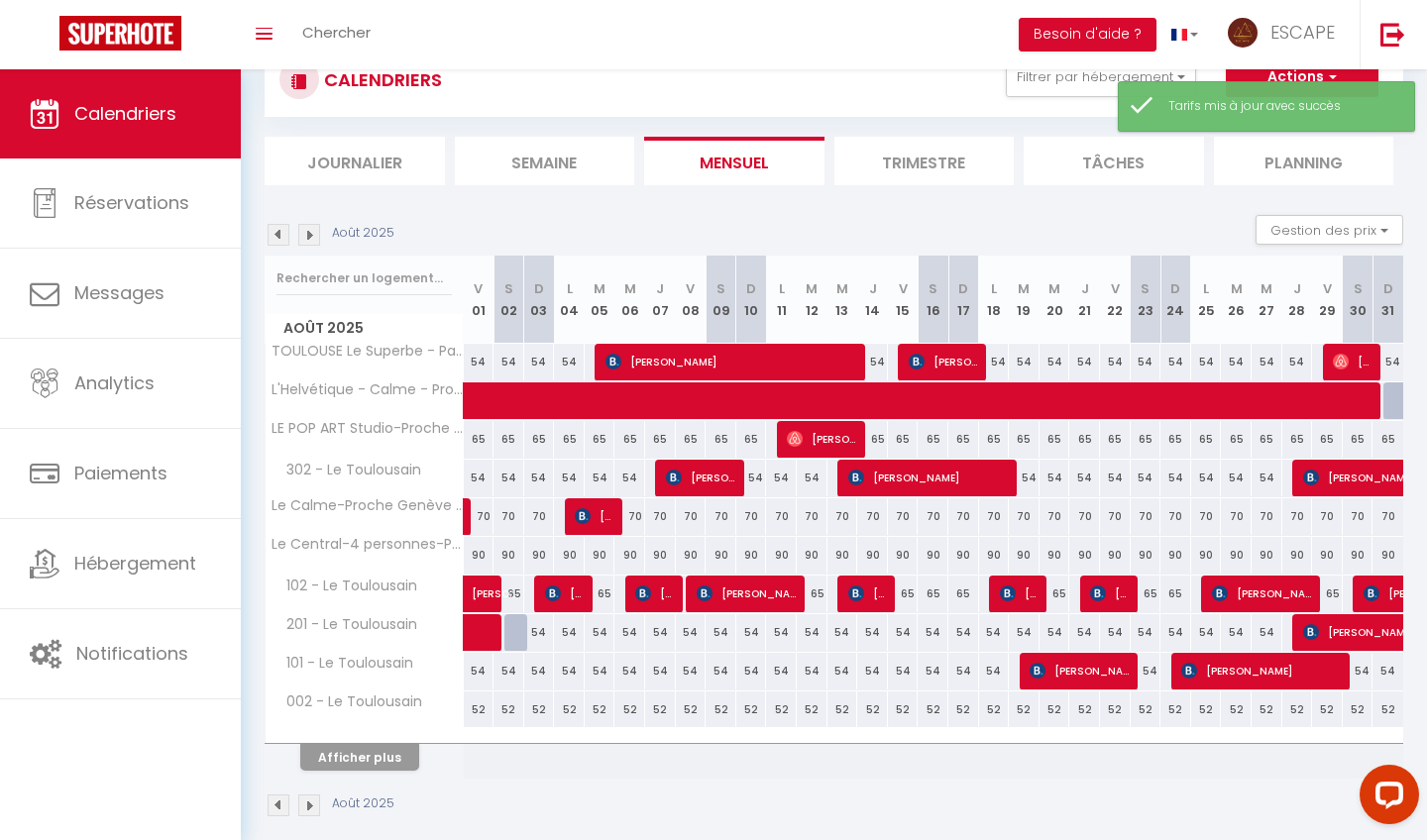 click on "Afficher plus" at bounding box center [360, 757] 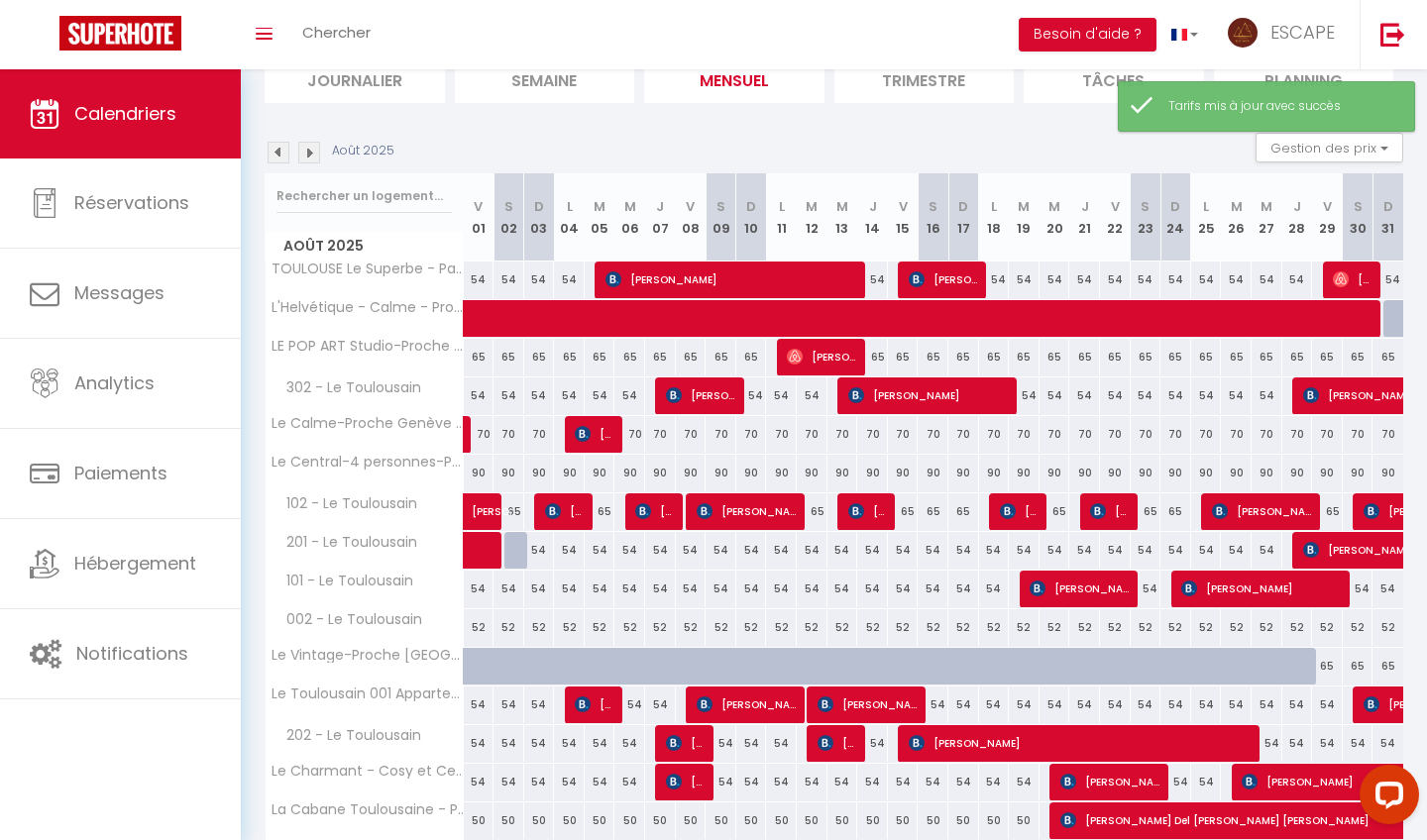scroll, scrollTop: 167, scrollLeft: 0, axis: vertical 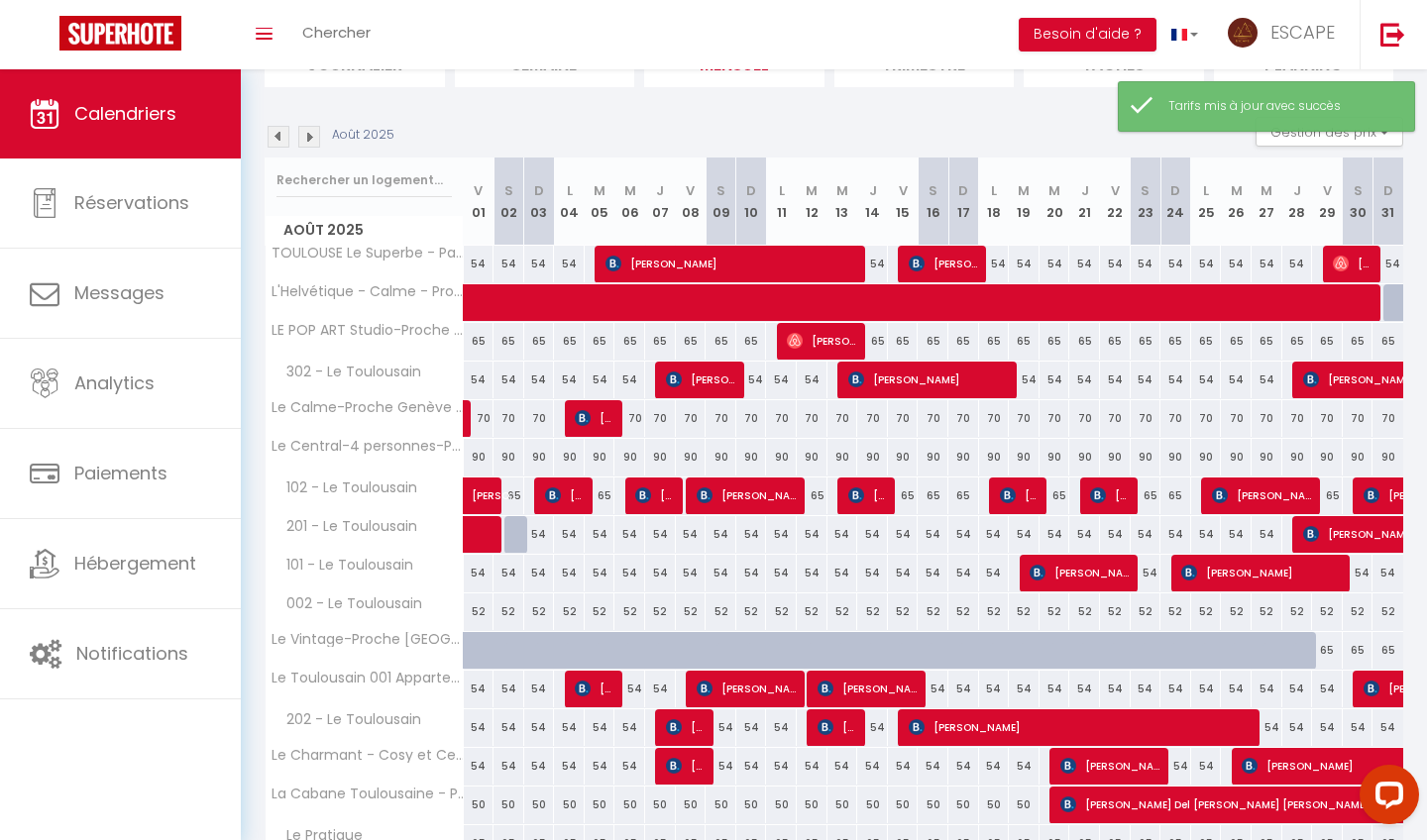 click at bounding box center [553, 495] 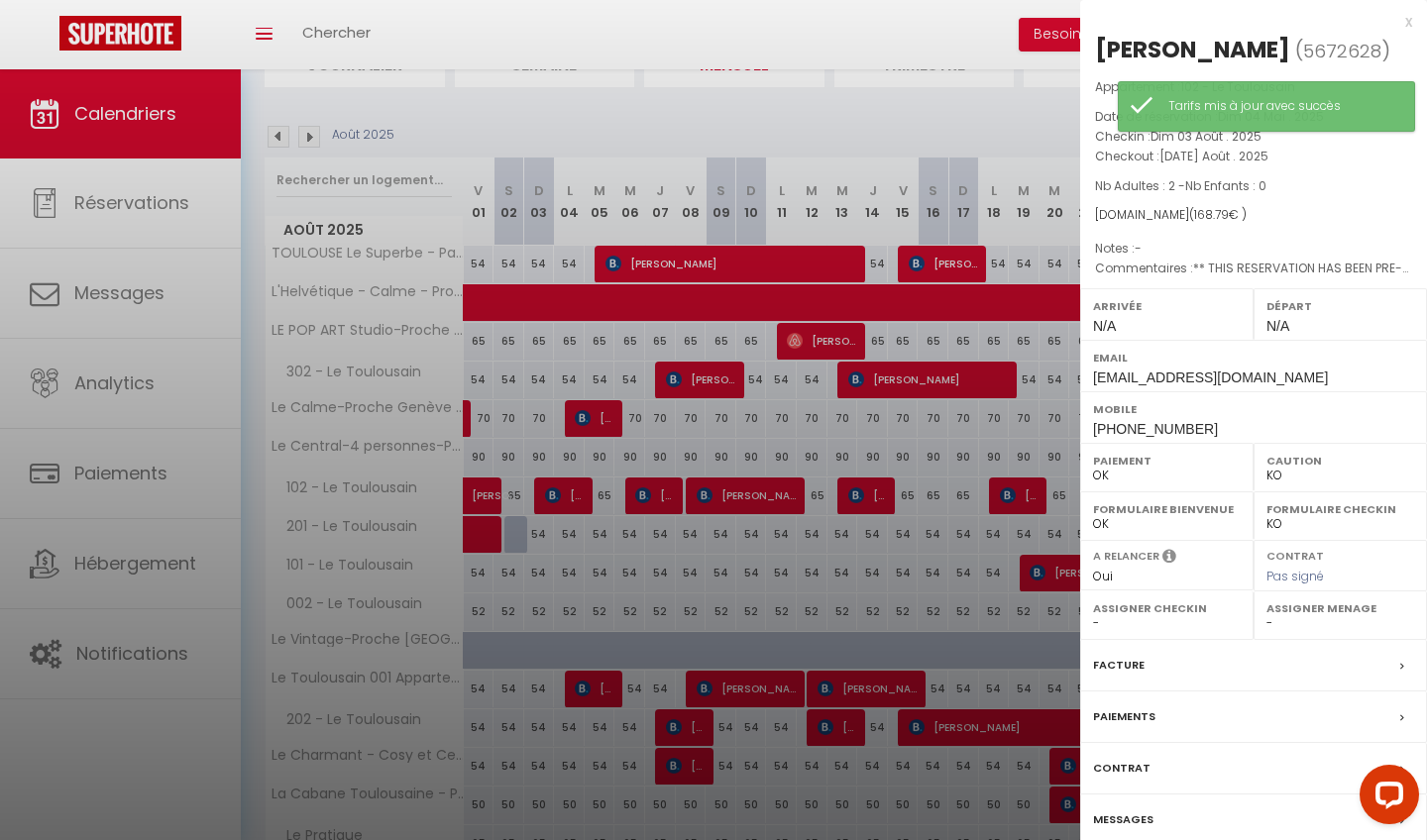click at bounding box center (714, 420) 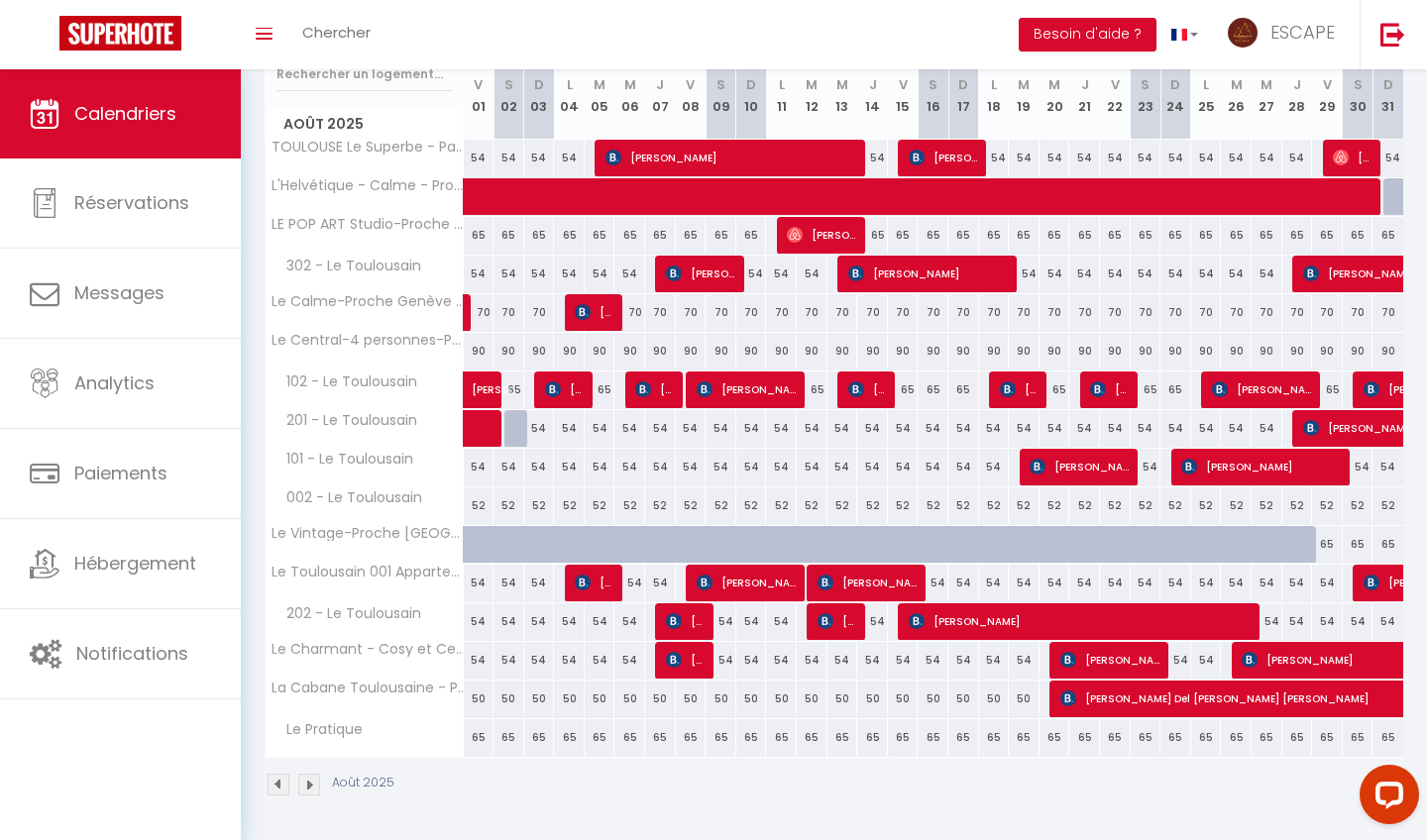 scroll, scrollTop: 271, scrollLeft: 0, axis: vertical 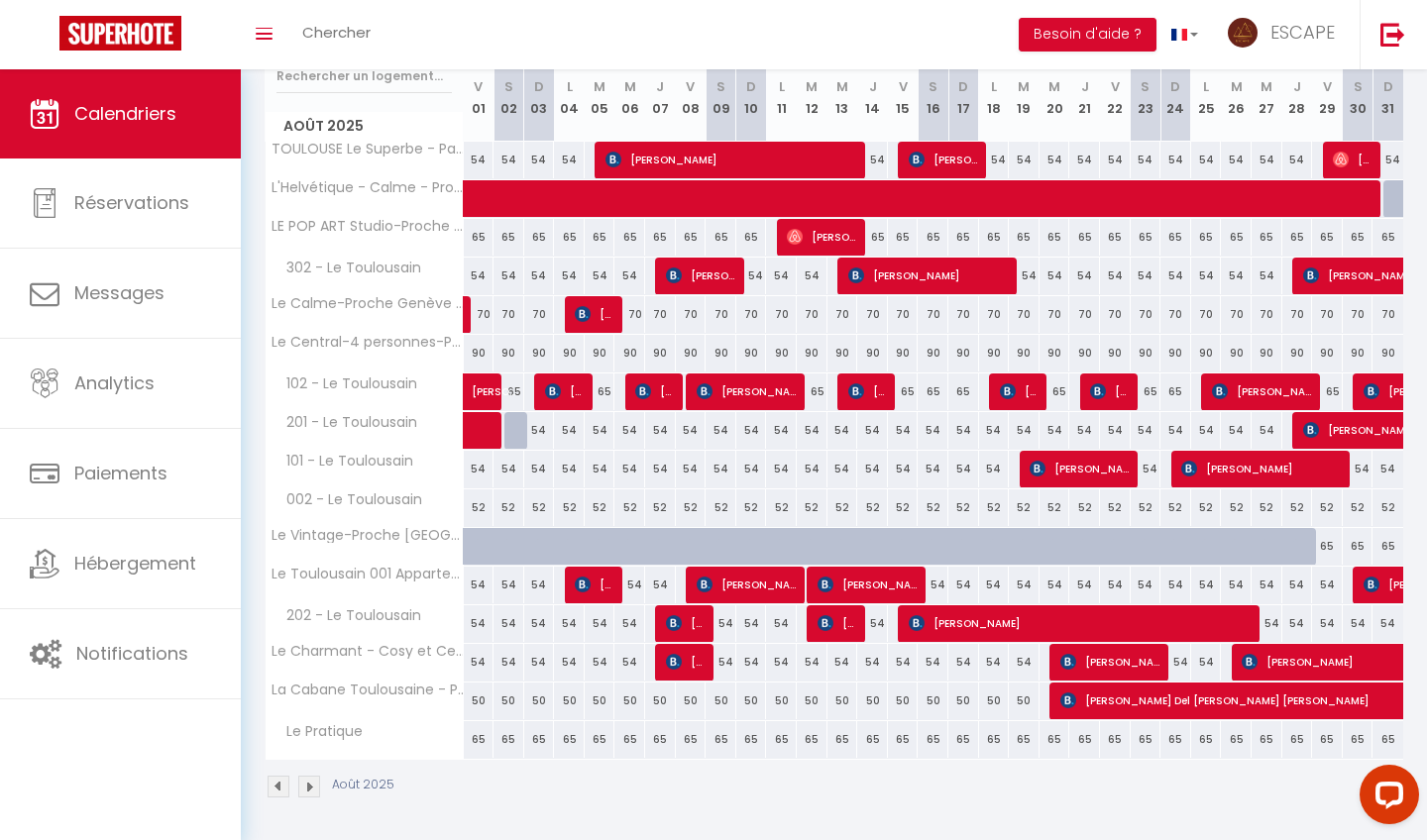 click on "50" at bounding box center [479, 700] 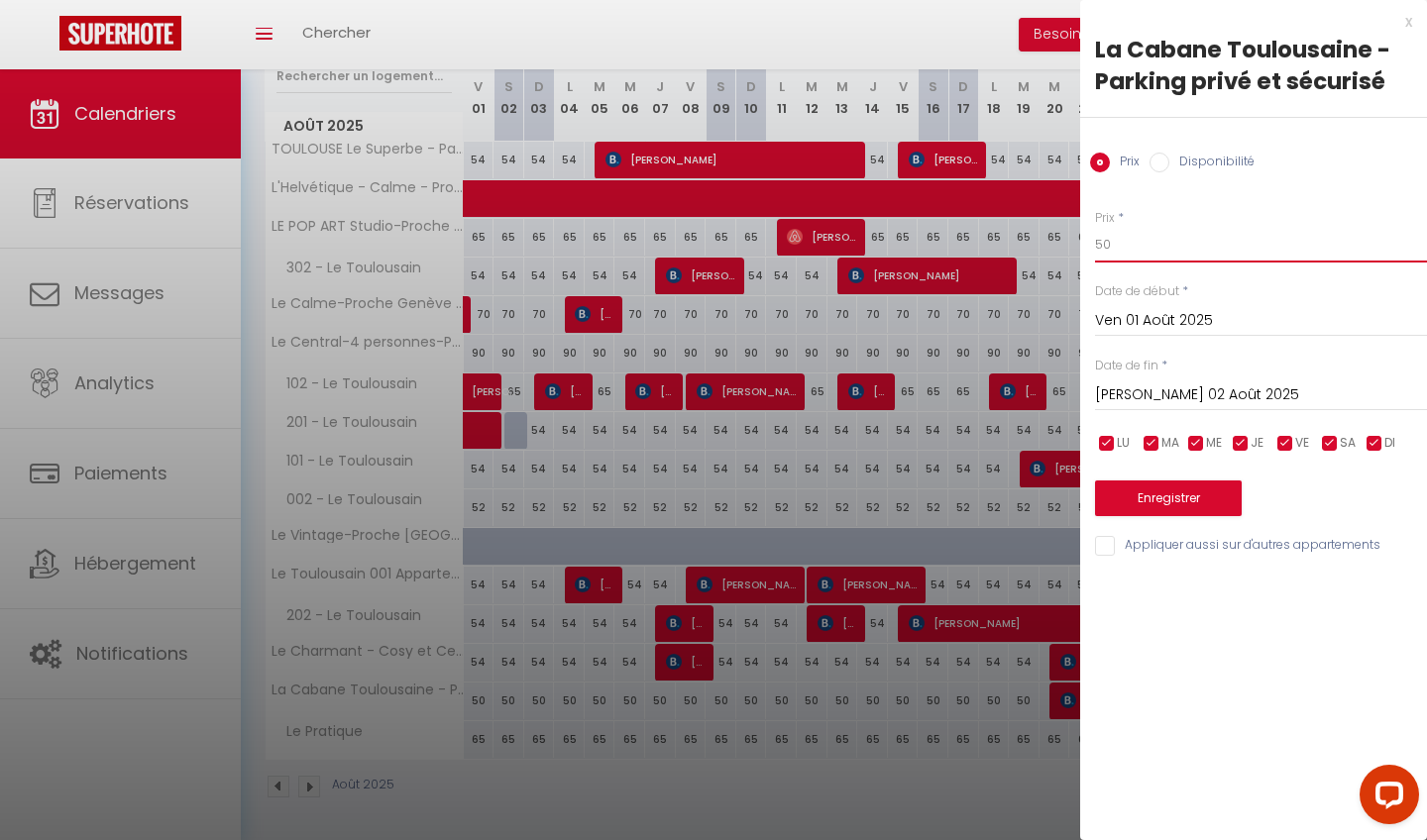 click on "50" at bounding box center (1261, 245) 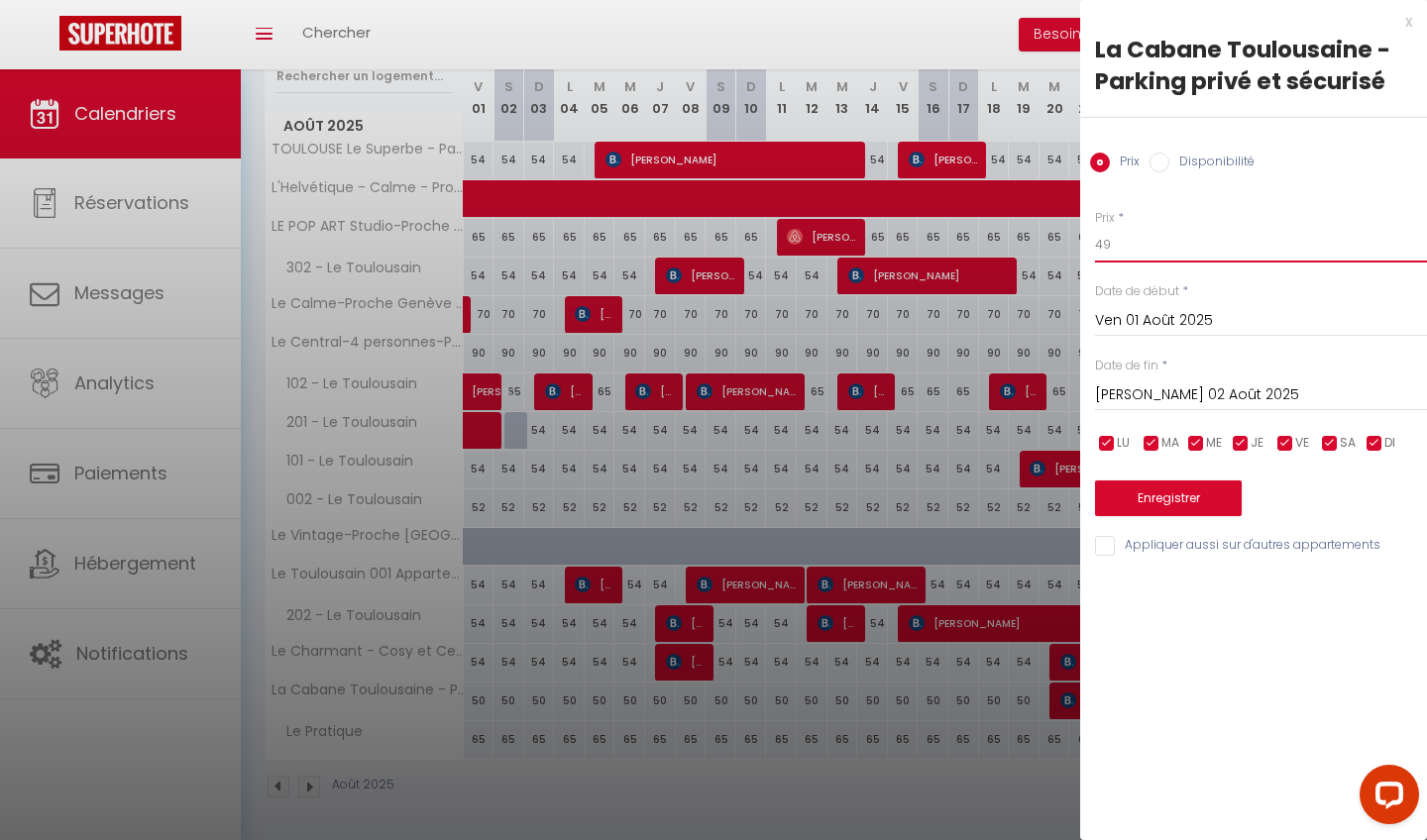 type on "49" 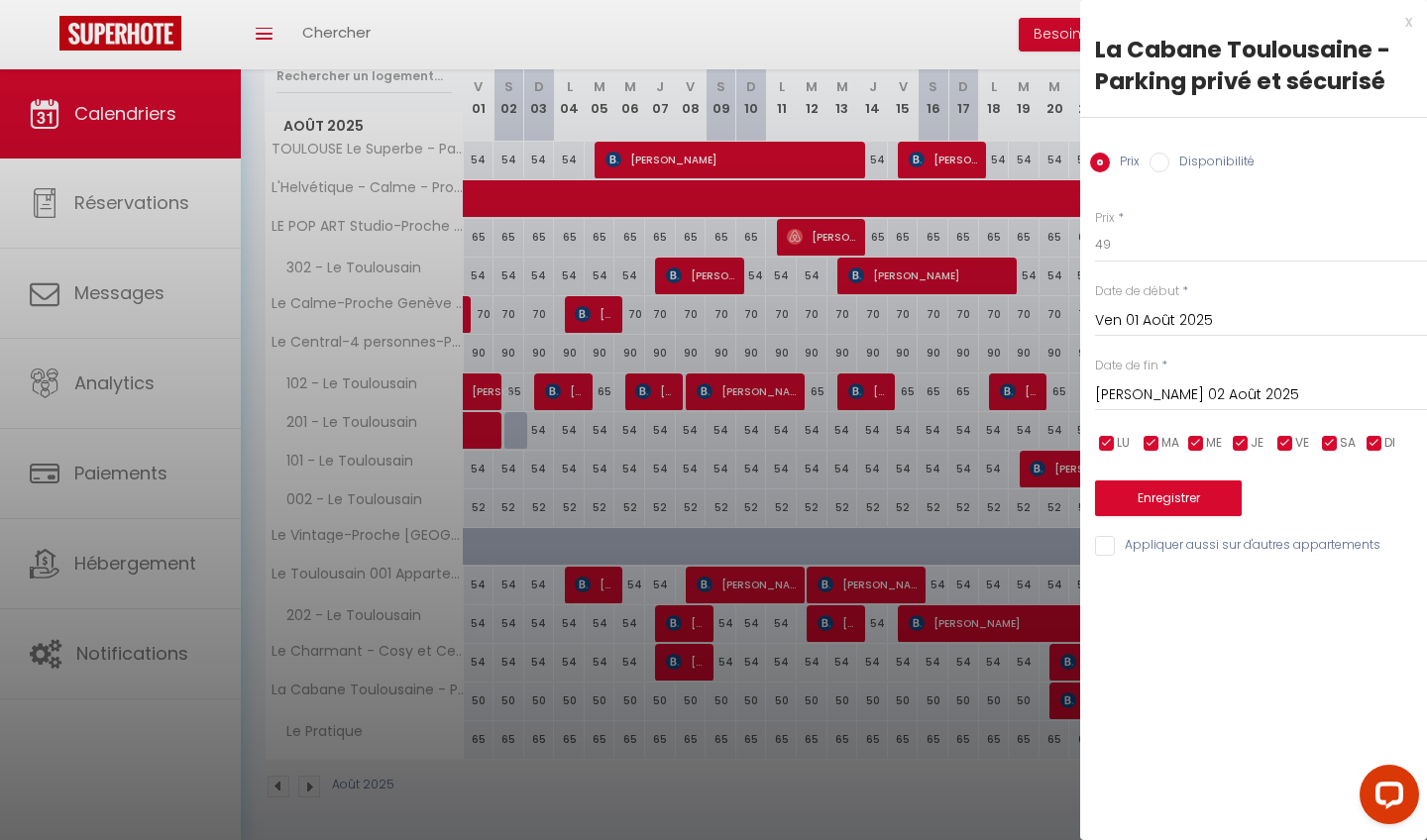 click on "[PERSON_NAME] 02 Août 2025" at bounding box center [1261, 395] 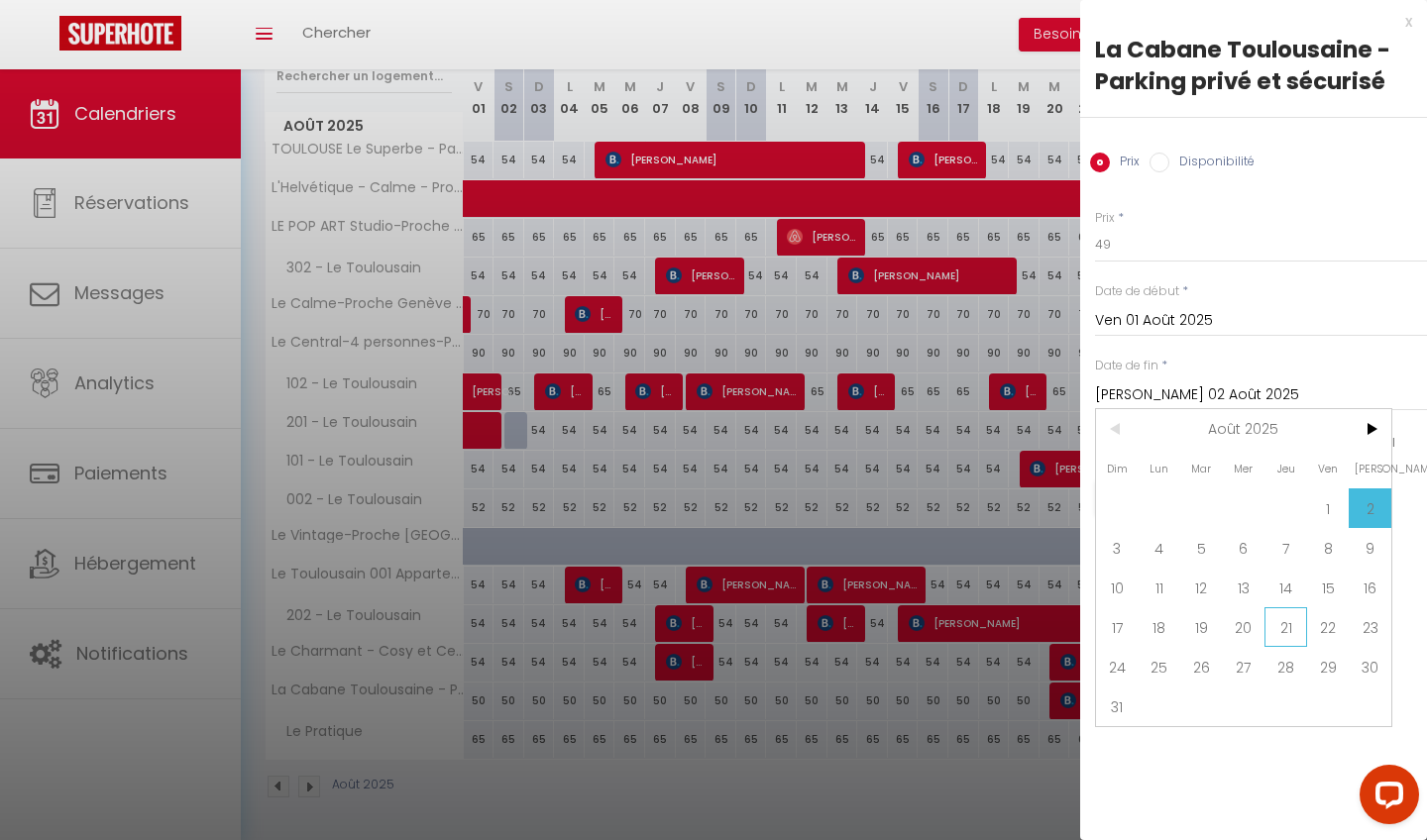 click on "21" at bounding box center [1285, 627] 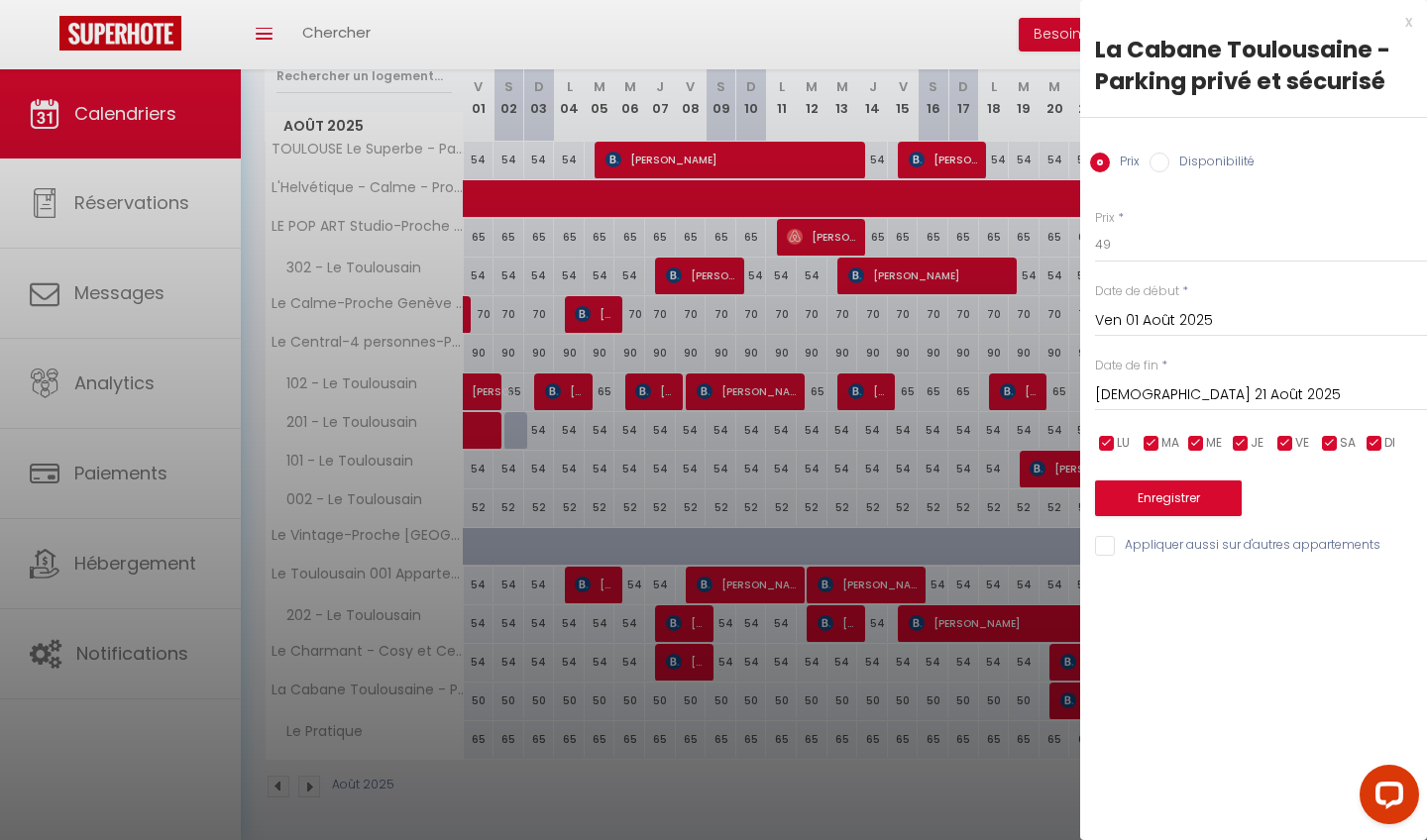 click on "Enregistrer" at bounding box center (1168, 498) 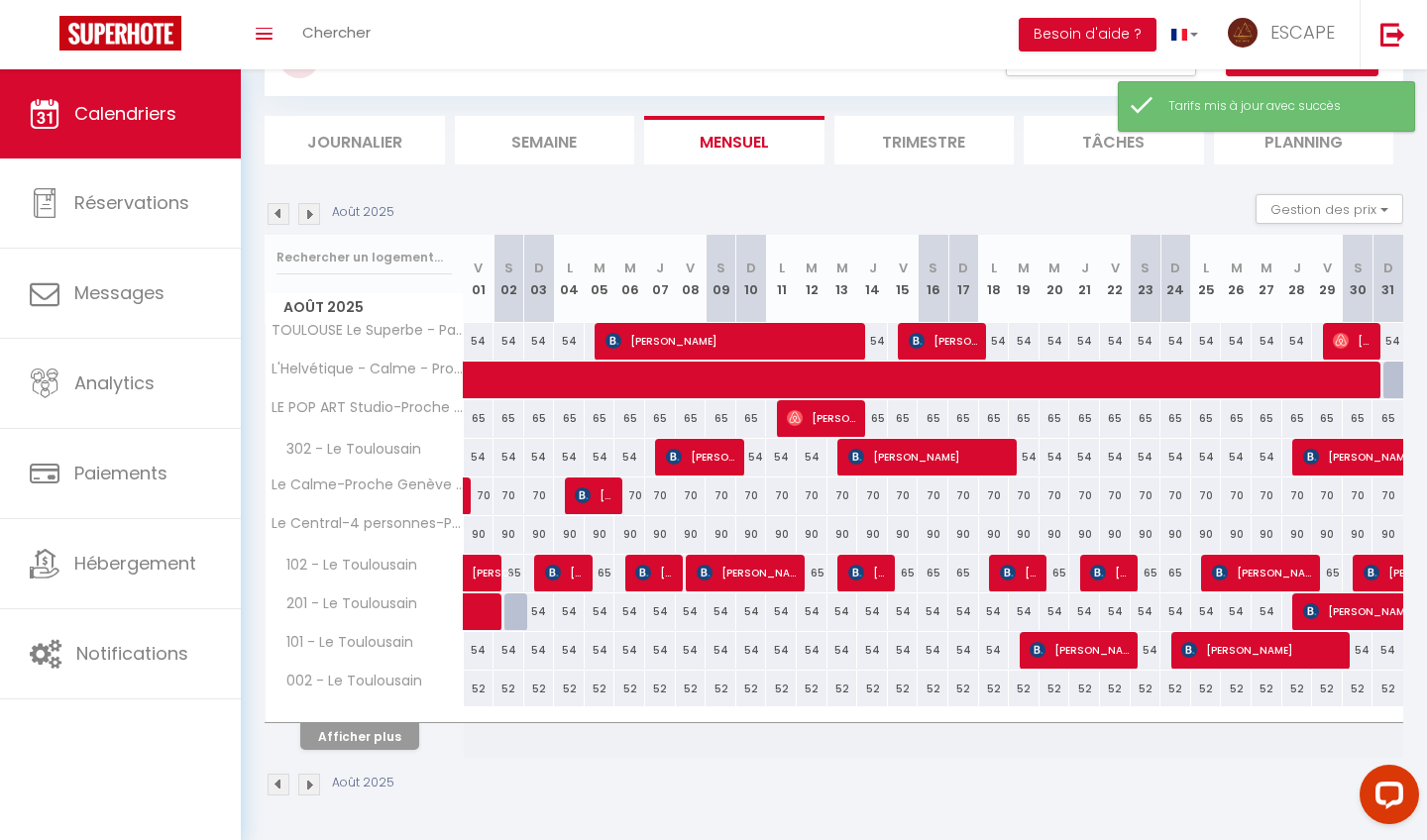 scroll, scrollTop: 88, scrollLeft: 0, axis: vertical 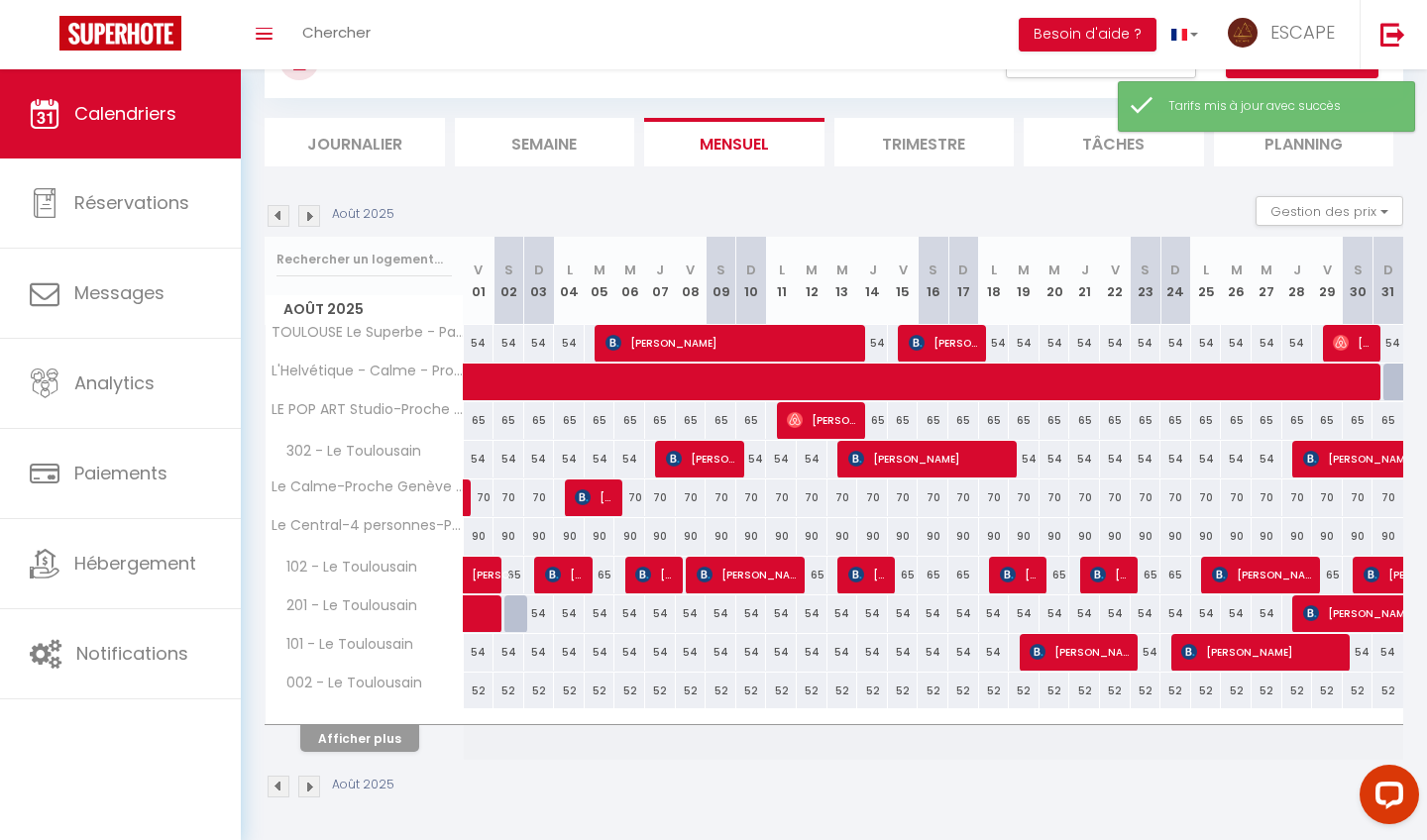 click on "Afficher plus" at bounding box center (360, 738) 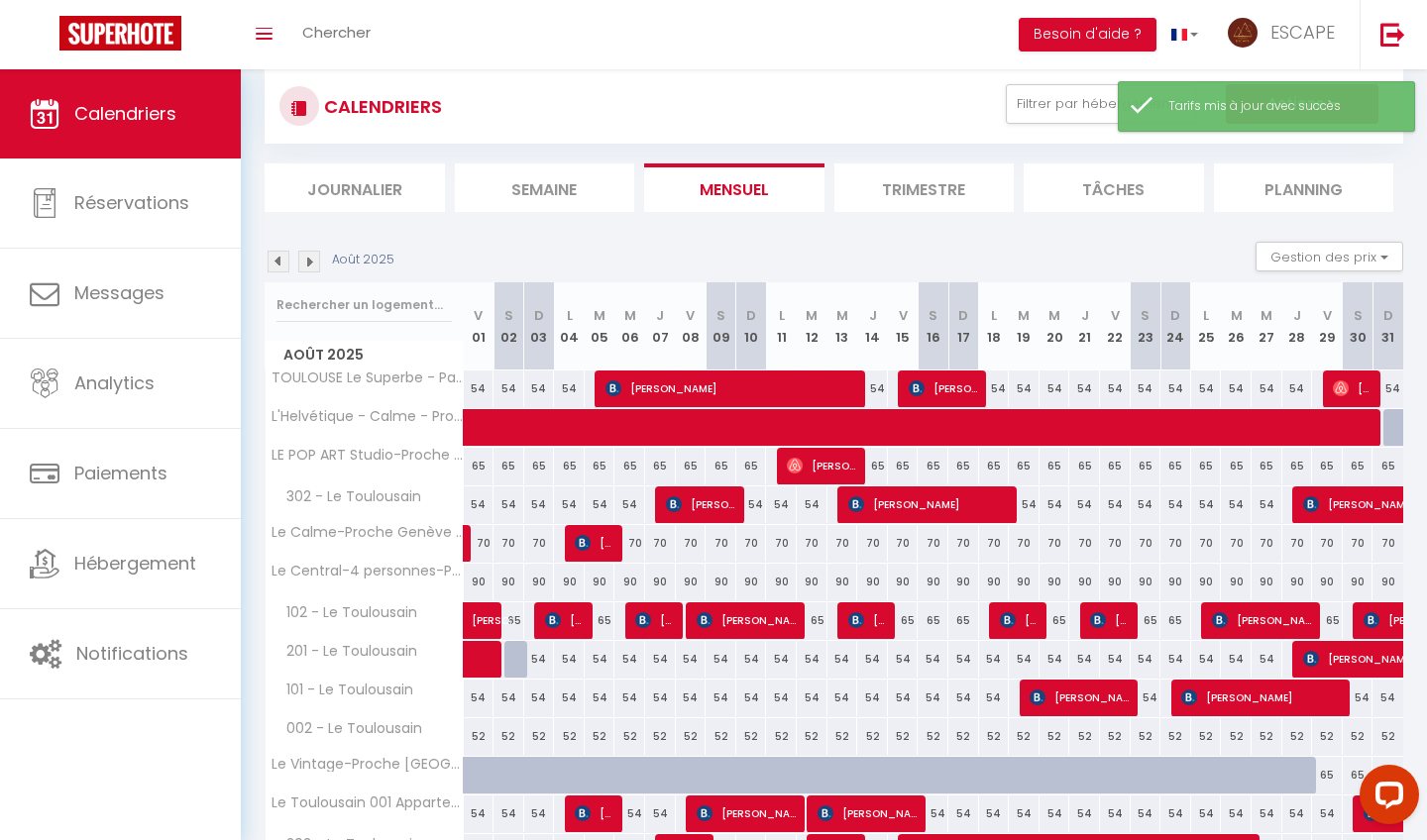 scroll, scrollTop: 0, scrollLeft: 0, axis: both 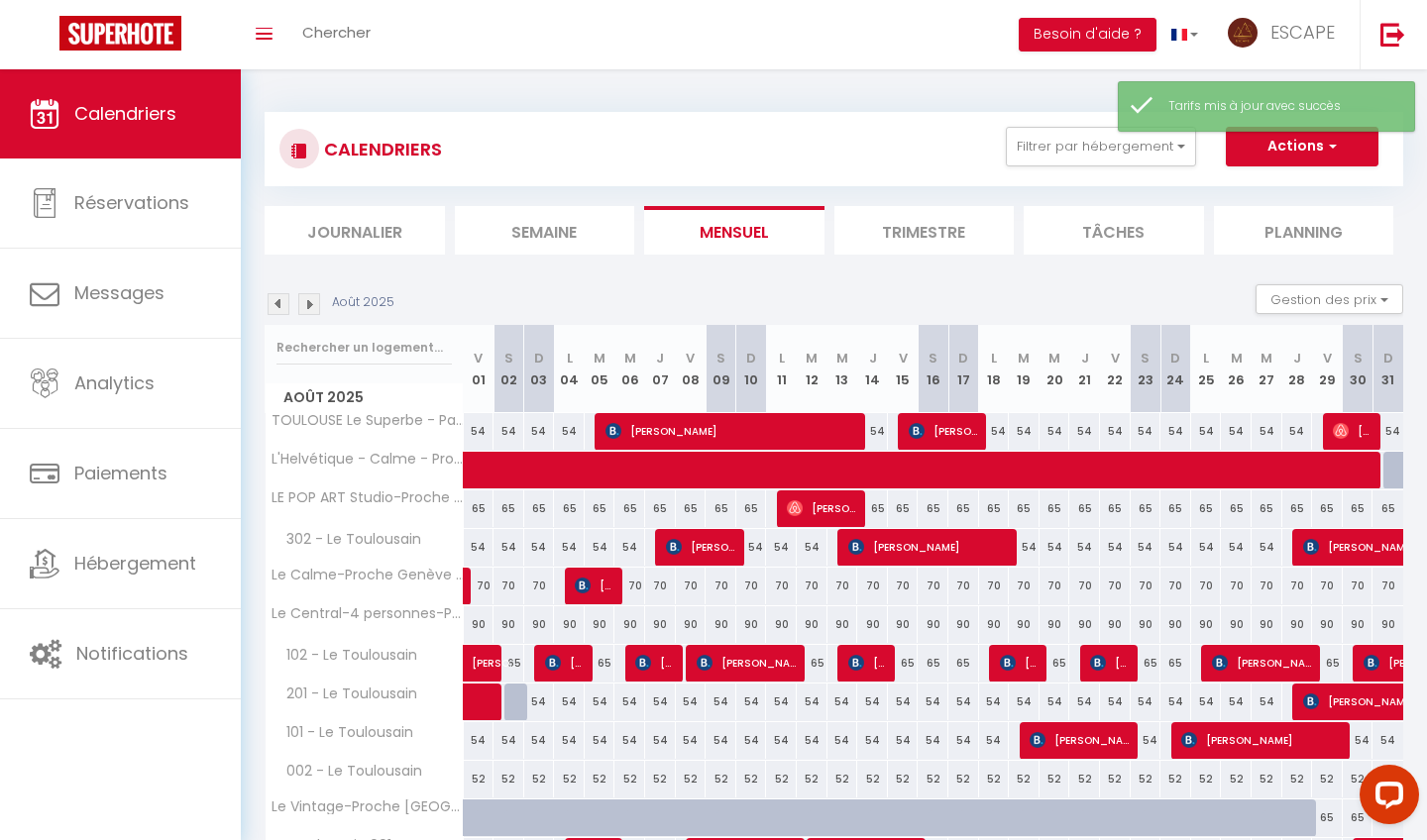 click at bounding box center [278, 304] 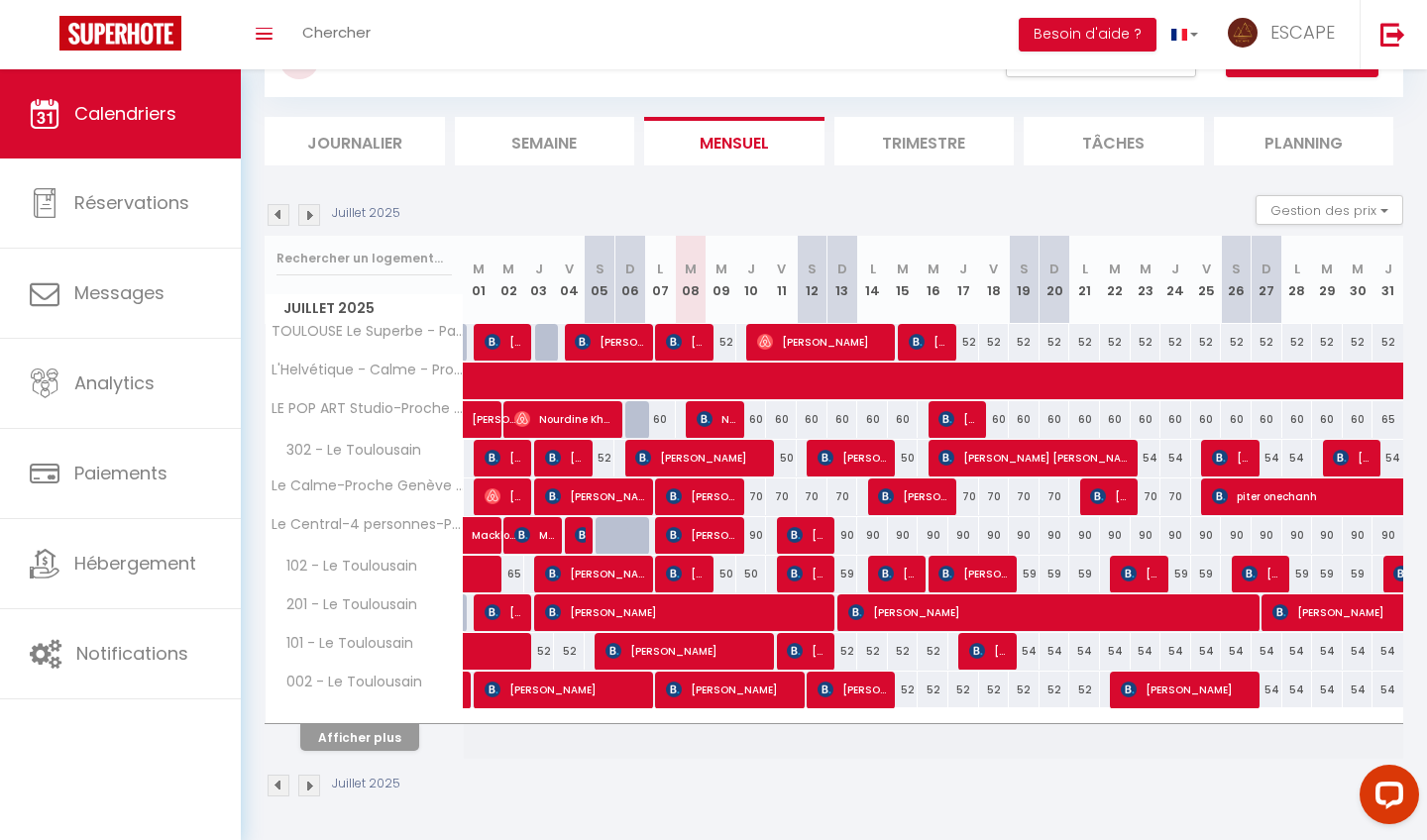 scroll, scrollTop: 88, scrollLeft: 0, axis: vertical 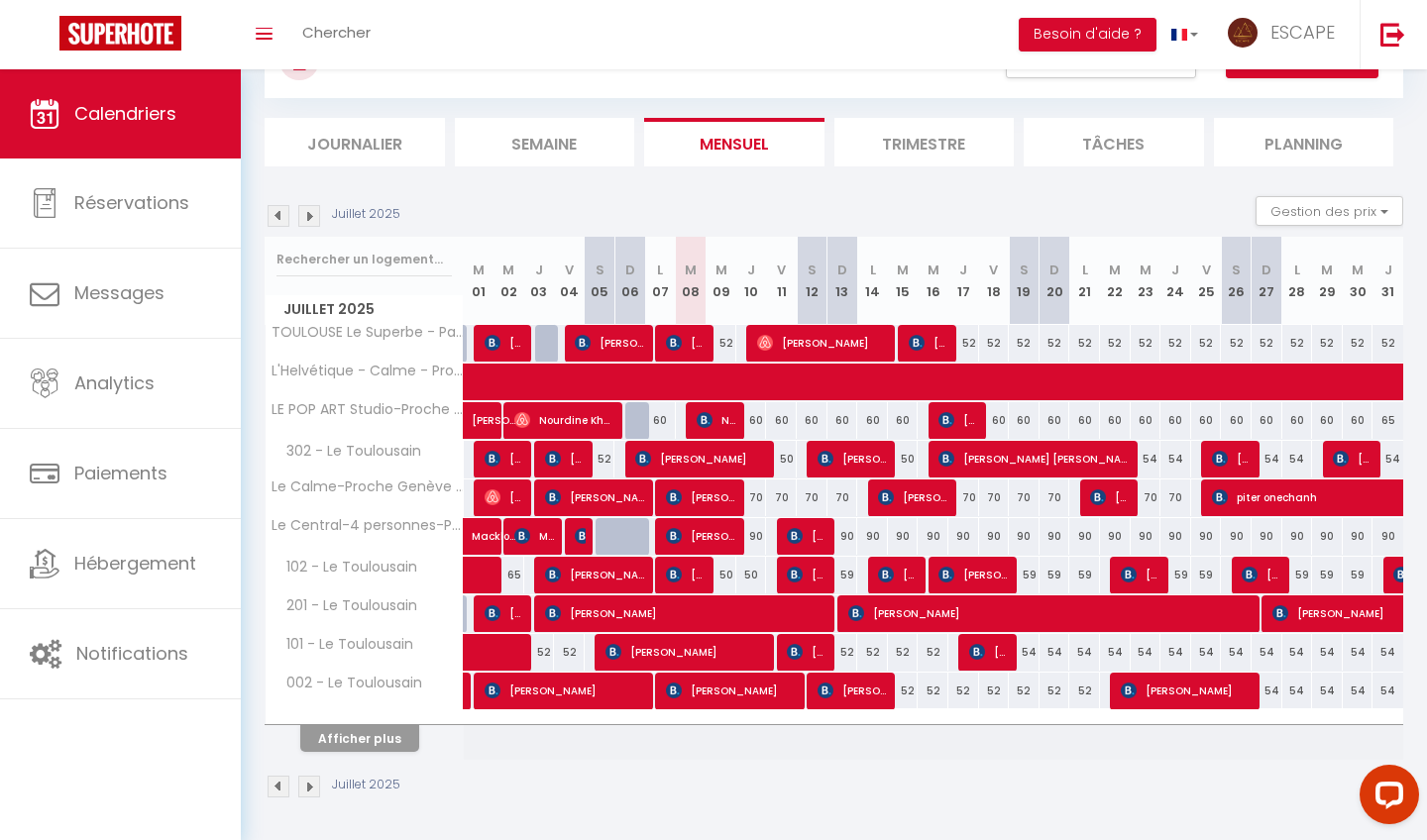 click on "Afficher plus" at bounding box center (360, 738) 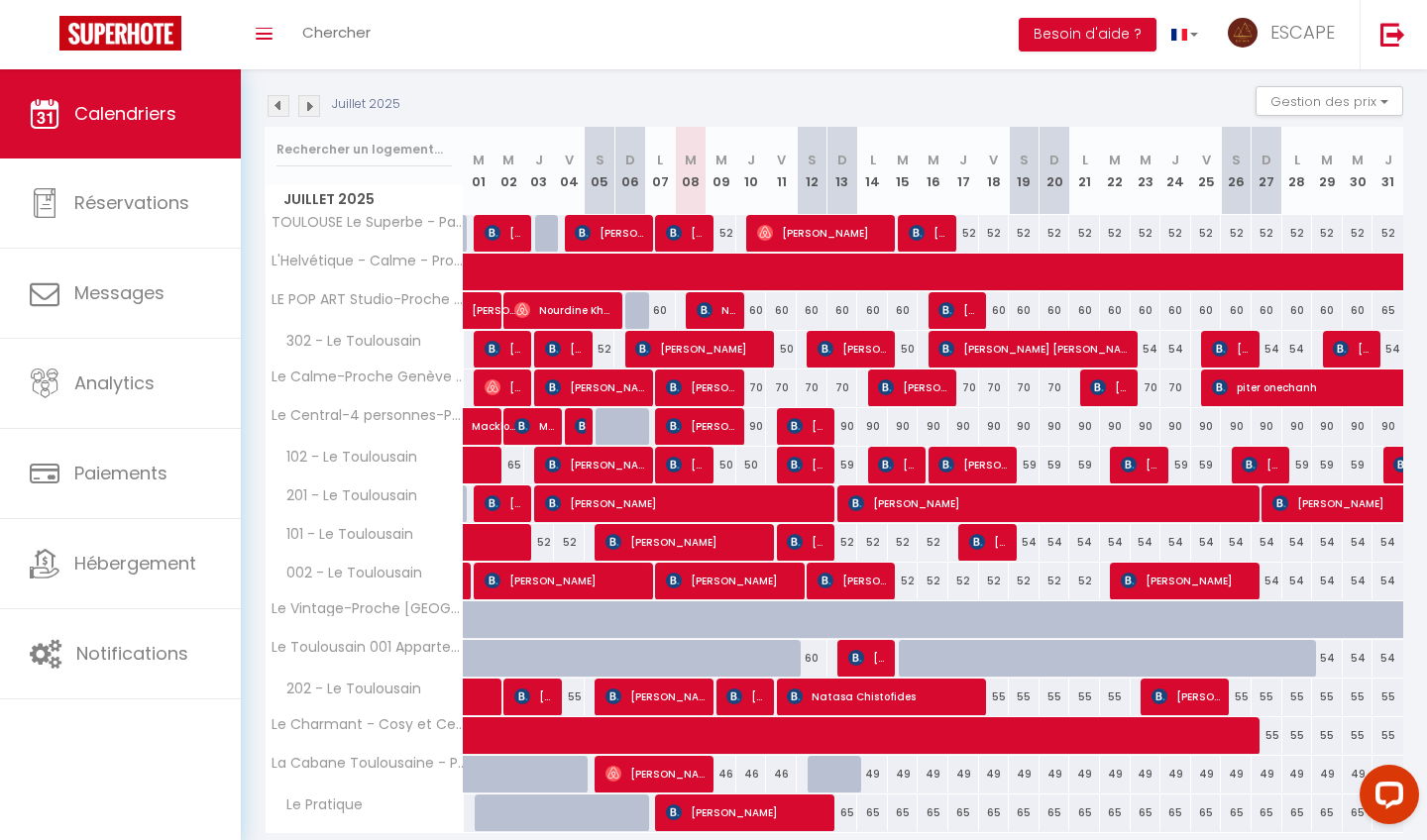 scroll, scrollTop: 197, scrollLeft: 0, axis: vertical 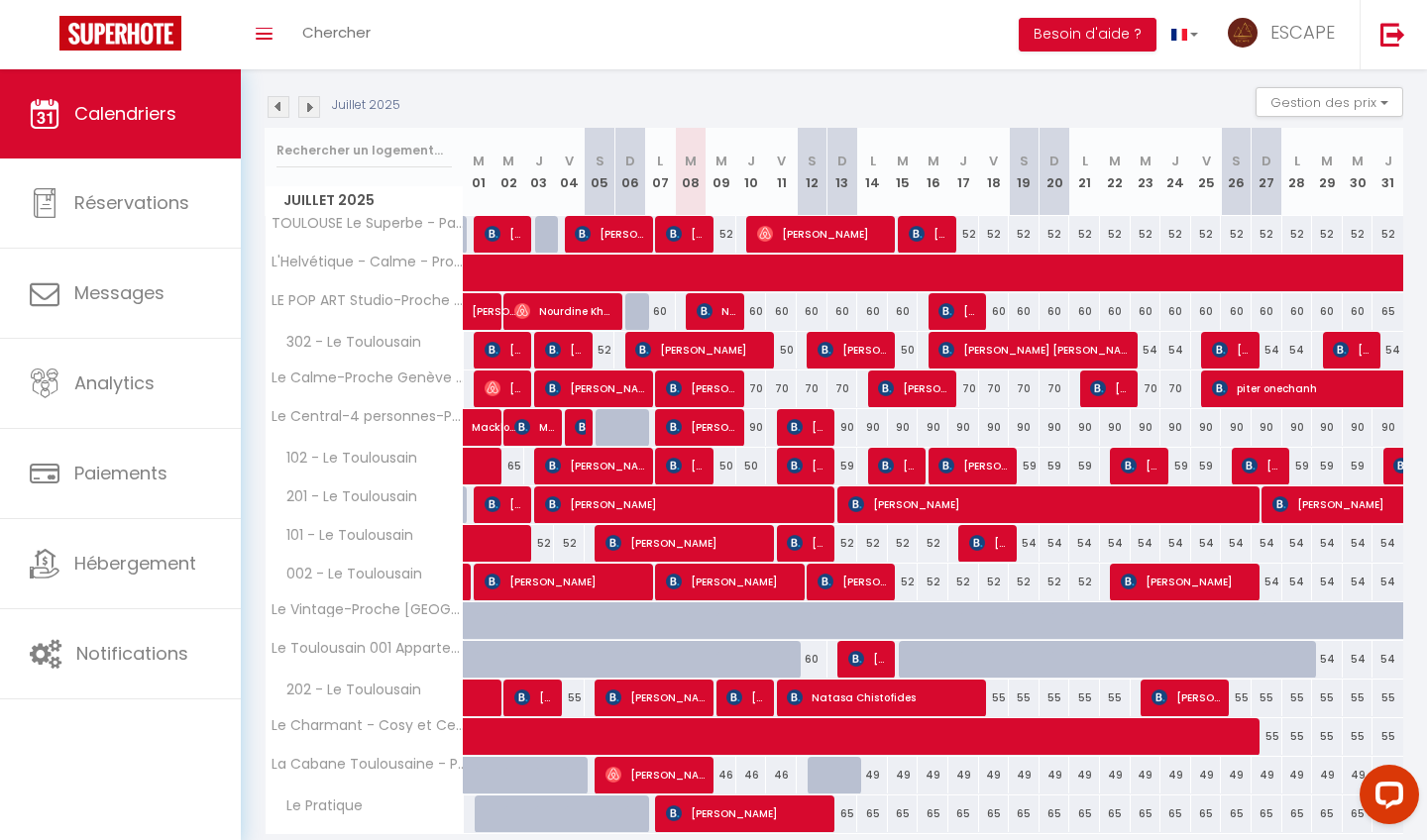 click at bounding box center [278, 107] 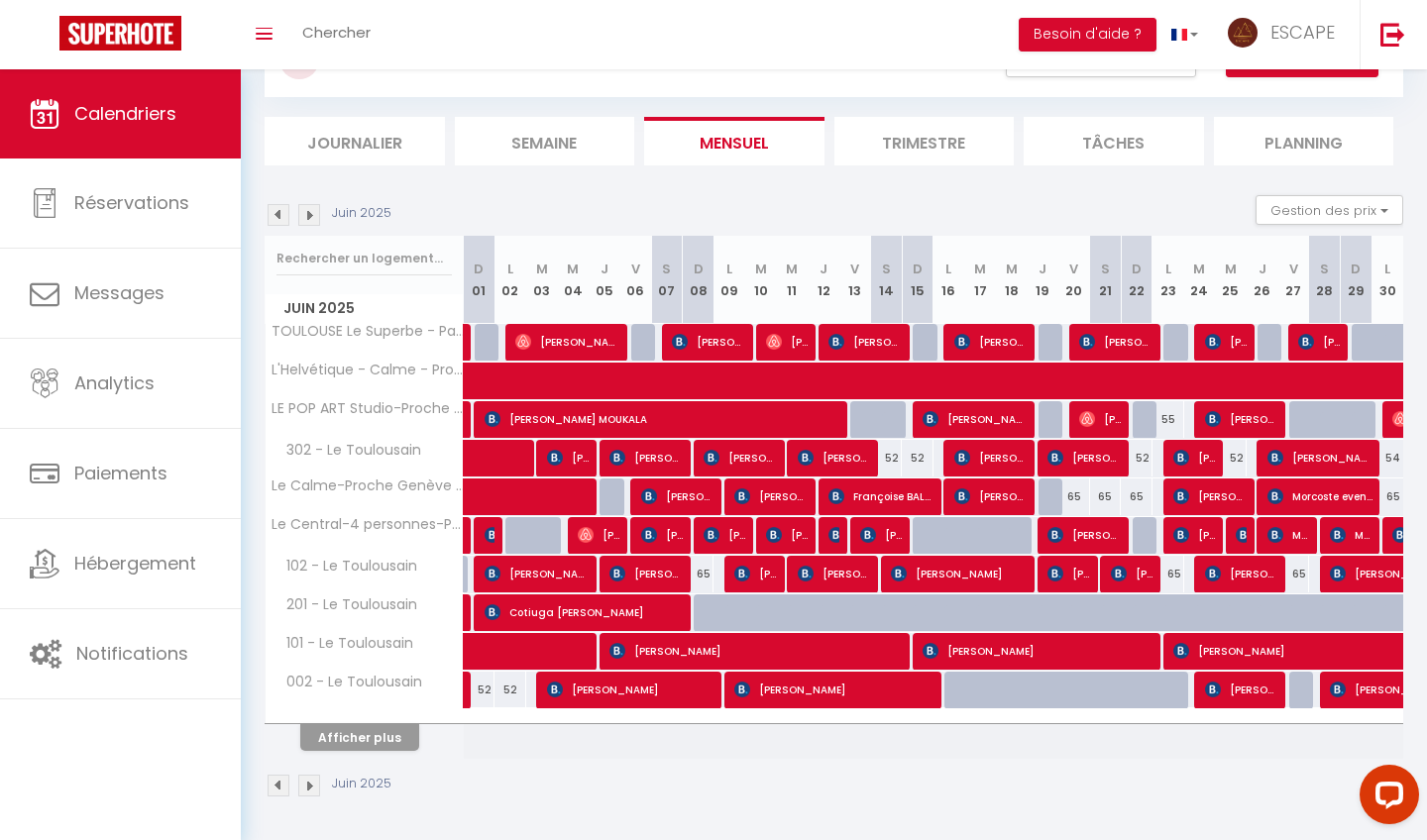 scroll, scrollTop: 88, scrollLeft: 0, axis: vertical 